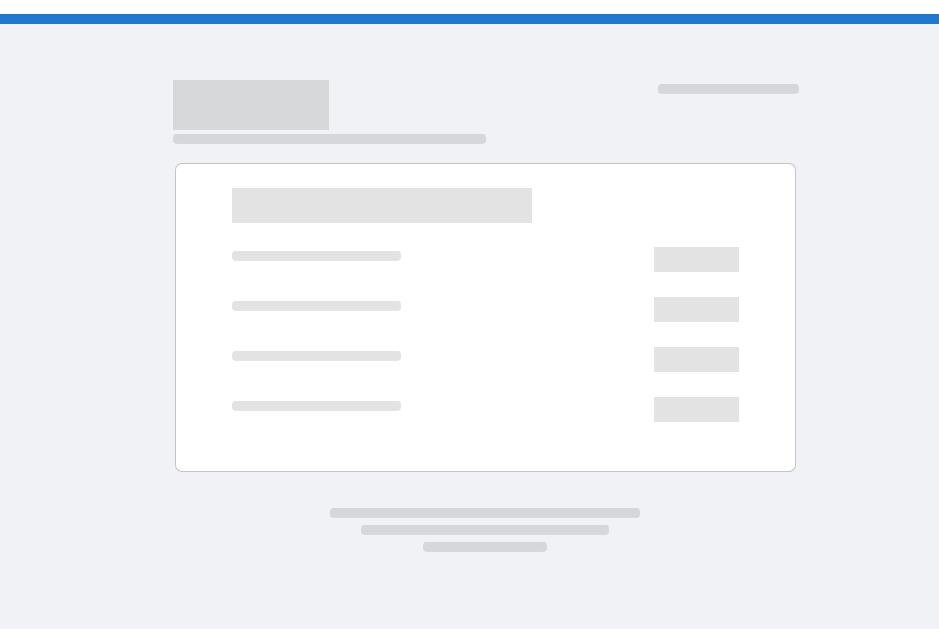 scroll, scrollTop: 0, scrollLeft: 0, axis: both 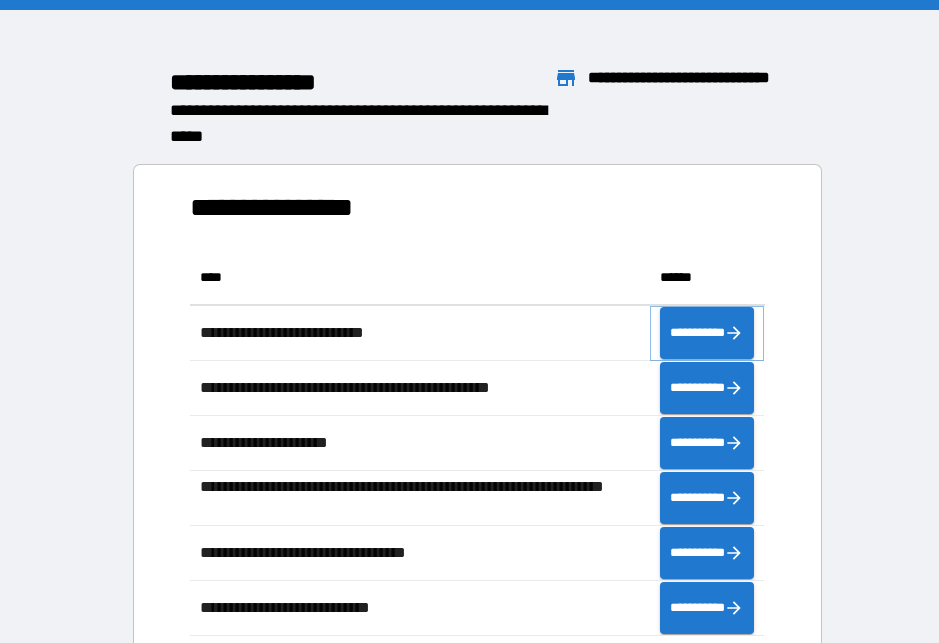 click on "**********" at bounding box center (707, 333) 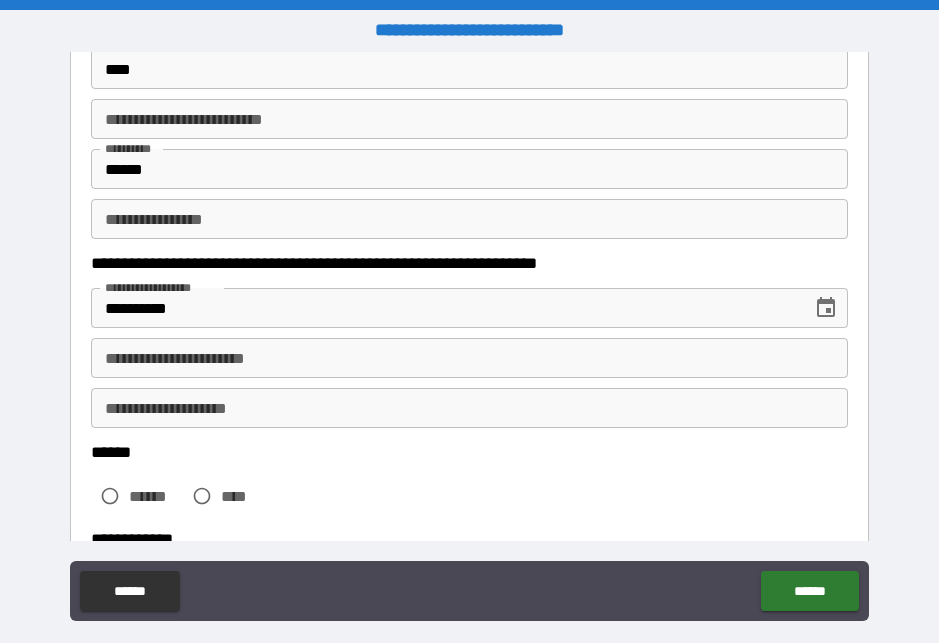 scroll, scrollTop: 155, scrollLeft: 0, axis: vertical 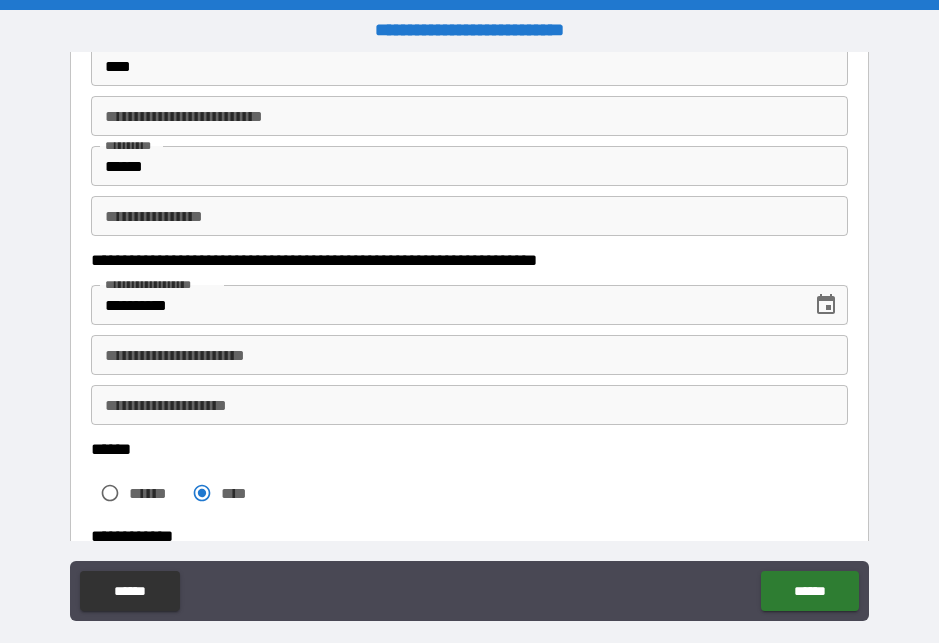 click on "**********" at bounding box center (469, 405) 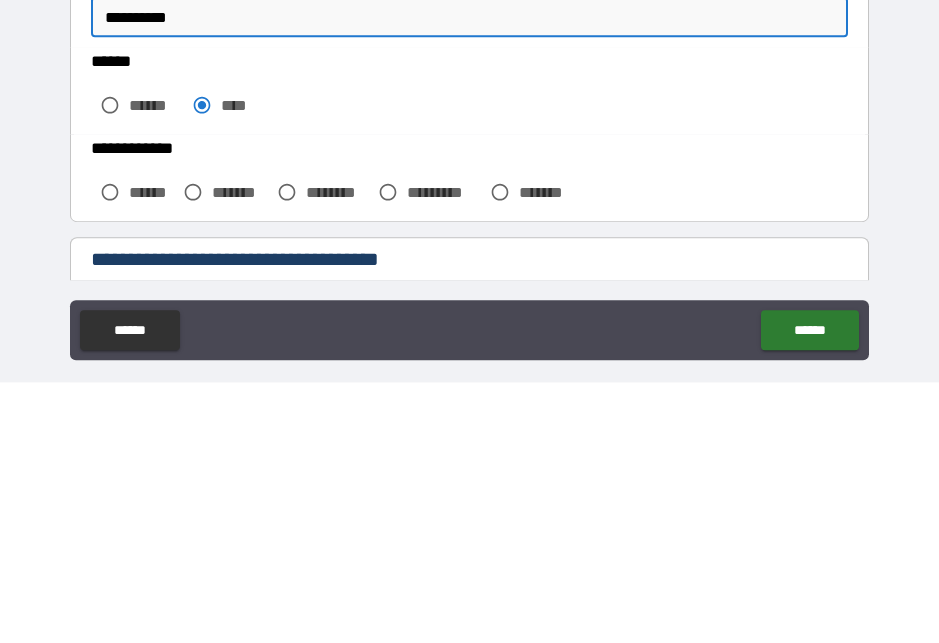 scroll, scrollTop: 280, scrollLeft: 0, axis: vertical 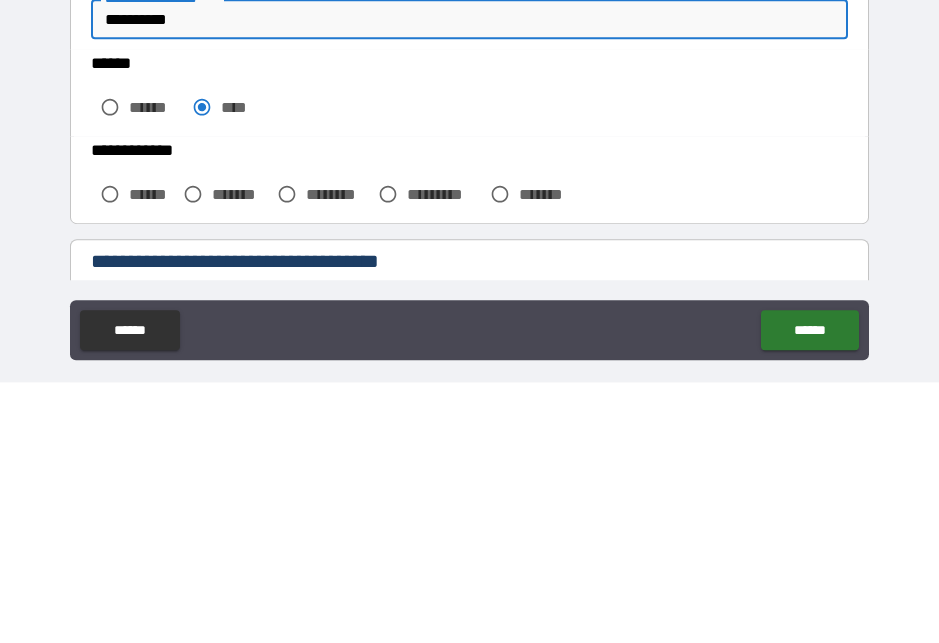type on "**********" 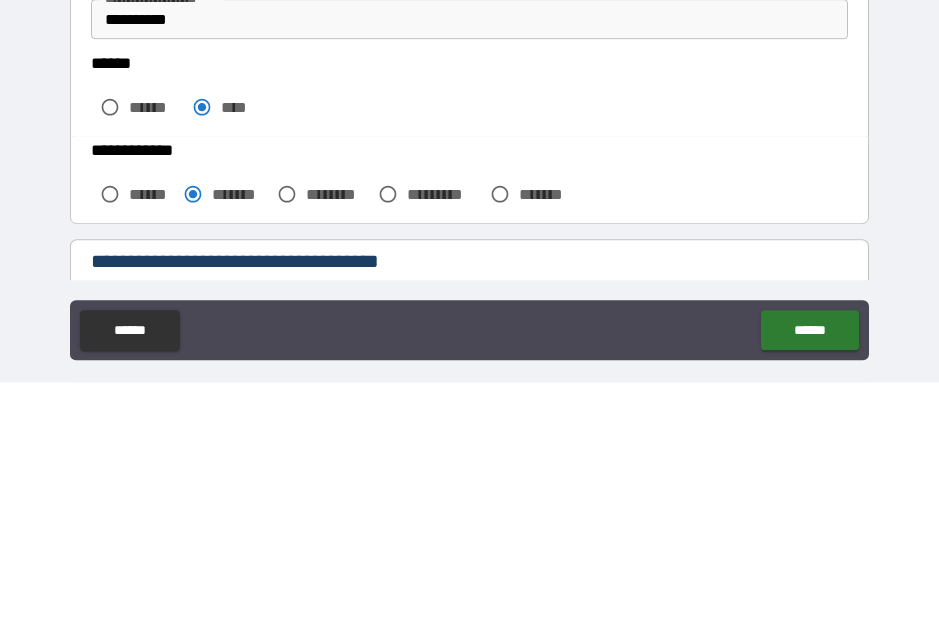 scroll, scrollTop: 26, scrollLeft: 0, axis: vertical 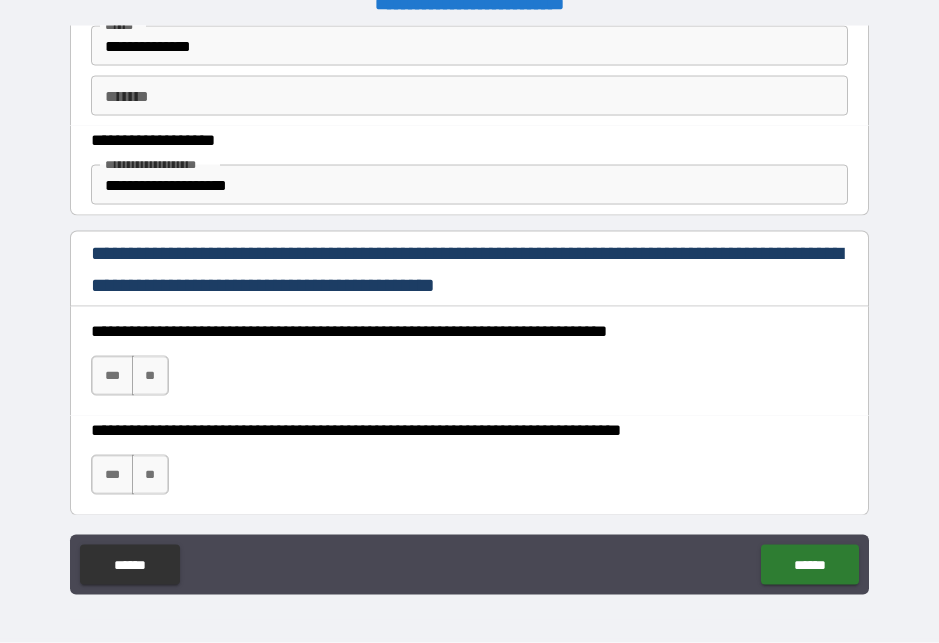 click on "***" at bounding box center [112, 376] 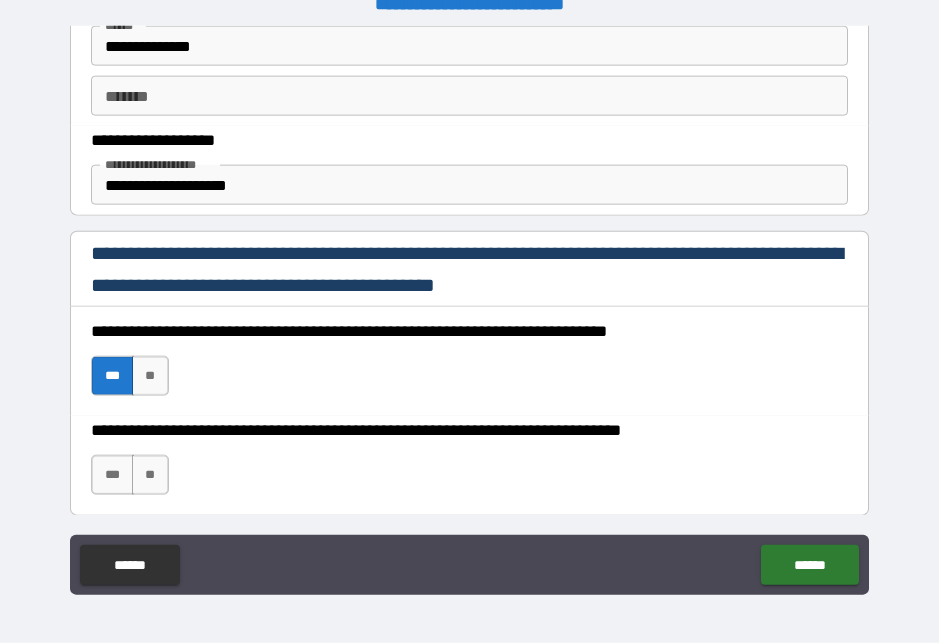 click on "***" at bounding box center (112, 475) 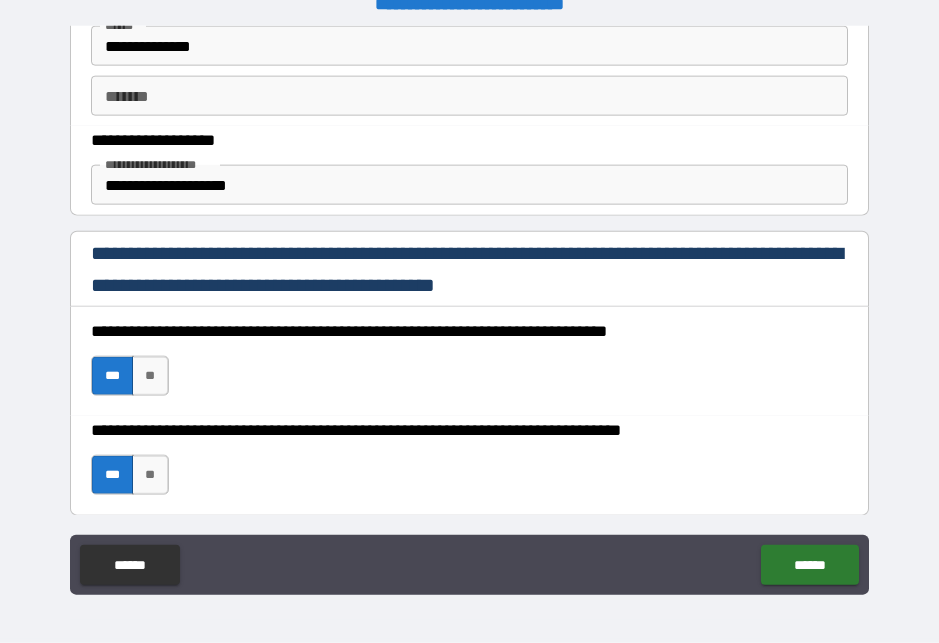 click on "******" at bounding box center [809, 565] 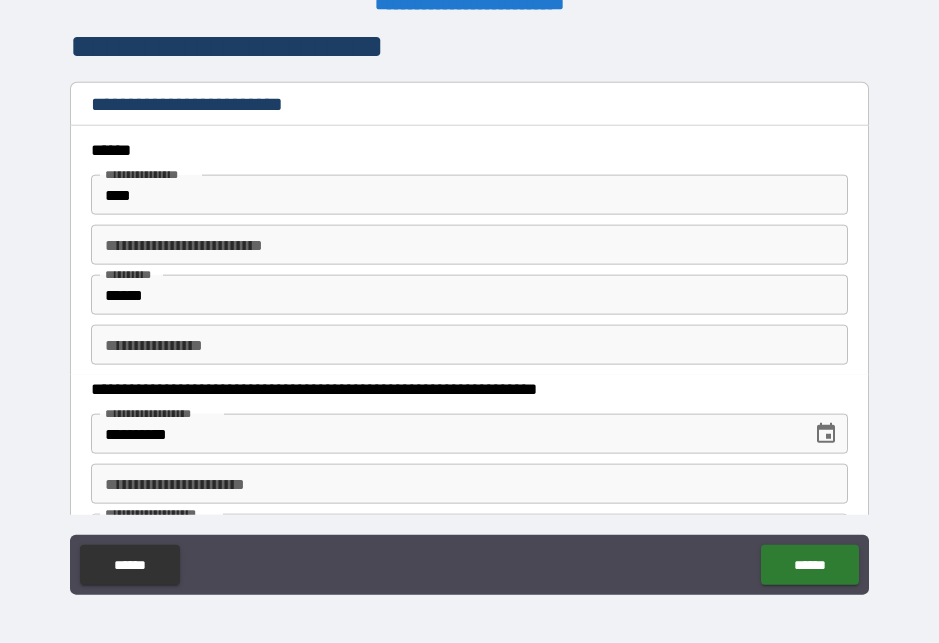 scroll, scrollTop: 0, scrollLeft: 0, axis: both 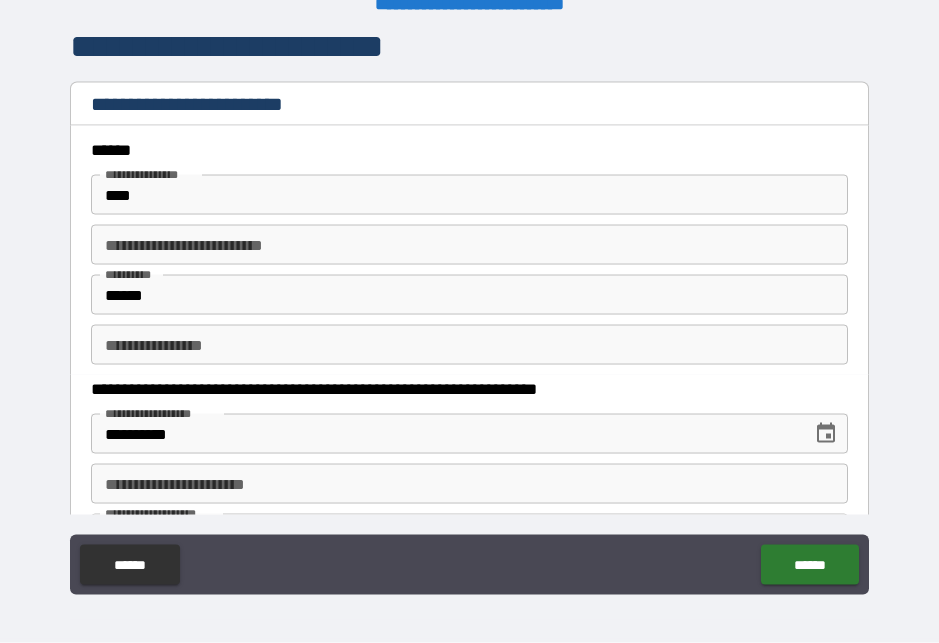 click on "**********" at bounding box center (469, 484) 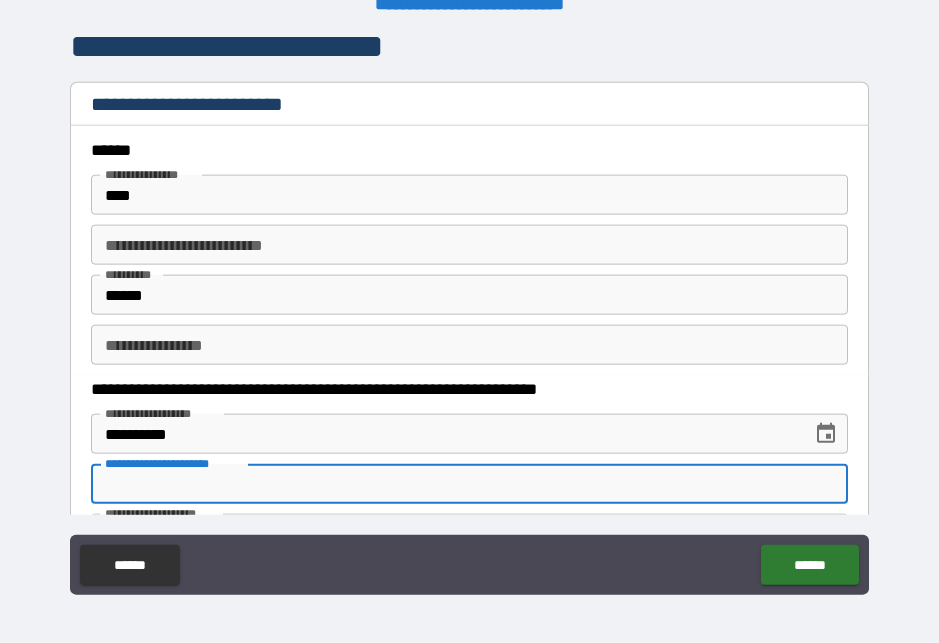 scroll, scrollTop: 26, scrollLeft: 0, axis: vertical 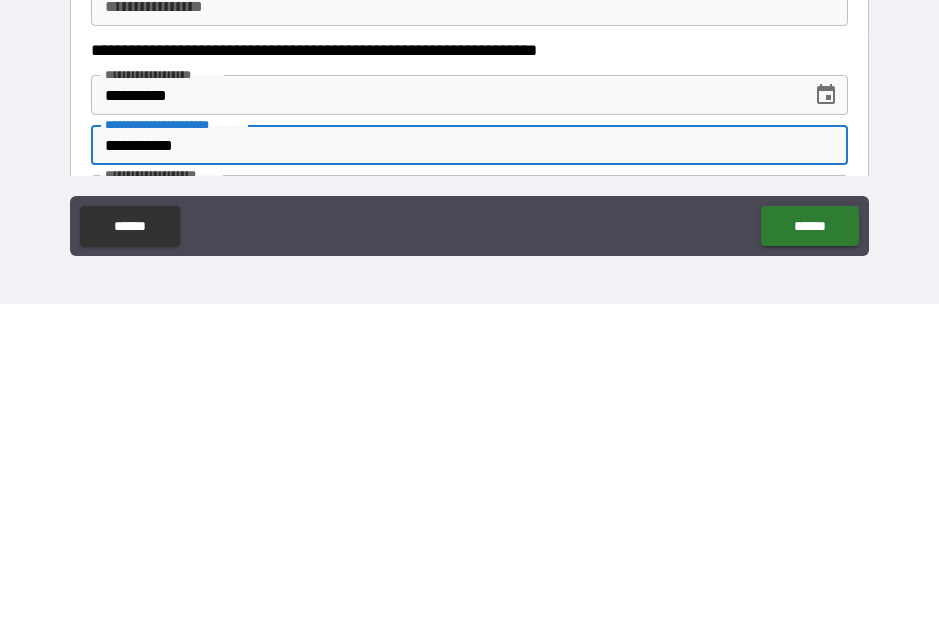 type on "**********" 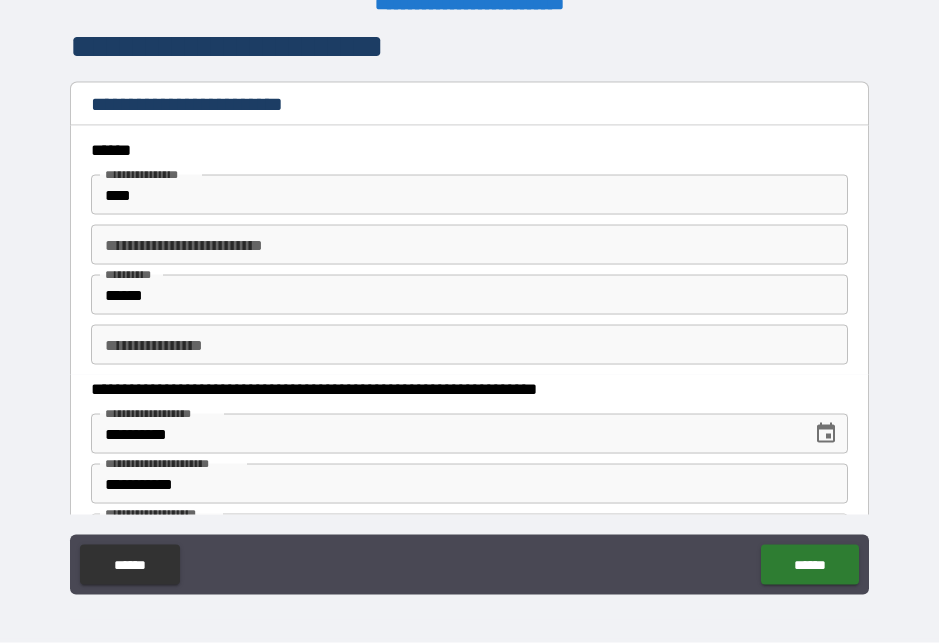 scroll, scrollTop: 26, scrollLeft: 0, axis: vertical 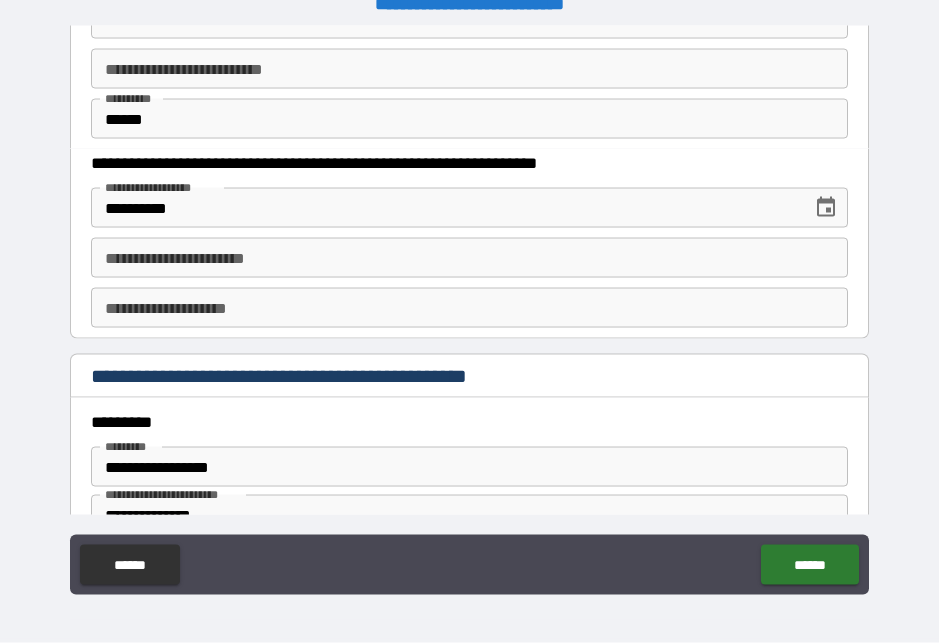 click on "**********" at bounding box center (469, 258) 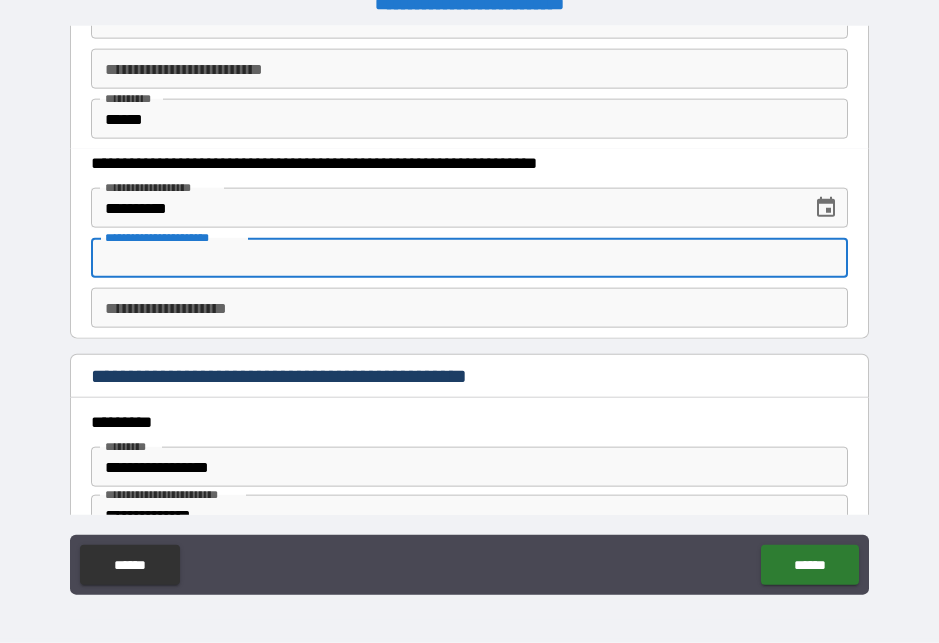 scroll, scrollTop: 26, scrollLeft: 0, axis: vertical 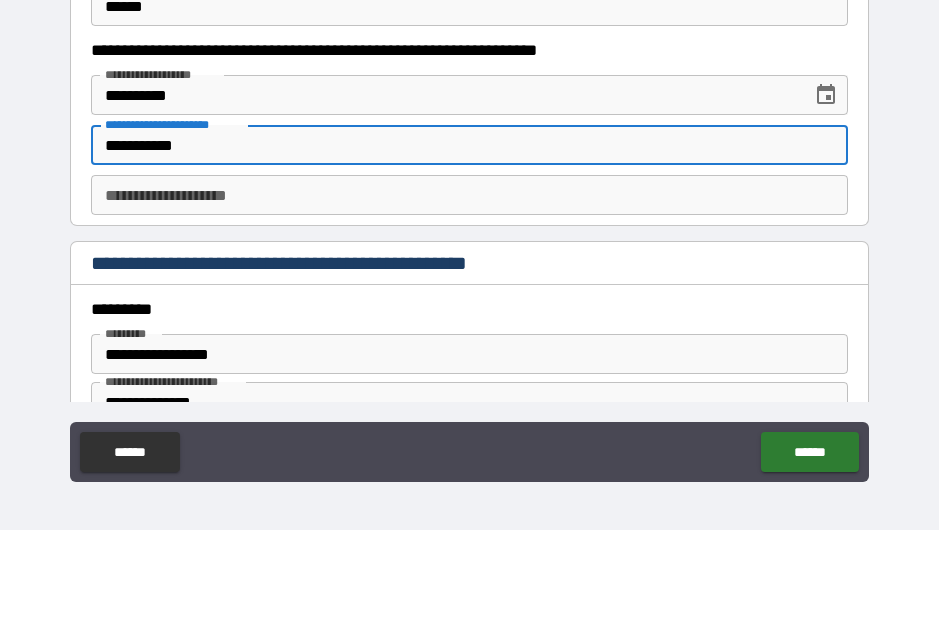 type on "**********" 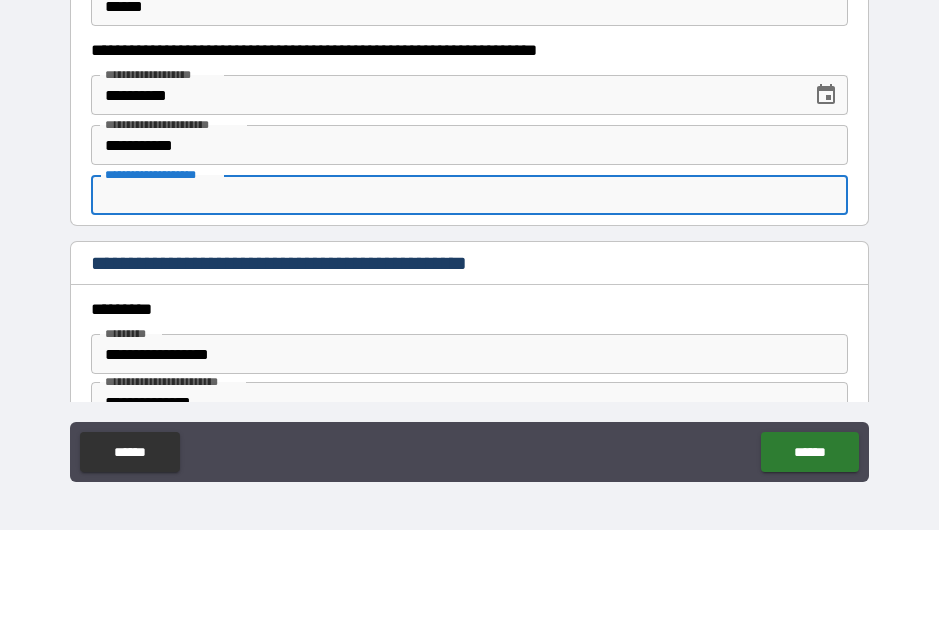 click on "**********" at bounding box center [469, 308] 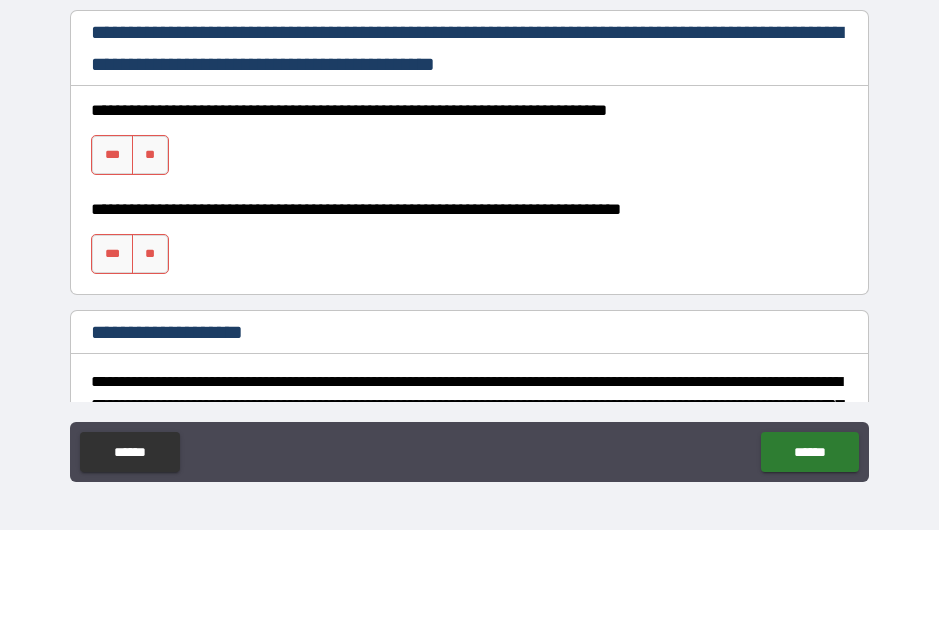 scroll, scrollTop: 2905, scrollLeft: 0, axis: vertical 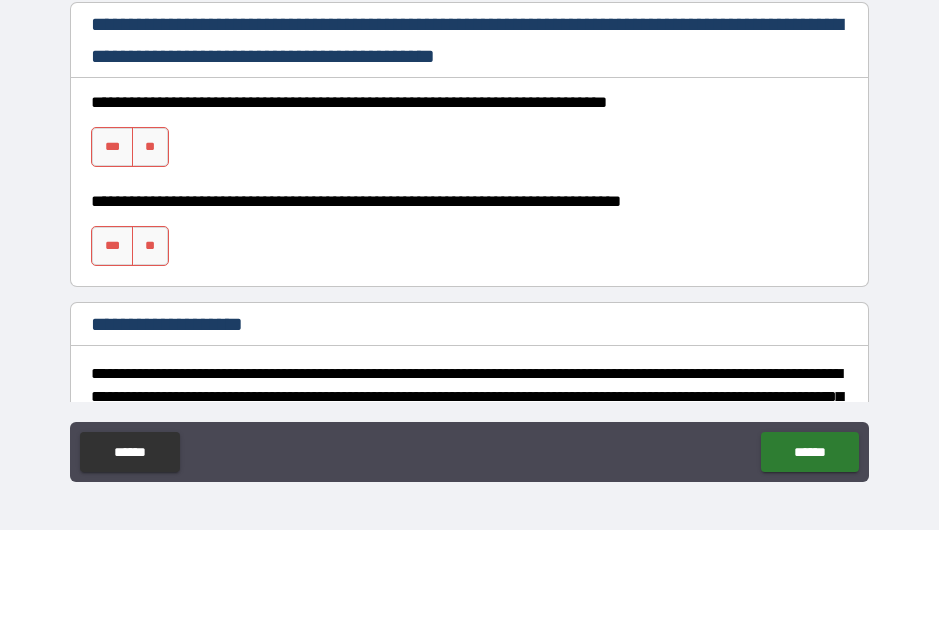 type on "**********" 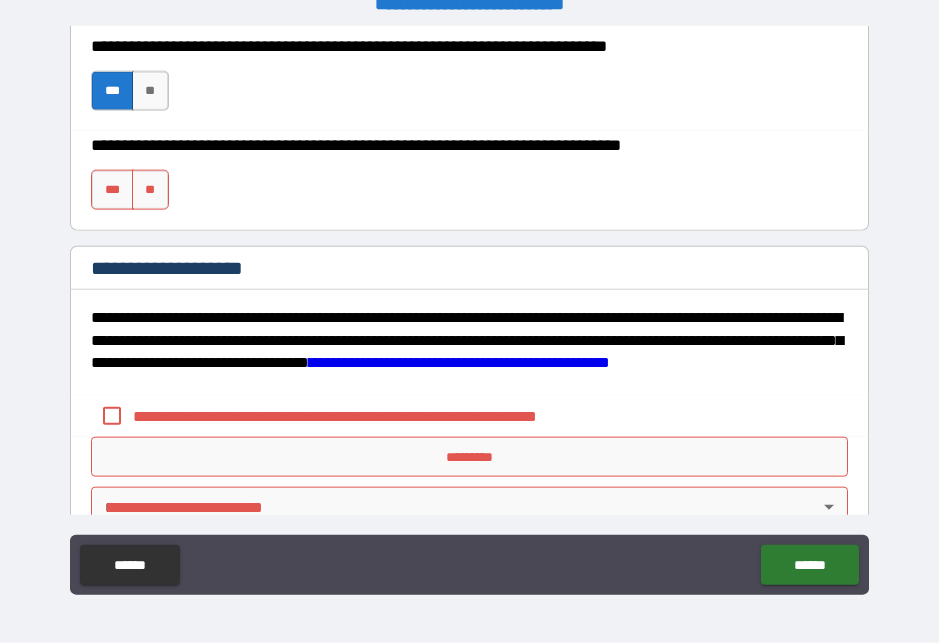scroll, scrollTop: 3081, scrollLeft: 0, axis: vertical 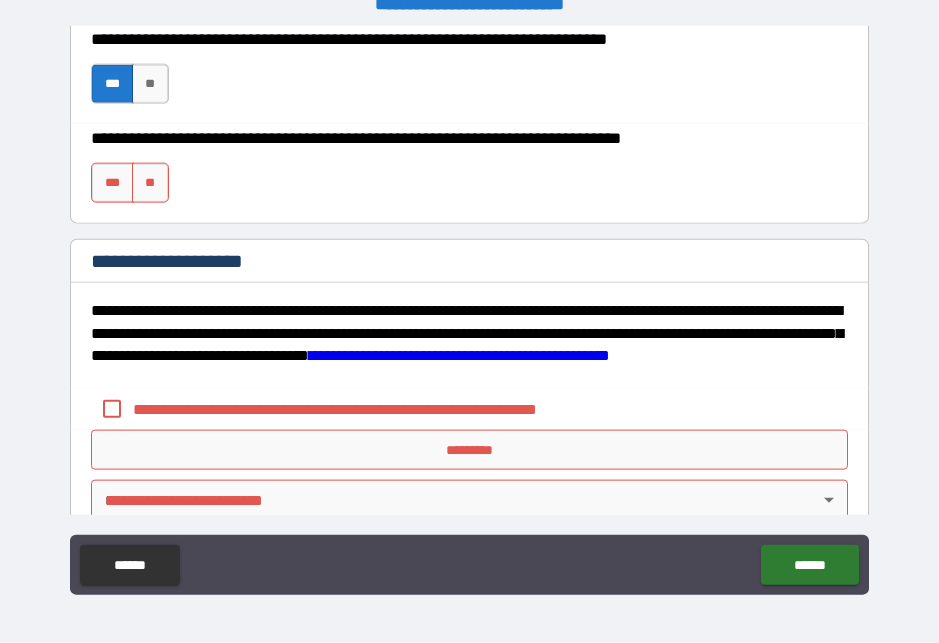 click on "***" at bounding box center (112, 183) 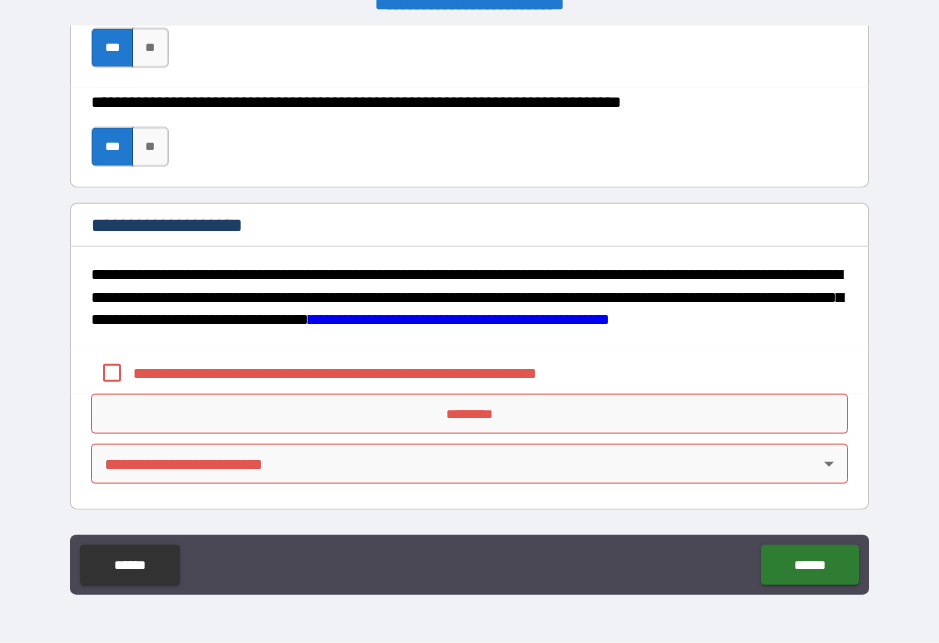 scroll, scrollTop: 3117, scrollLeft: 0, axis: vertical 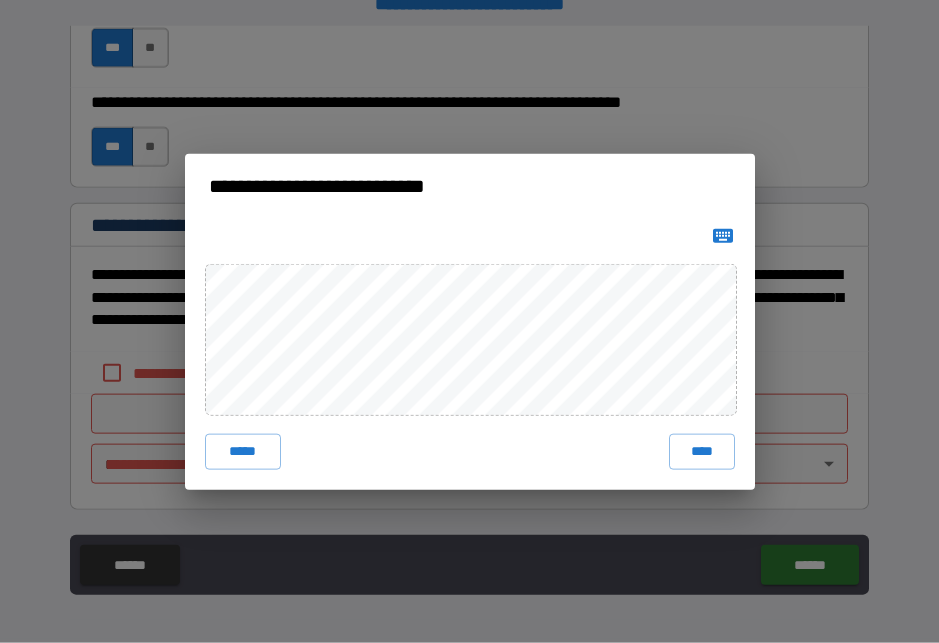 click on "****" at bounding box center [702, 452] 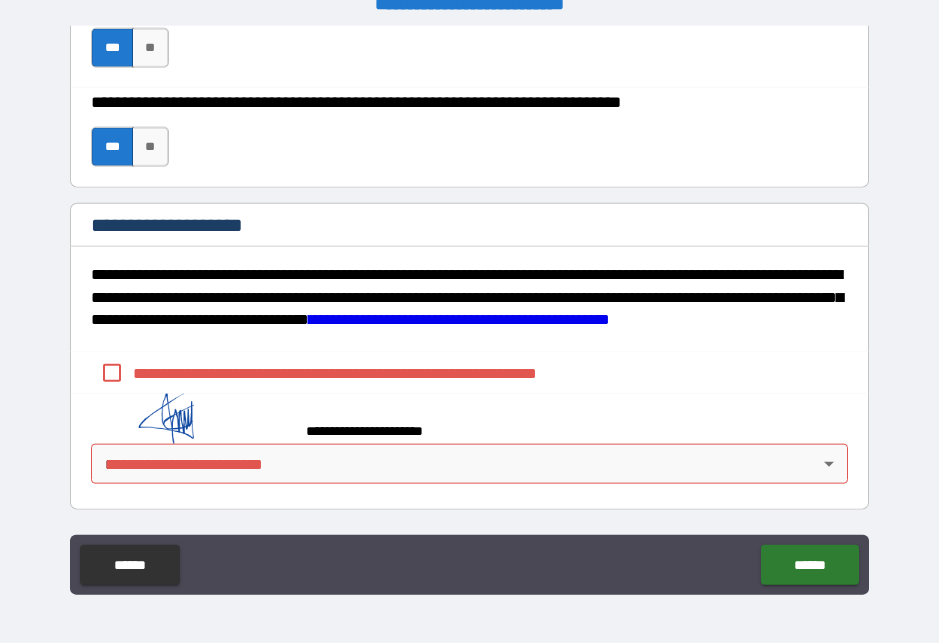 scroll, scrollTop: 3107, scrollLeft: 0, axis: vertical 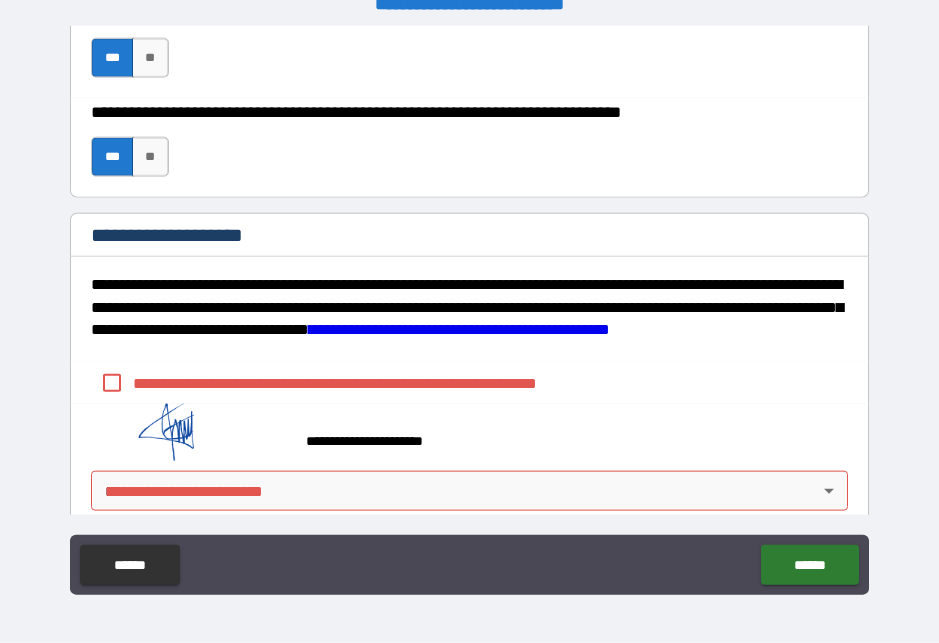click on "**********" at bounding box center (469, 309) 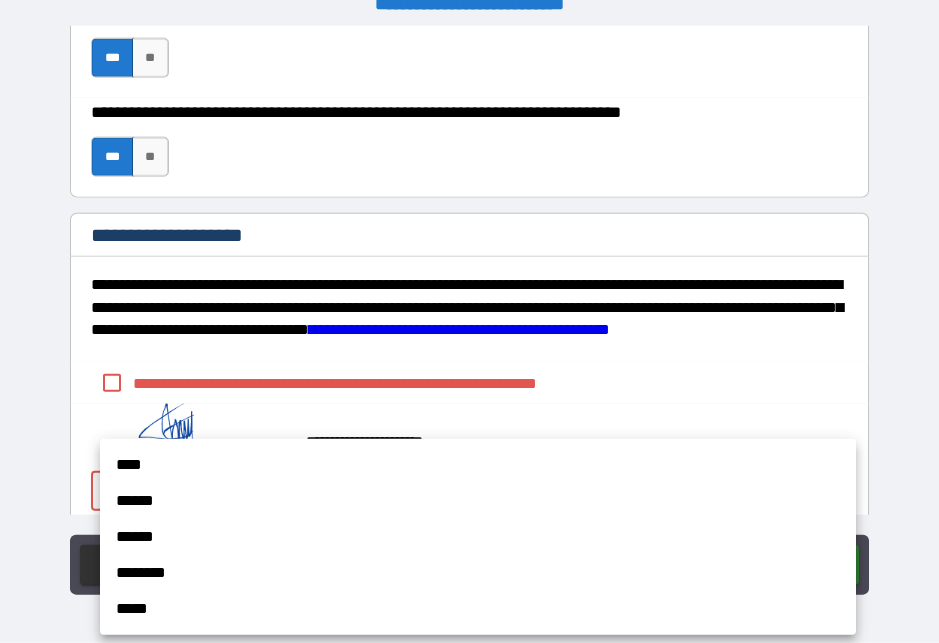 click on "****" at bounding box center [478, 465] 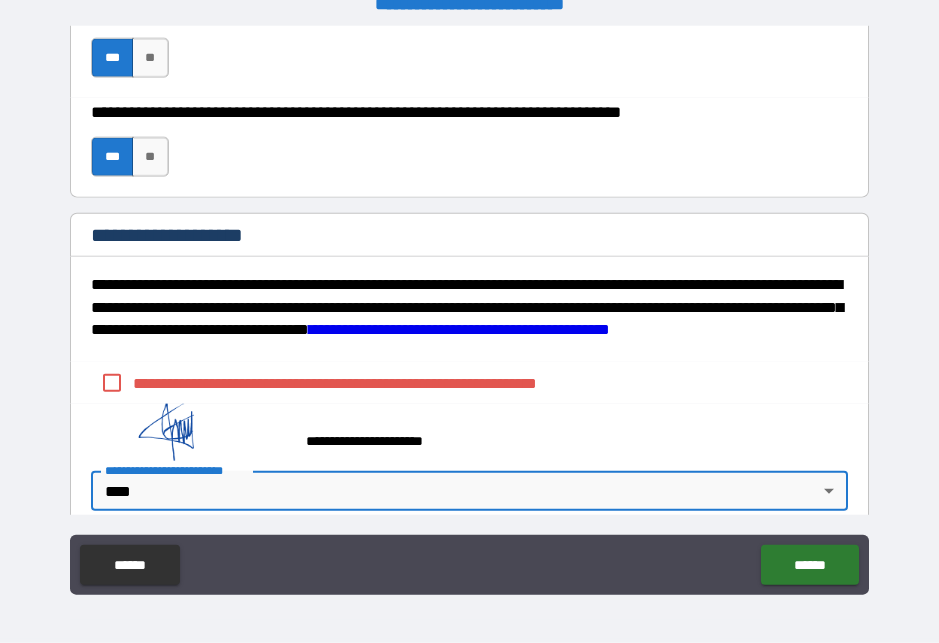 click on "******" at bounding box center (809, 565) 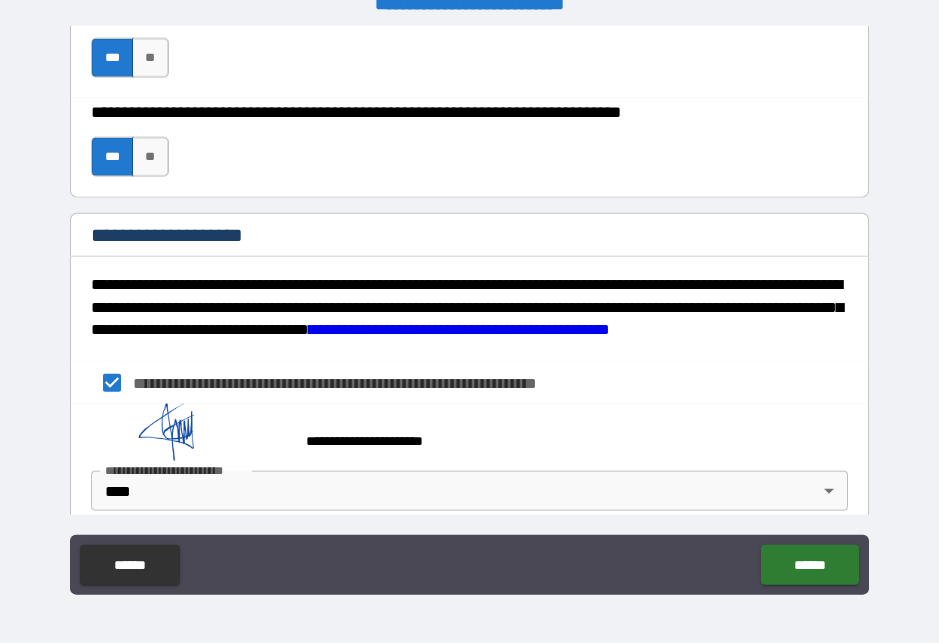 click on "******" at bounding box center [809, 565] 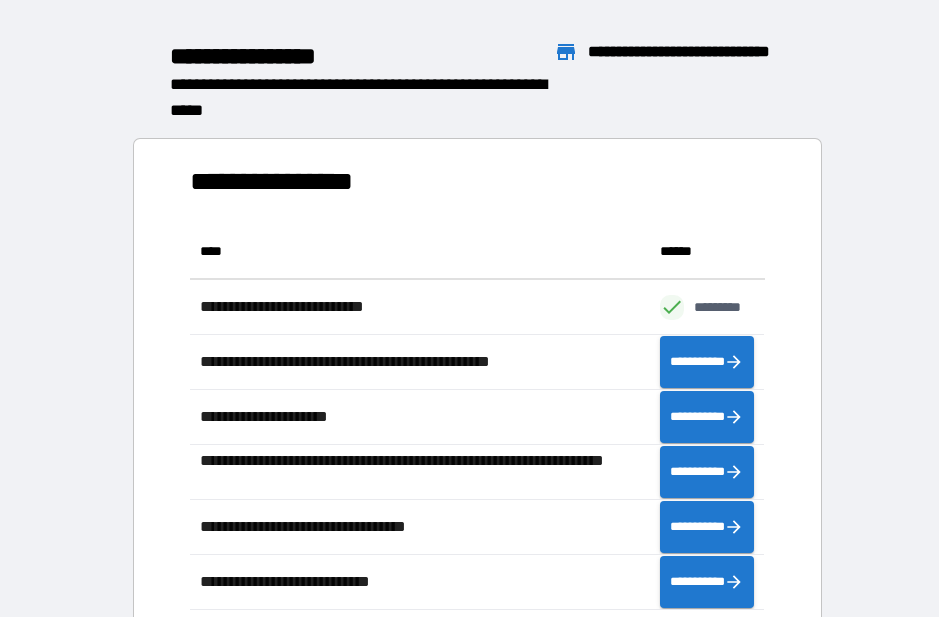 scroll, scrollTop: 386, scrollLeft: 575, axis: both 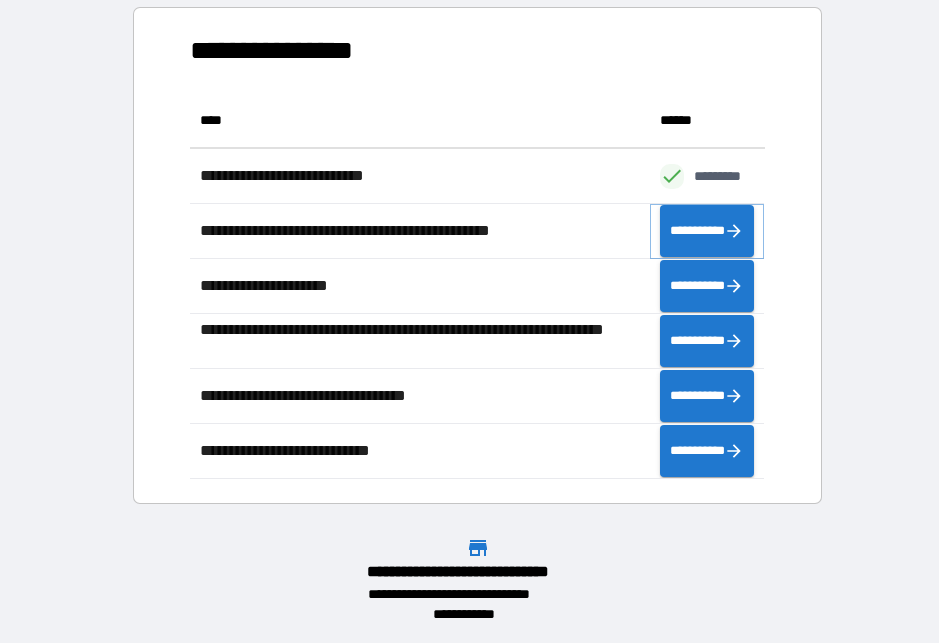click on "**********" at bounding box center (707, 231) 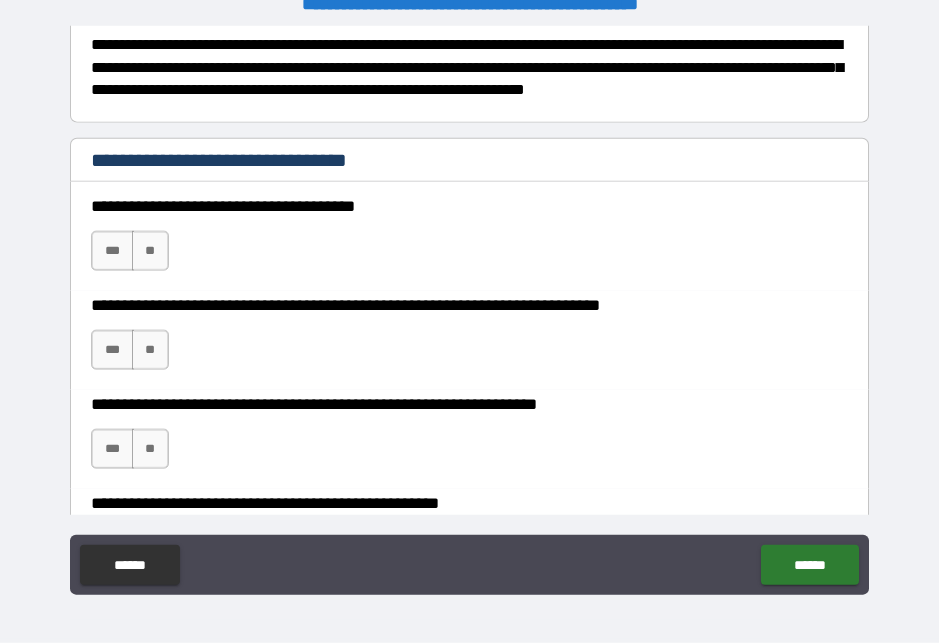 scroll, scrollTop: 306, scrollLeft: 0, axis: vertical 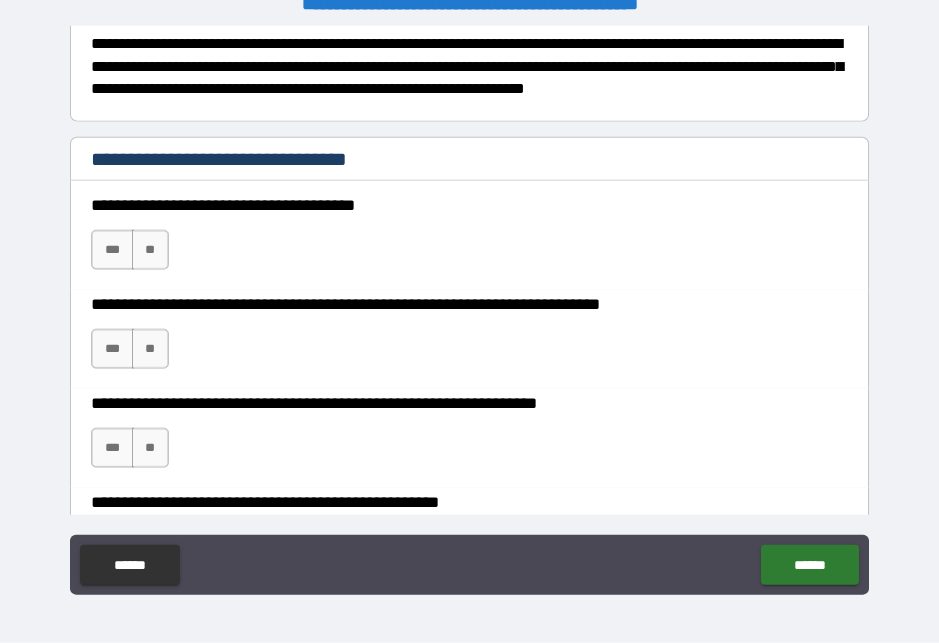click on "***" at bounding box center [112, 250] 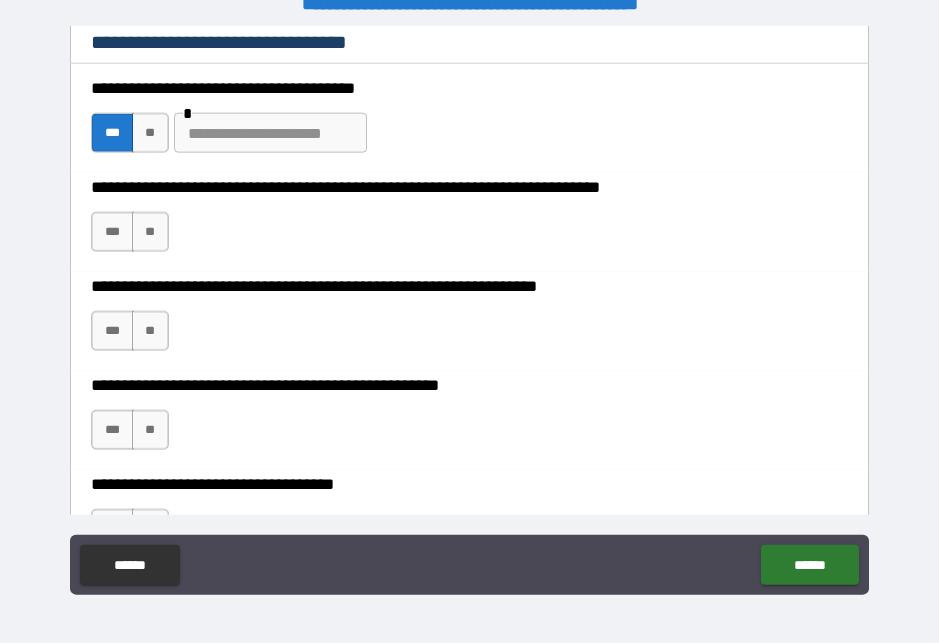 scroll, scrollTop: 425, scrollLeft: 0, axis: vertical 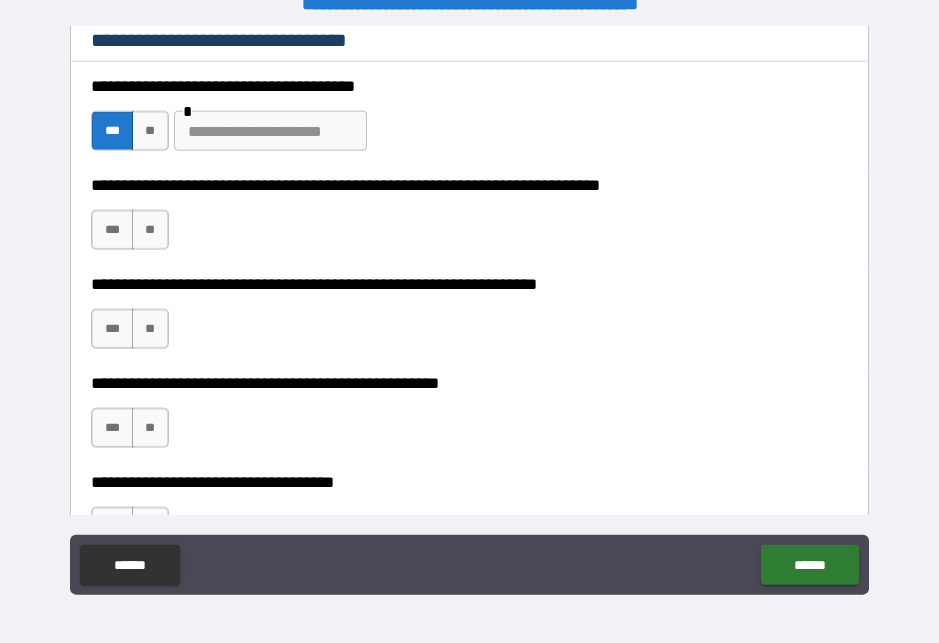 click on "***" at bounding box center [112, 230] 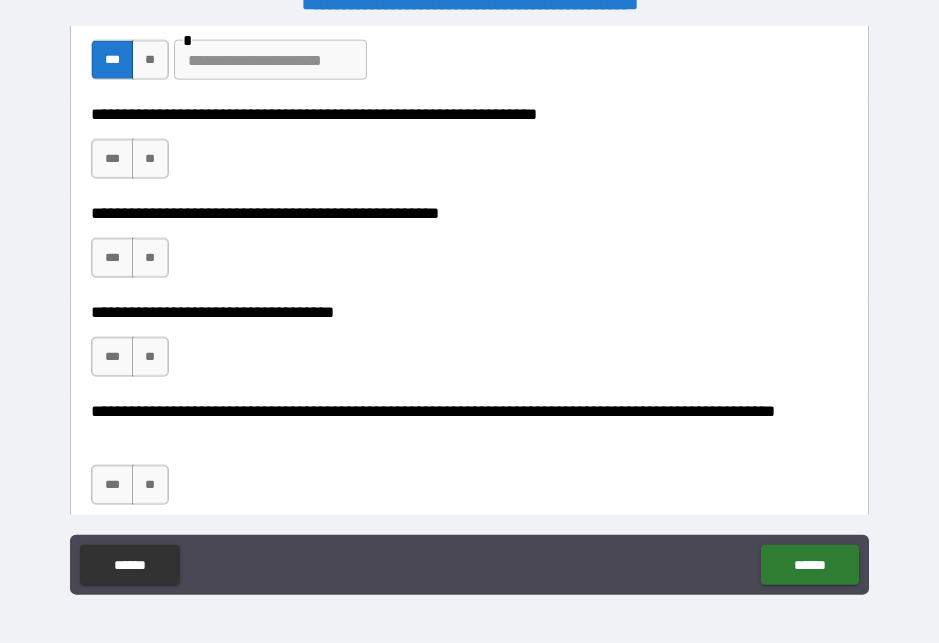scroll, scrollTop: 590, scrollLeft: 0, axis: vertical 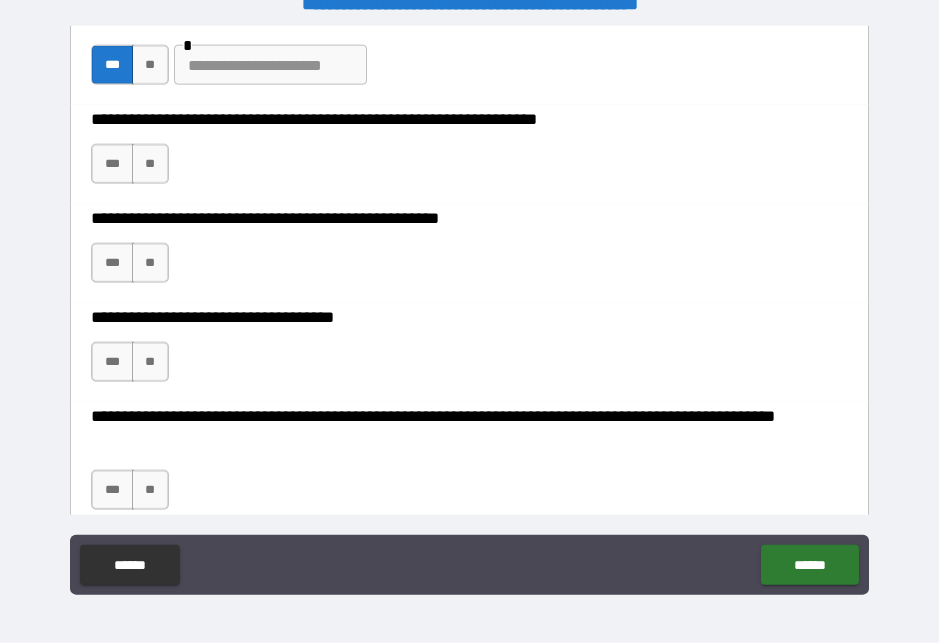 click on "**" at bounding box center [150, 164] 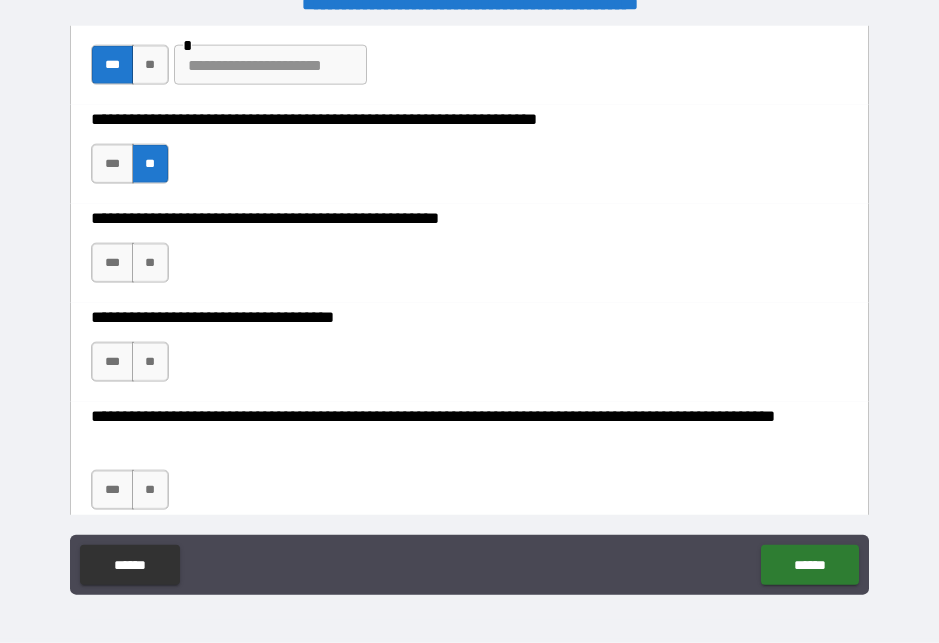 click on "***" at bounding box center (112, 263) 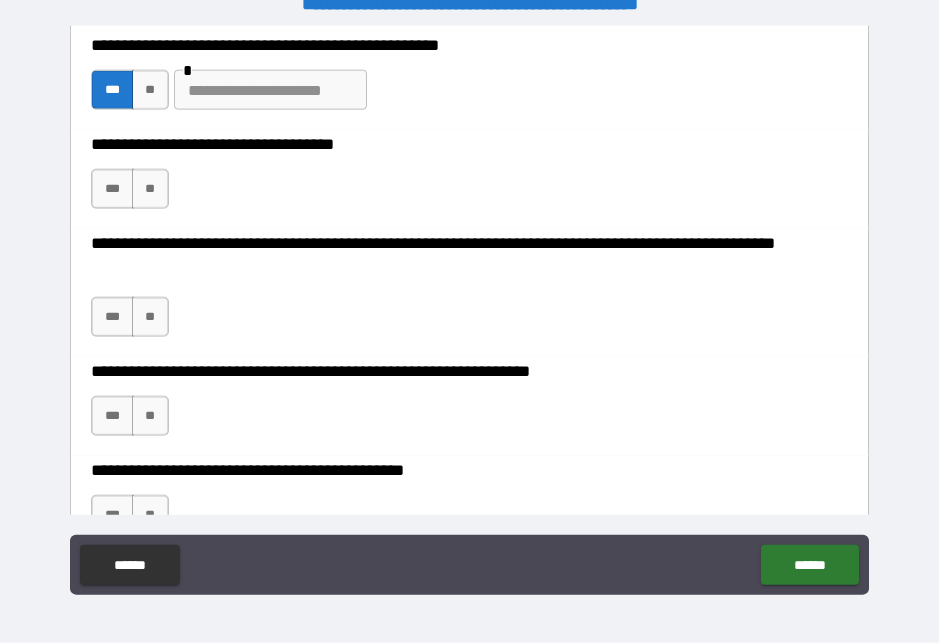 scroll, scrollTop: 769, scrollLeft: 0, axis: vertical 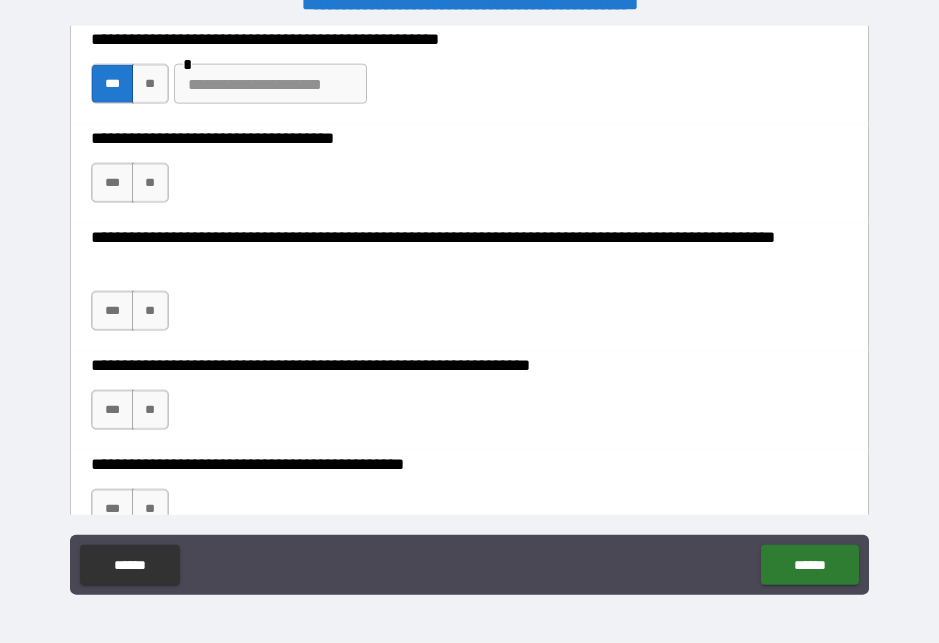 click on "**" at bounding box center (150, 183) 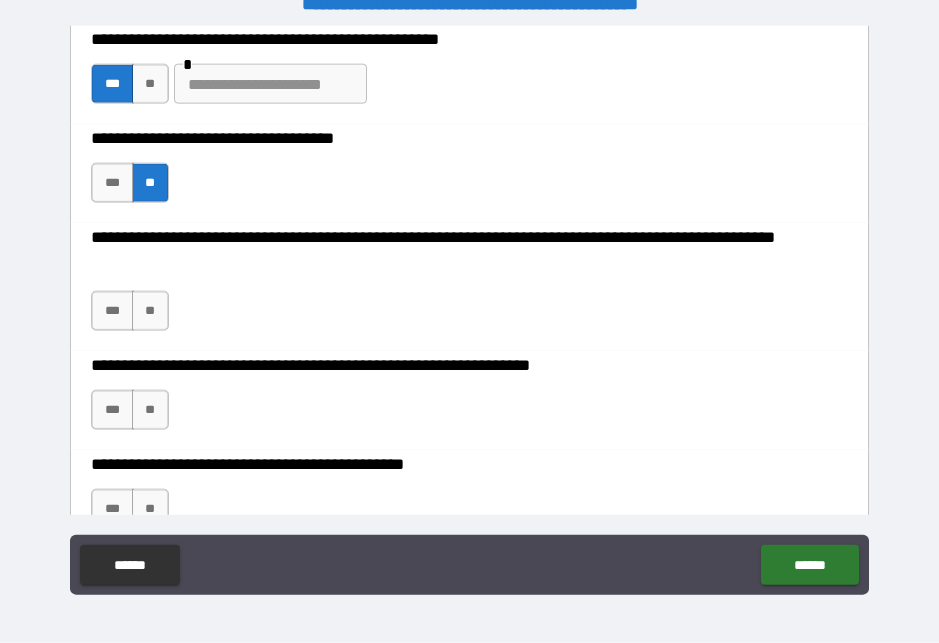 click on "**" at bounding box center (150, 311) 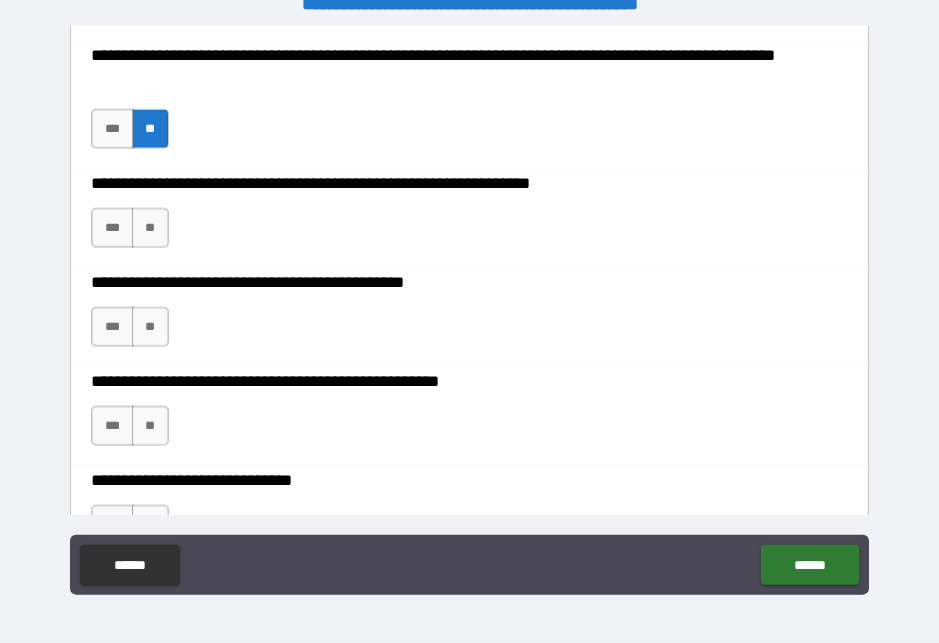 scroll, scrollTop: 949, scrollLeft: 0, axis: vertical 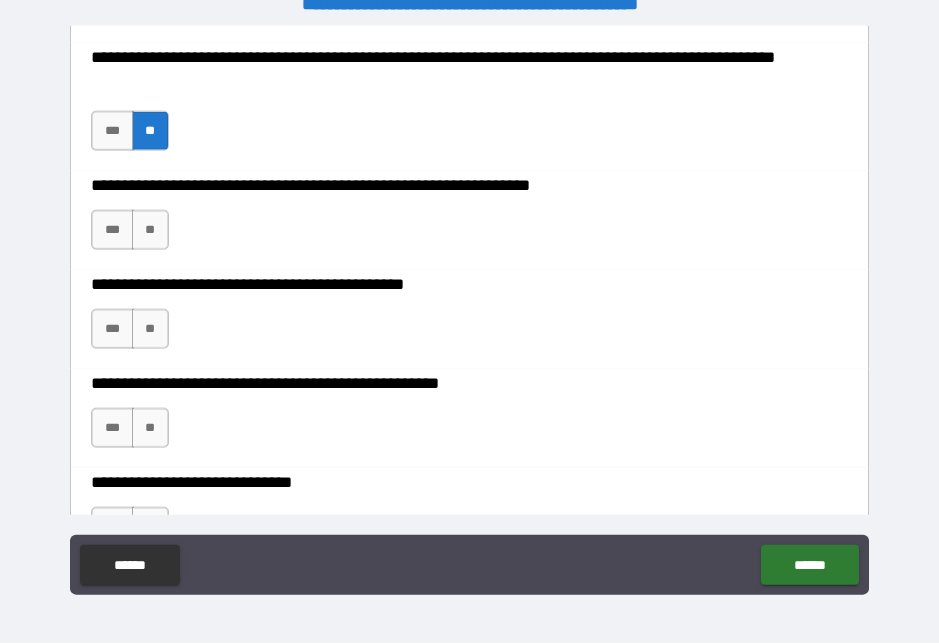 click on "**" at bounding box center (150, 230) 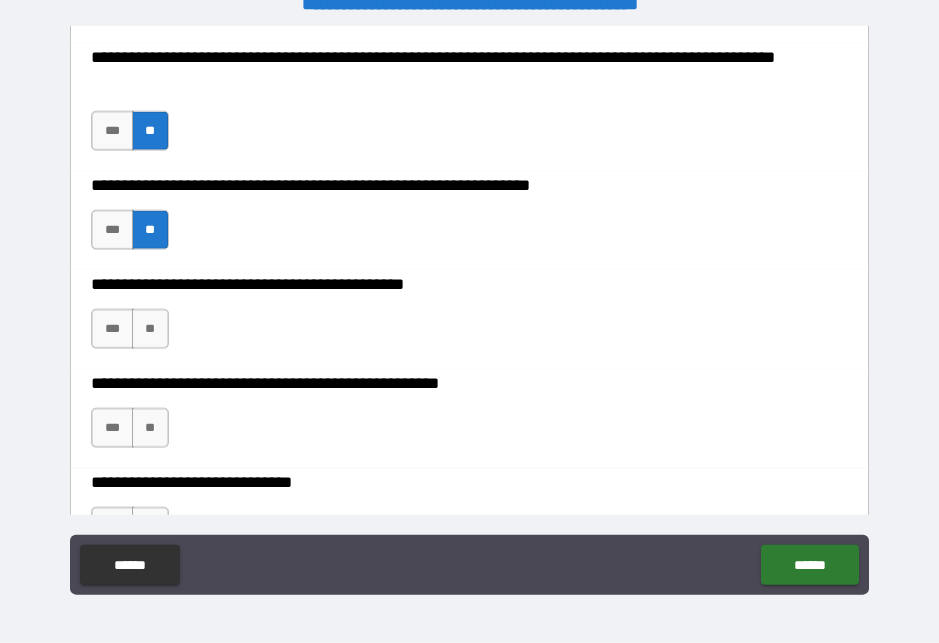 click on "**" at bounding box center [150, 329] 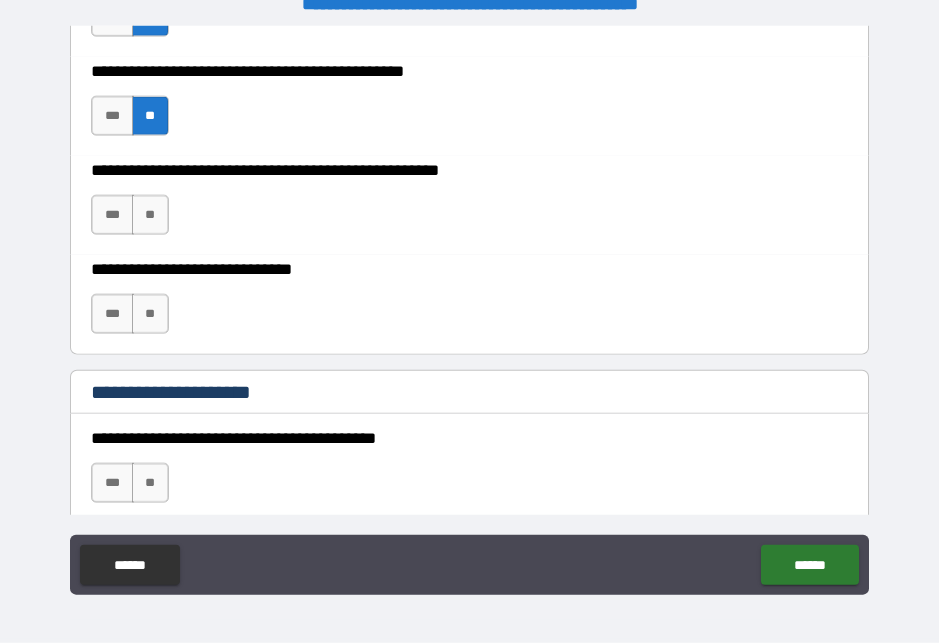 scroll, scrollTop: 1159, scrollLeft: 0, axis: vertical 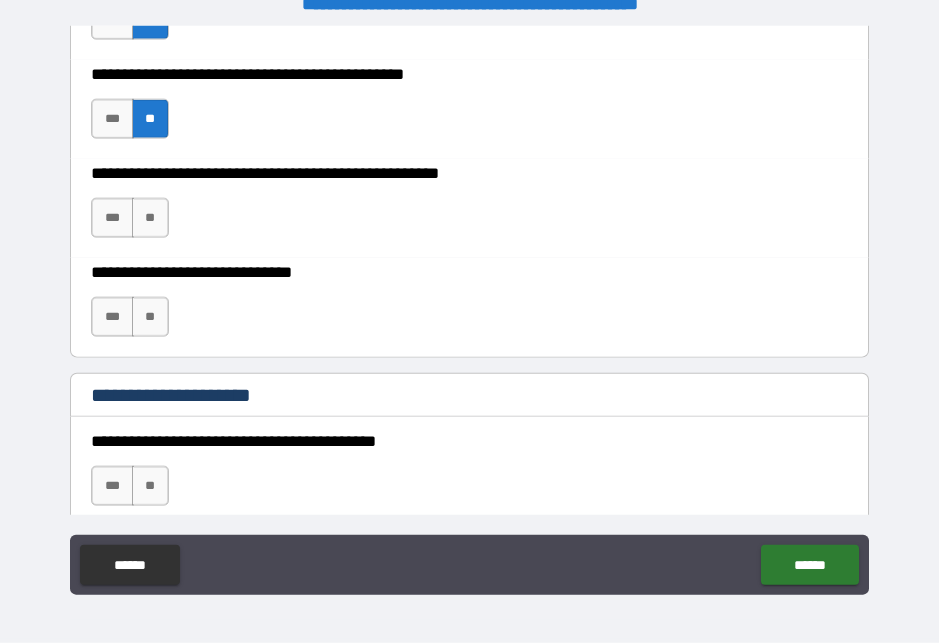 click on "***" at bounding box center [112, 218] 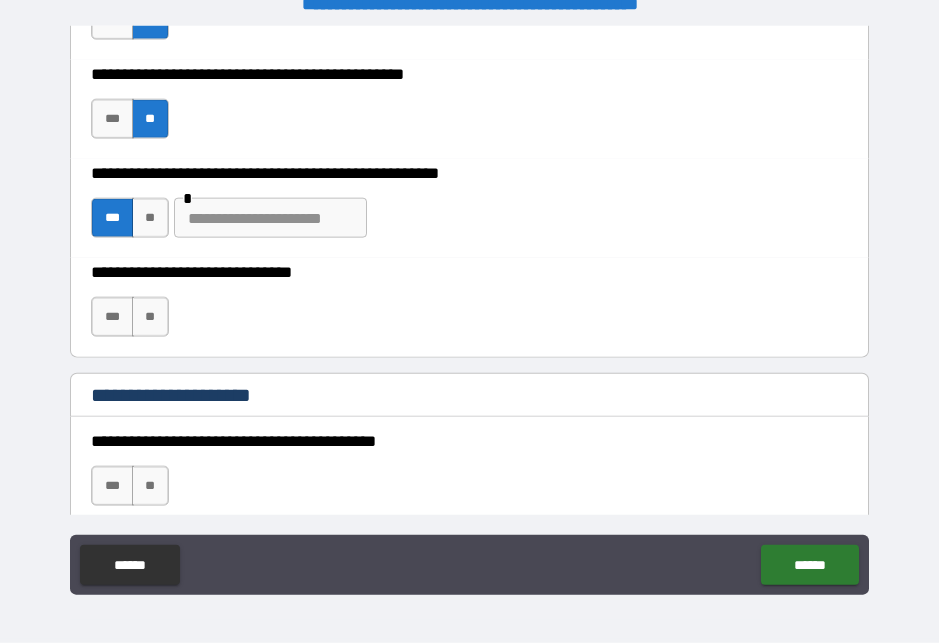 type on "*" 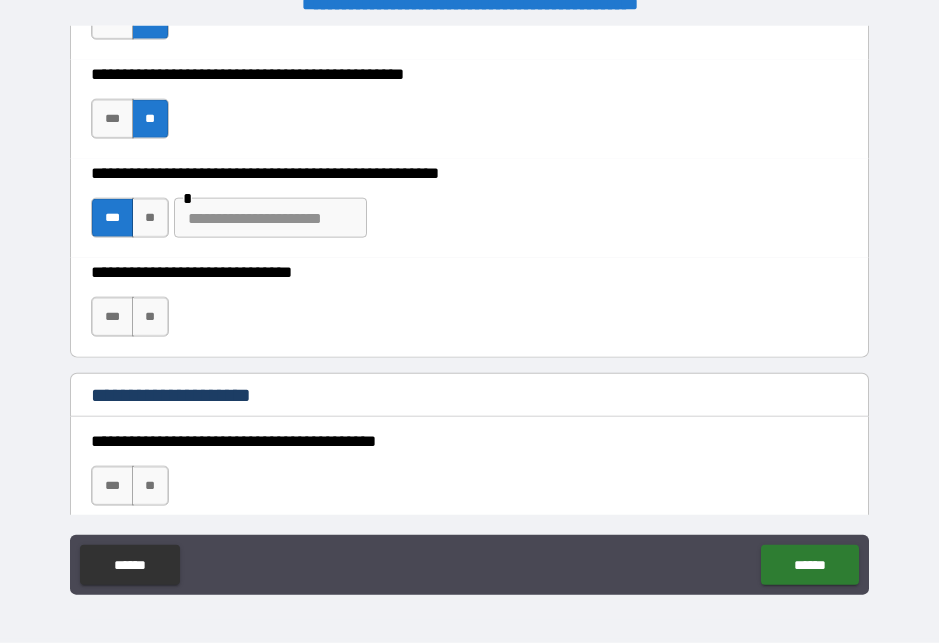 click at bounding box center (270, 218) 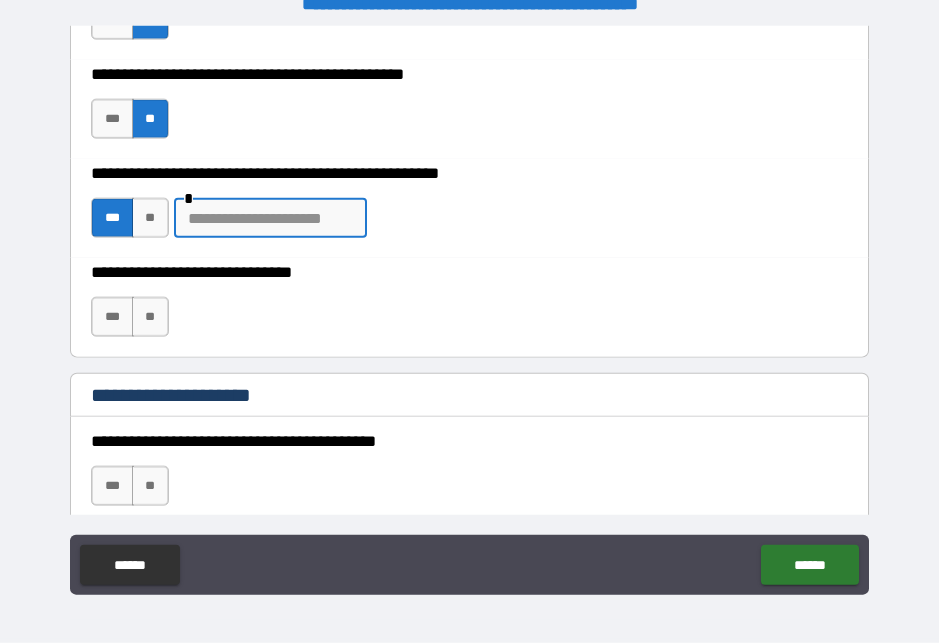 scroll, scrollTop: 26, scrollLeft: 0, axis: vertical 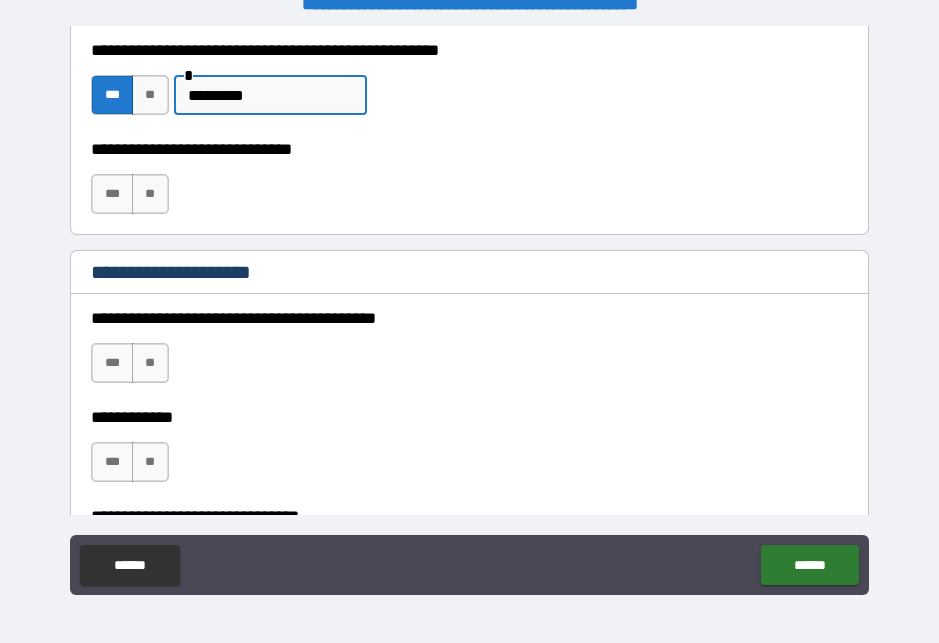 type on "*********" 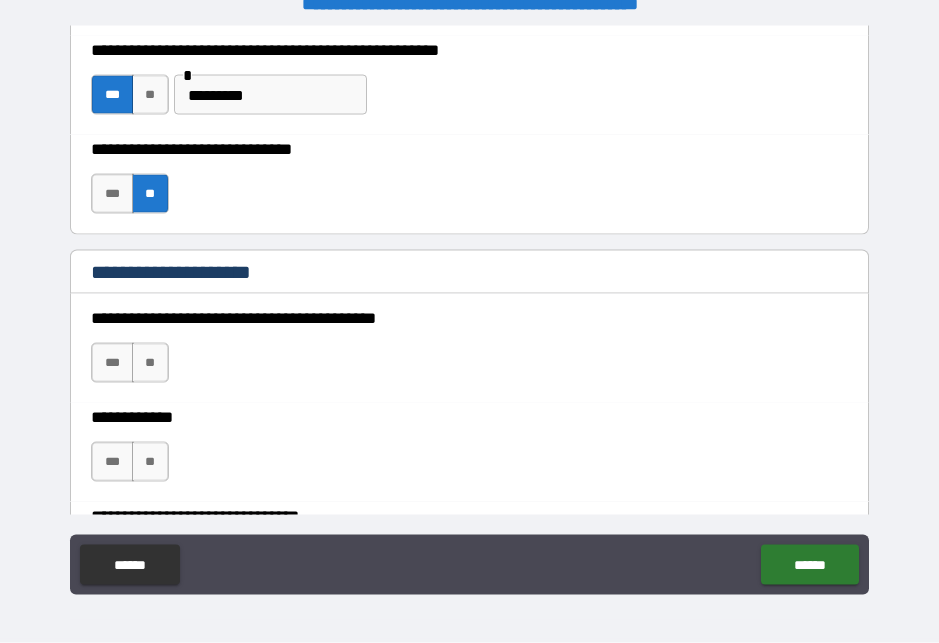 scroll, scrollTop: 26, scrollLeft: 0, axis: vertical 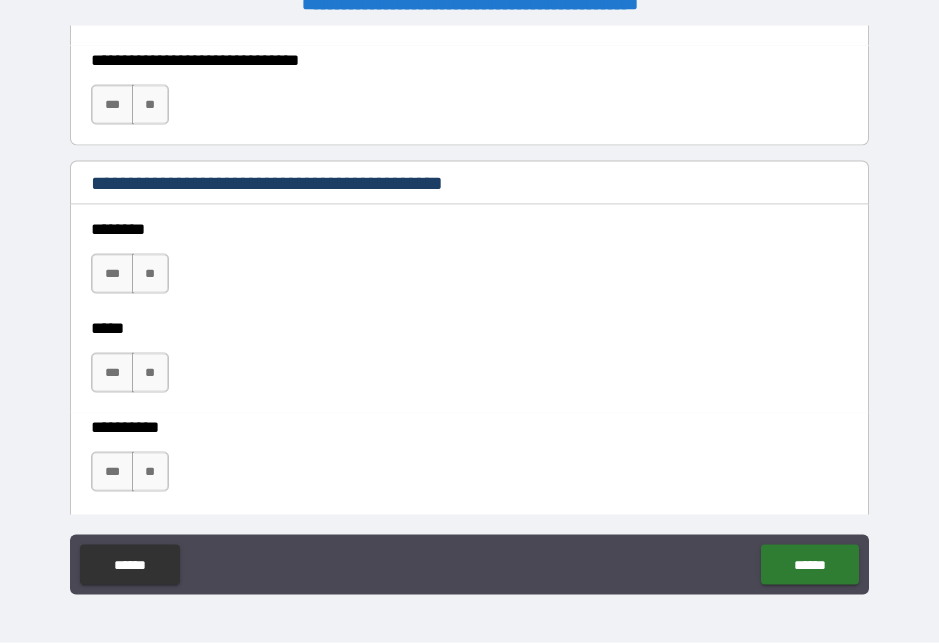 click on "**" at bounding box center (150, 274) 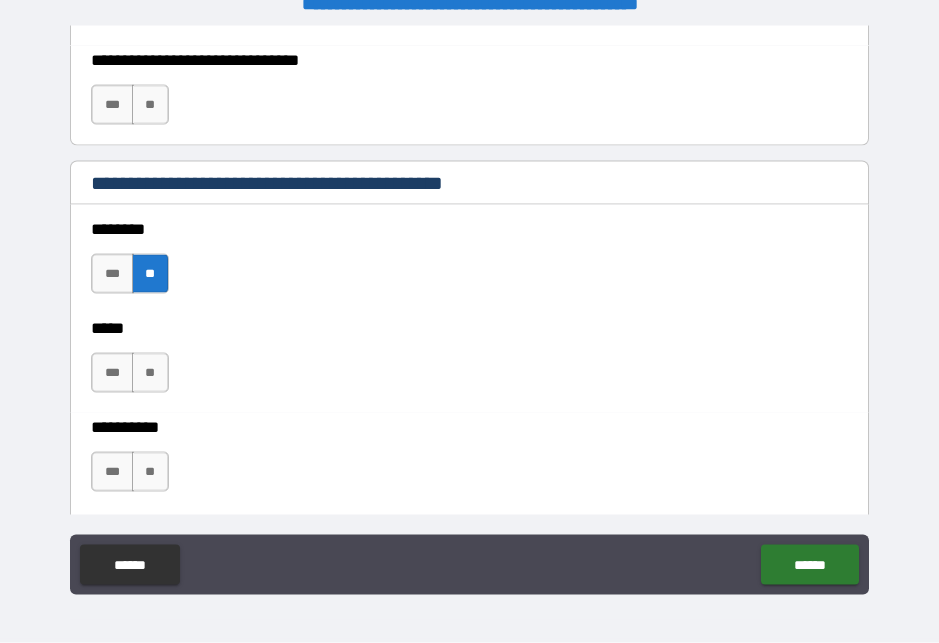 scroll, scrollTop: 26, scrollLeft: 0, axis: vertical 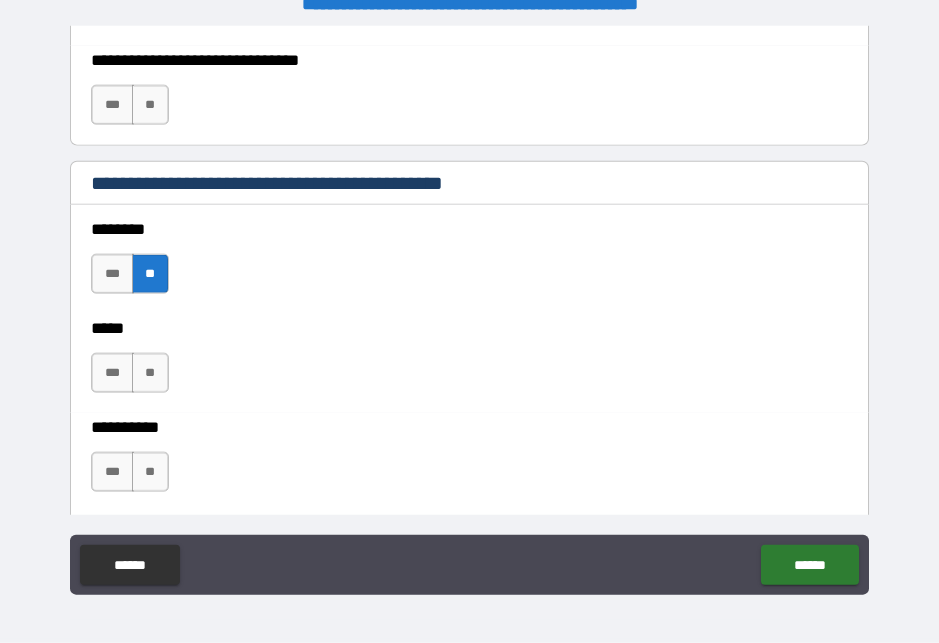 click on "**" at bounding box center (150, 373) 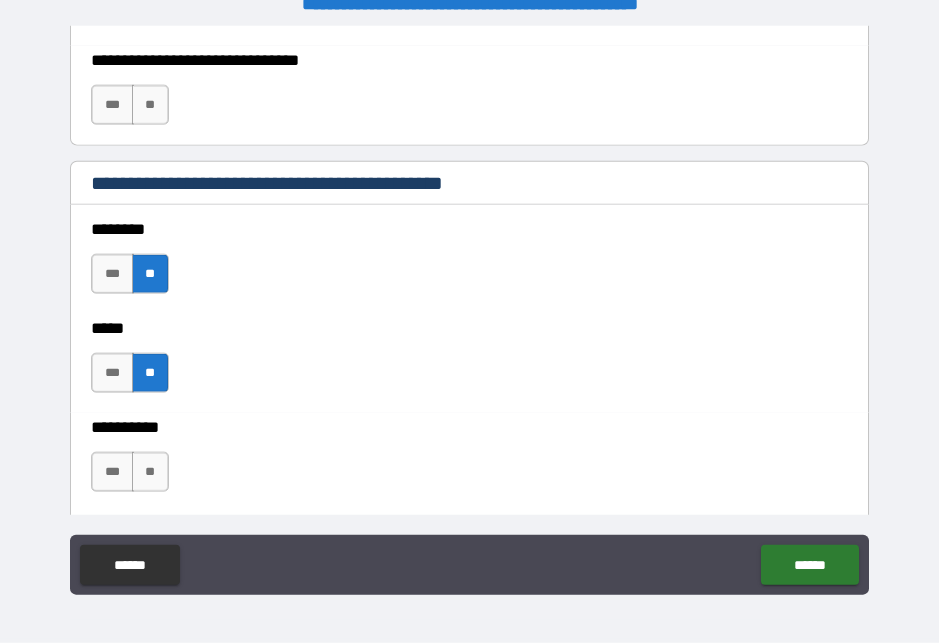 click on "**" at bounding box center [150, 472] 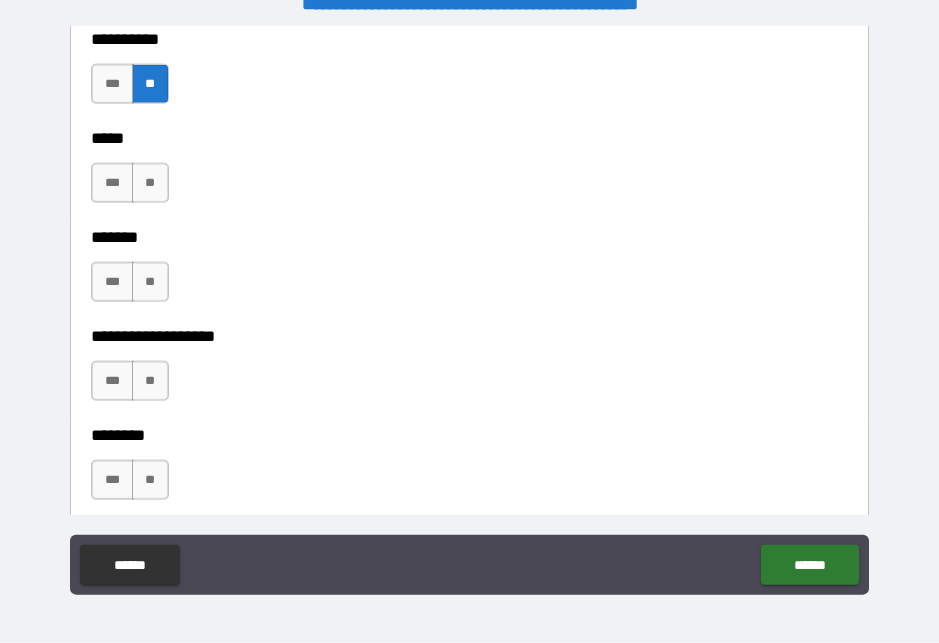 scroll, scrollTop: 2128, scrollLeft: 0, axis: vertical 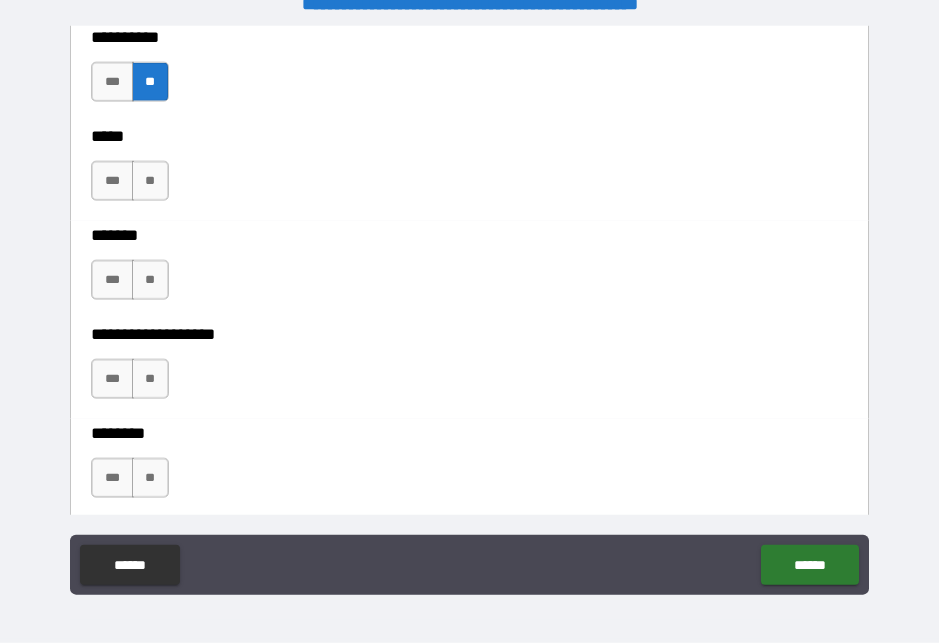 click on "**" at bounding box center [150, 181] 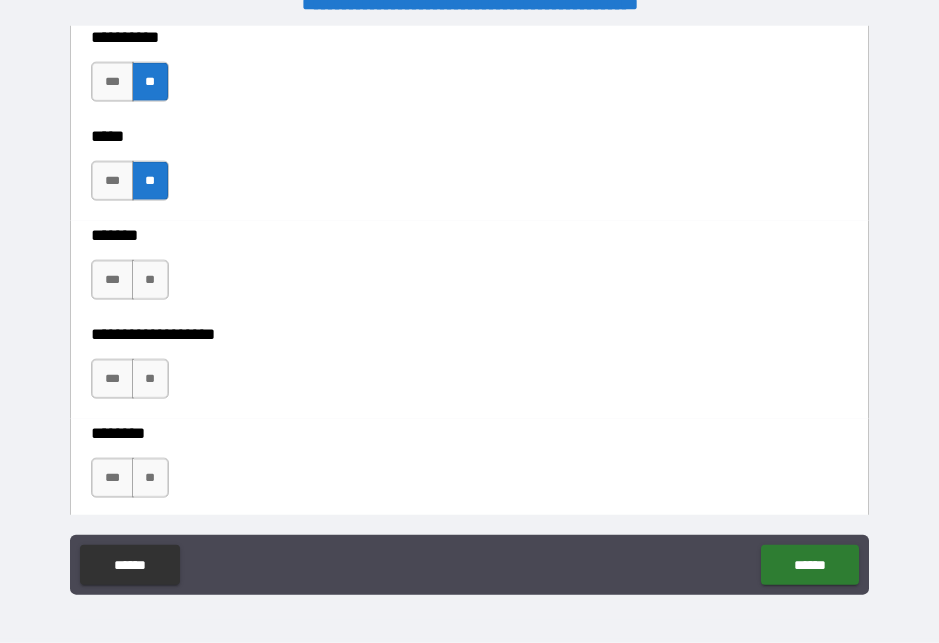 click on "**" at bounding box center (150, 280) 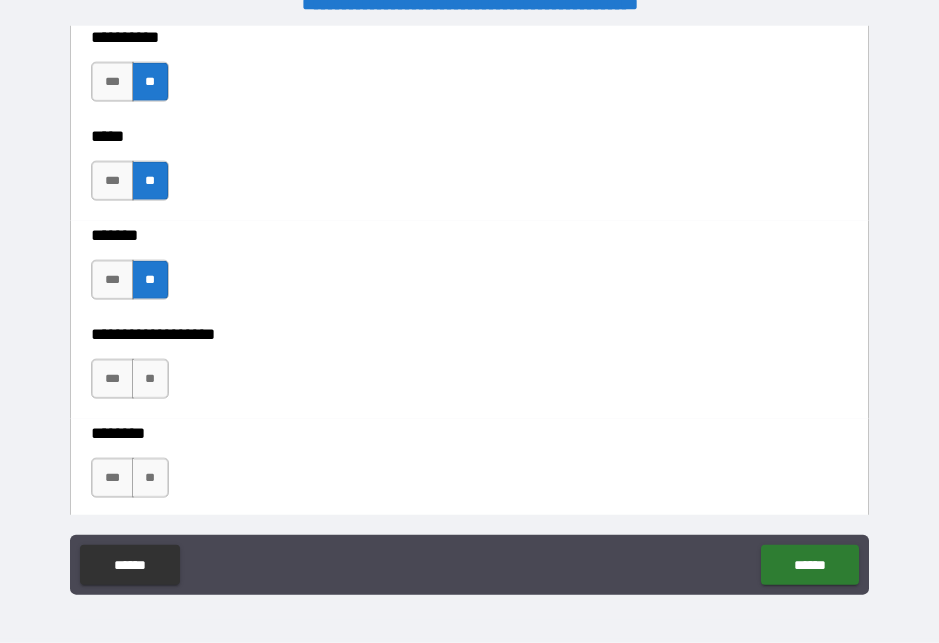 click on "**" at bounding box center [150, 379] 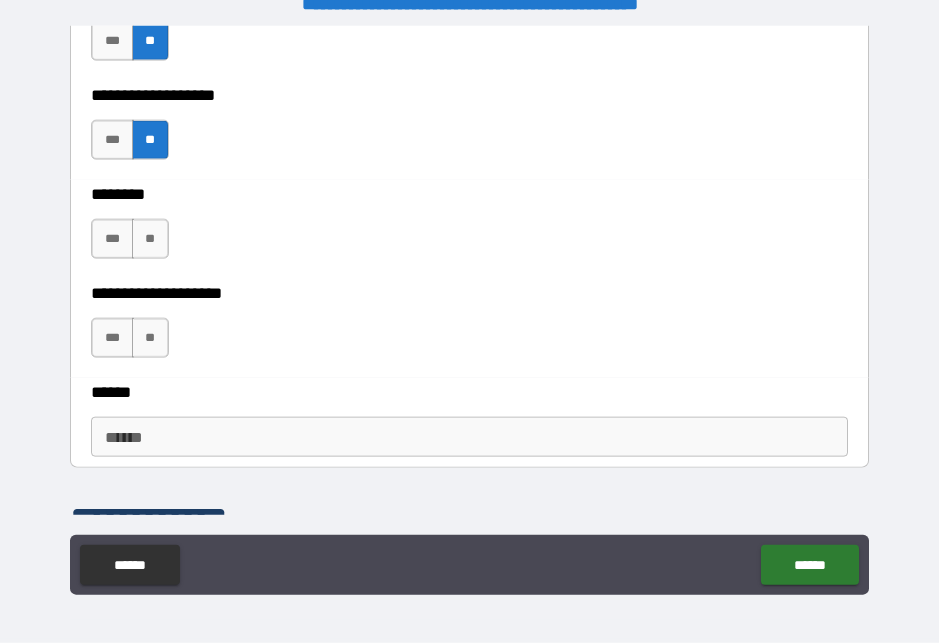 scroll, scrollTop: 2363, scrollLeft: 0, axis: vertical 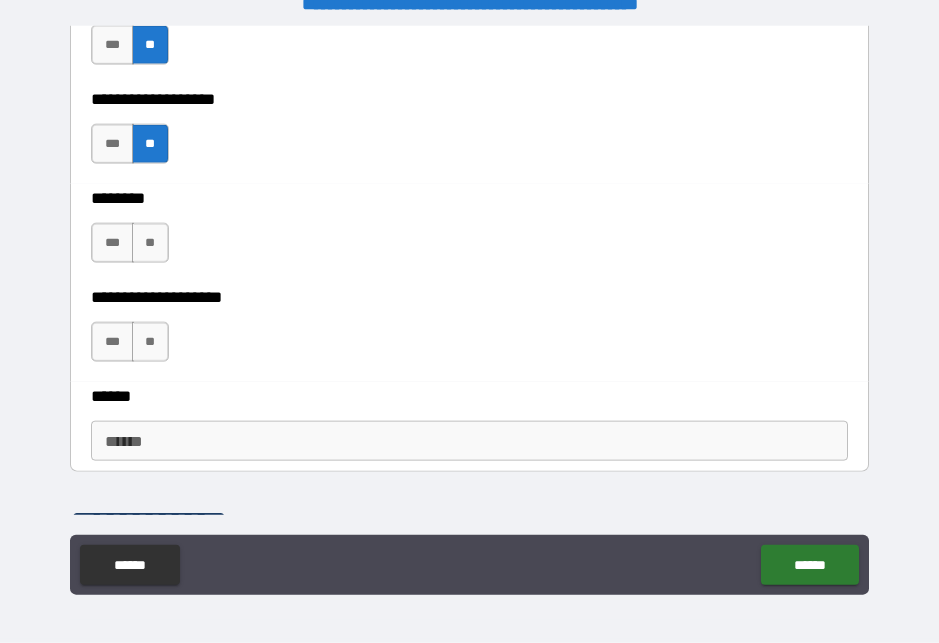 click on "**" at bounding box center (150, 243) 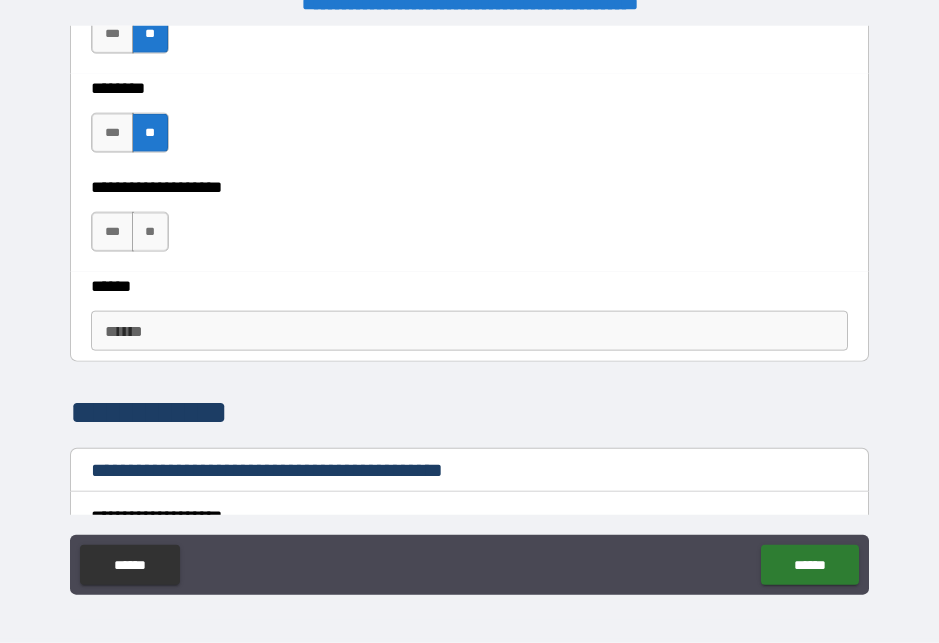 scroll, scrollTop: 2481, scrollLeft: 0, axis: vertical 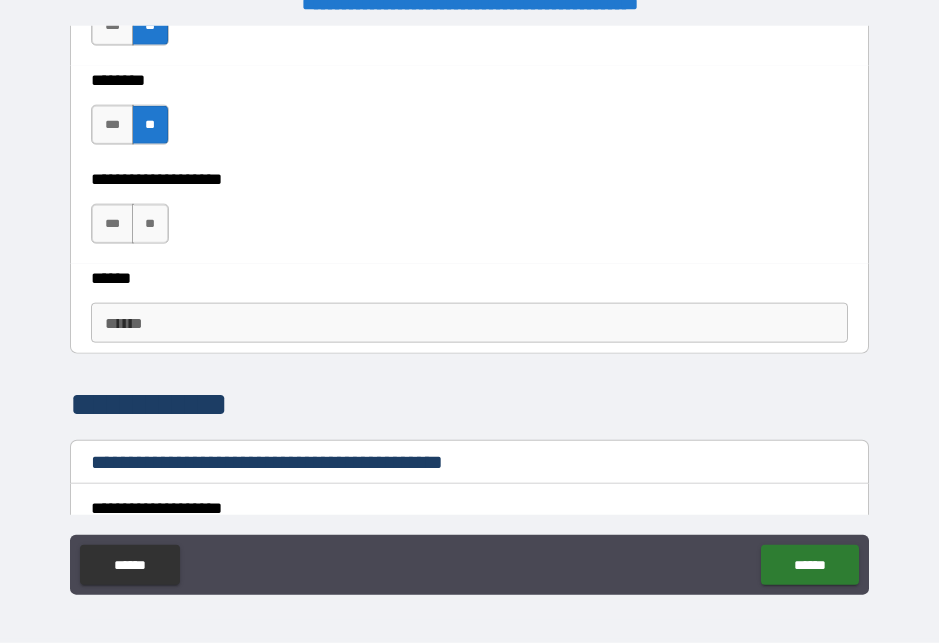 click on "**" at bounding box center [150, 224] 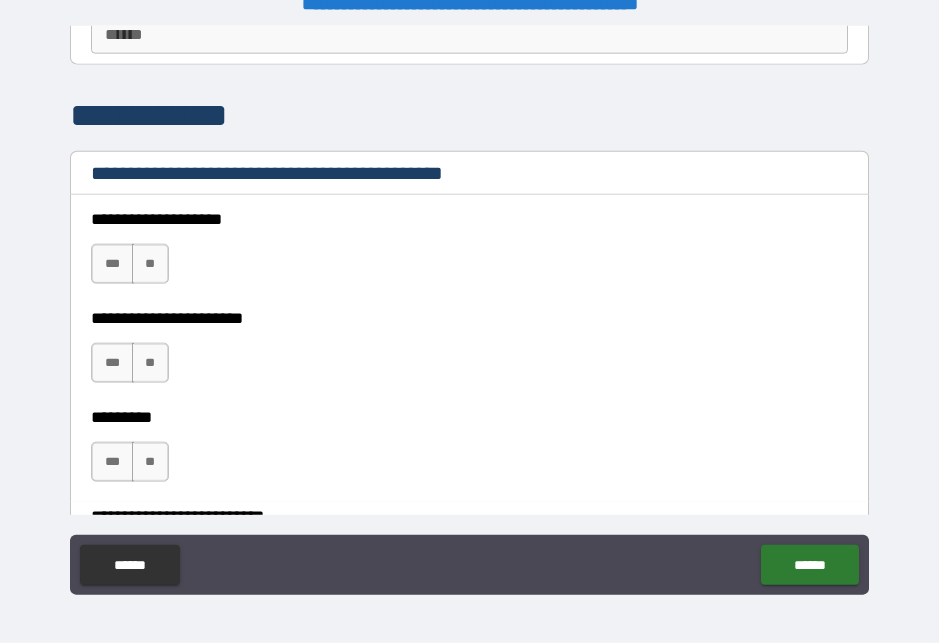 scroll, scrollTop: 2766, scrollLeft: 0, axis: vertical 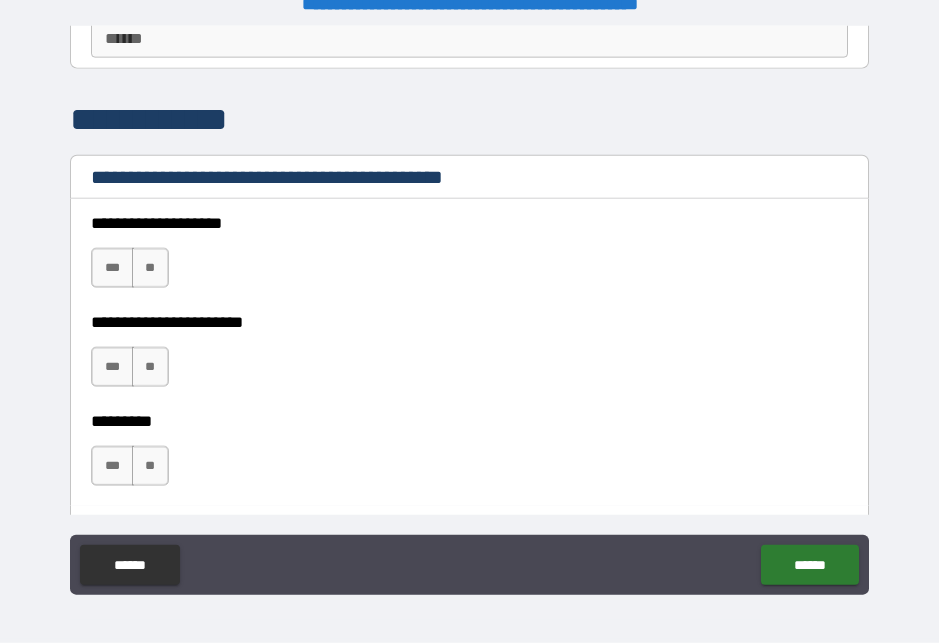 click on "**" at bounding box center [150, 268] 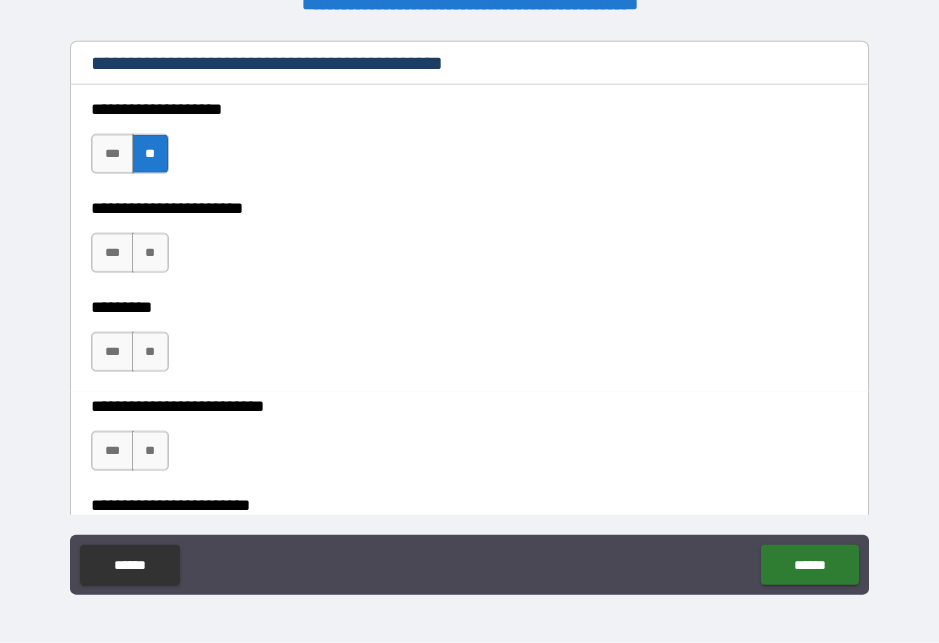scroll, scrollTop: 2883, scrollLeft: 0, axis: vertical 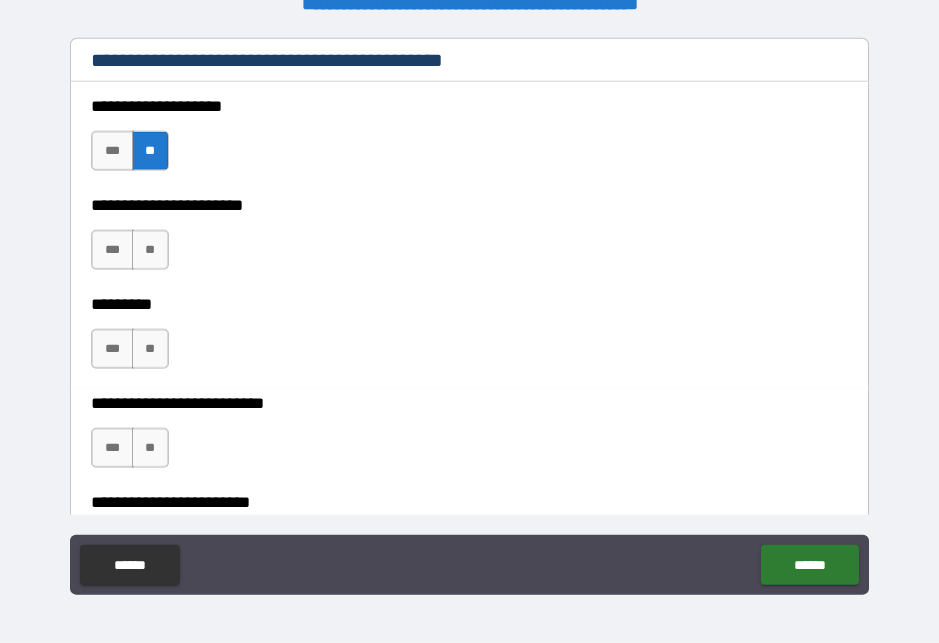 click on "**" at bounding box center [150, 250] 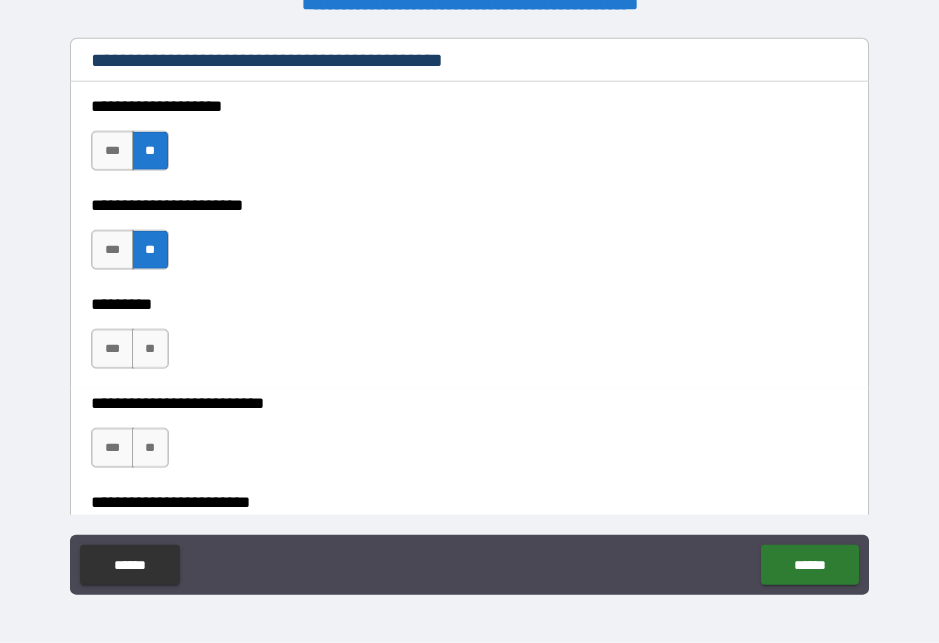 click on "**" at bounding box center (150, 349) 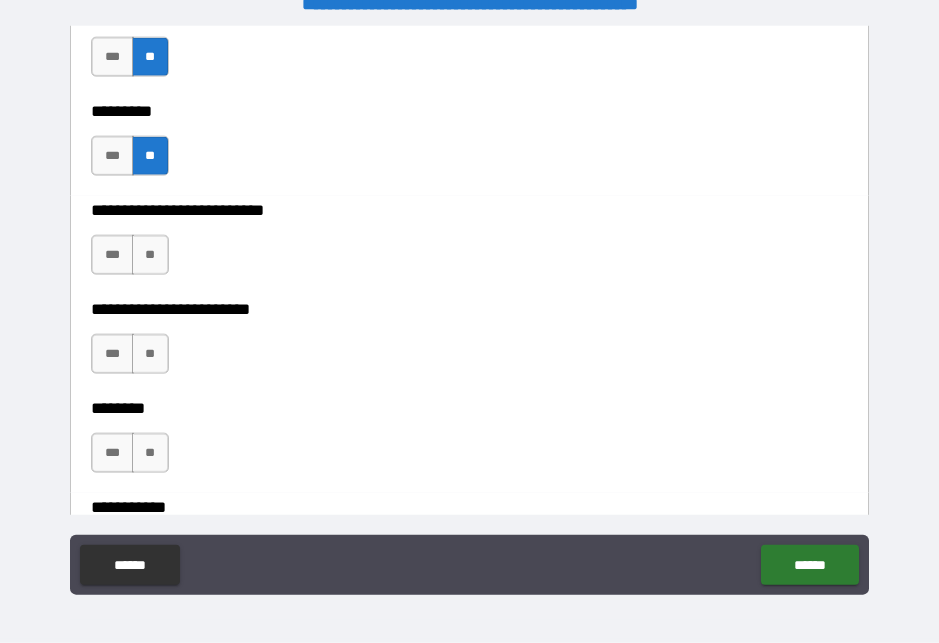 scroll, scrollTop: 3070, scrollLeft: 0, axis: vertical 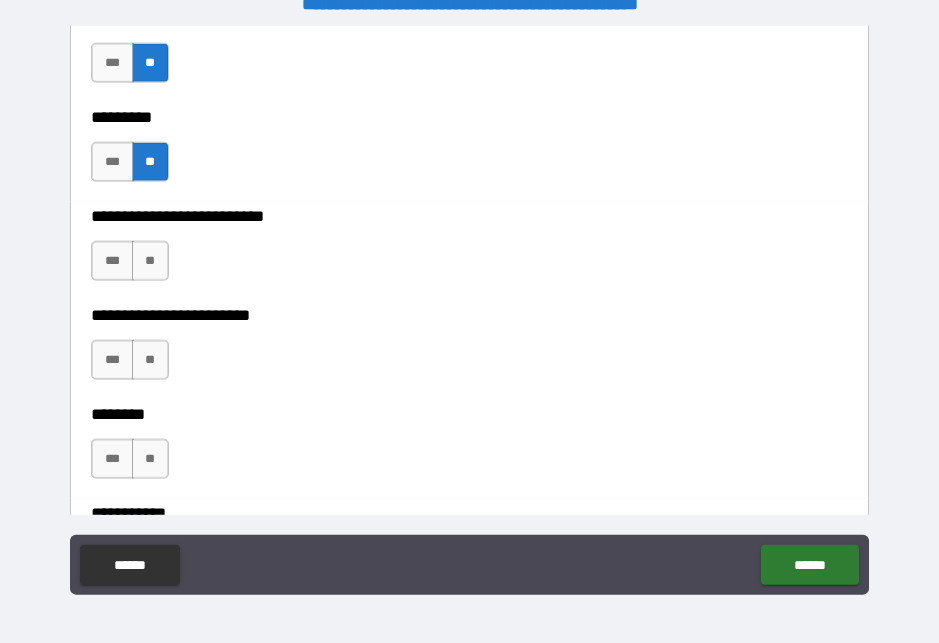 click on "**" at bounding box center [150, 261] 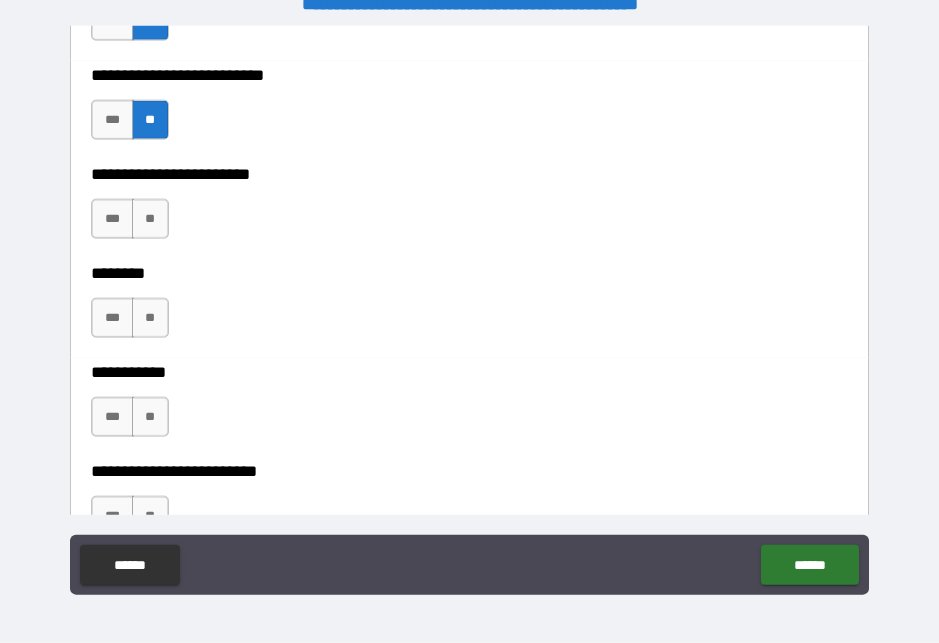 scroll, scrollTop: 3221, scrollLeft: 0, axis: vertical 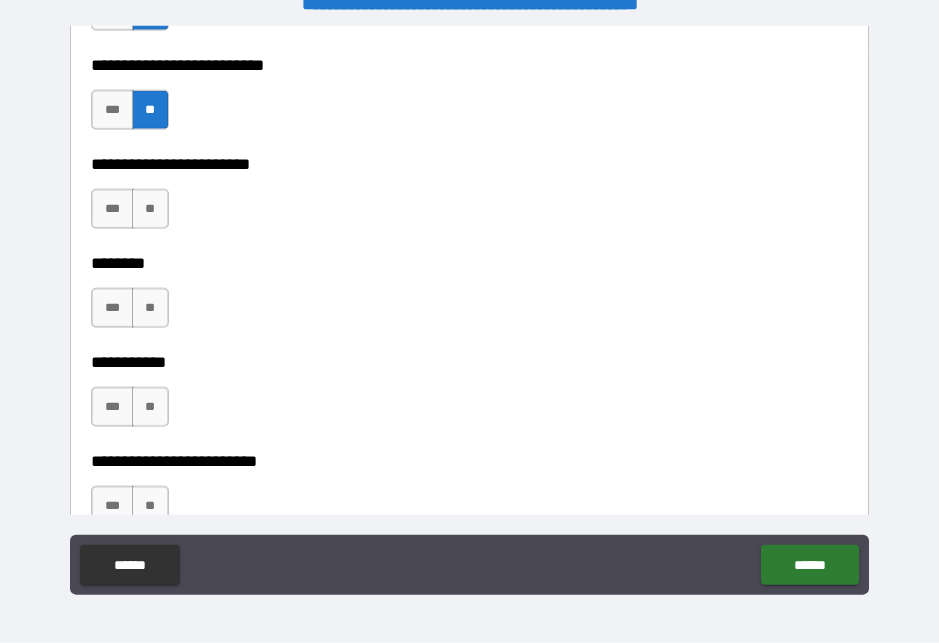 click on "**" at bounding box center [150, 209] 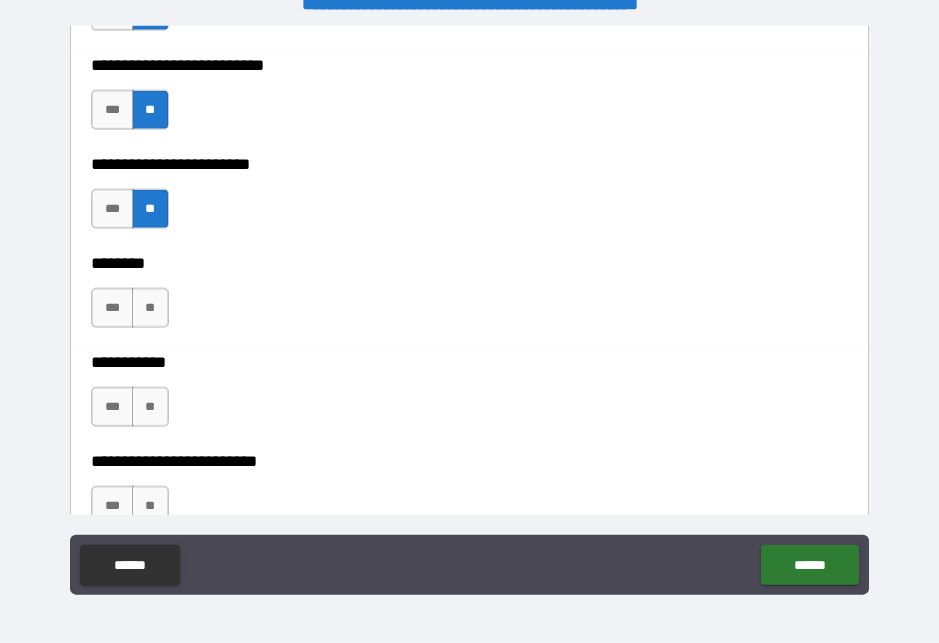 click on "**" at bounding box center (150, 308) 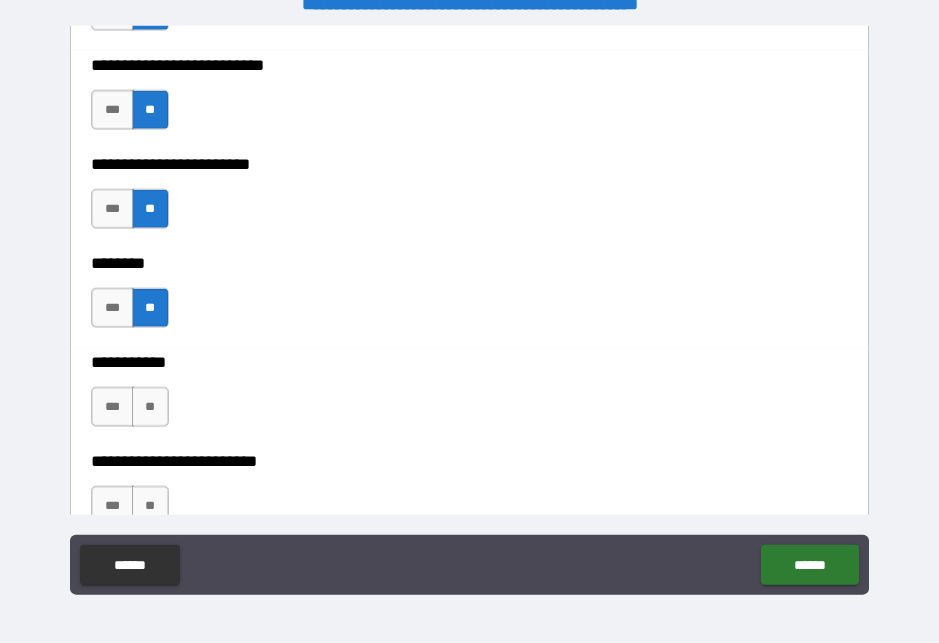 click on "**" at bounding box center [150, 407] 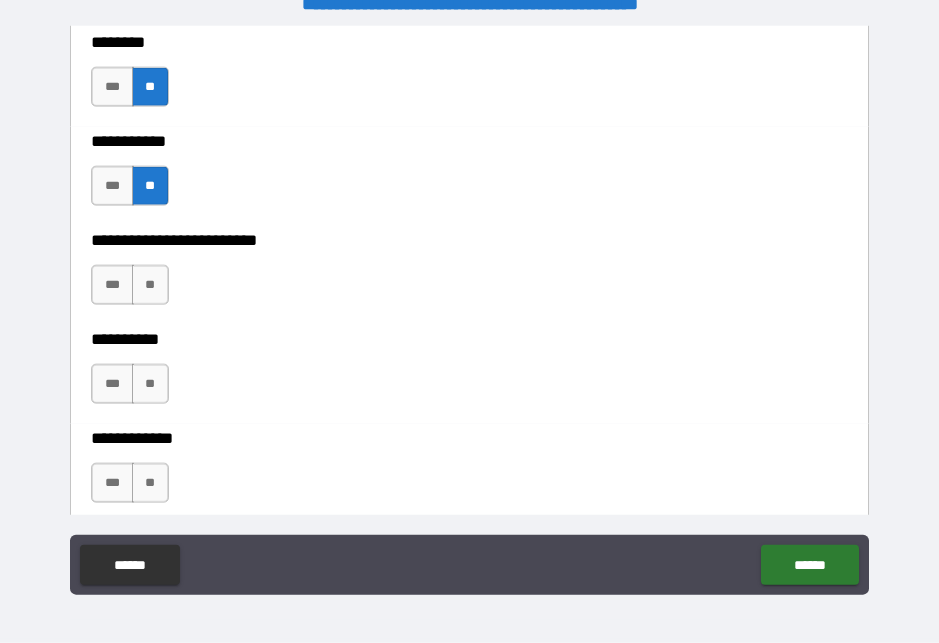 scroll, scrollTop: 3442, scrollLeft: 0, axis: vertical 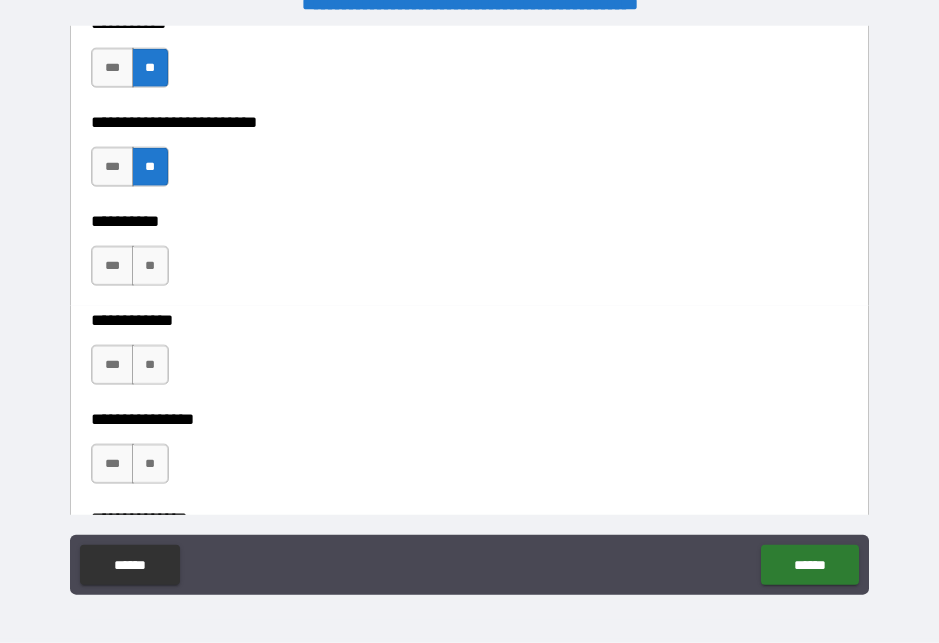 click on "**" at bounding box center (150, 266) 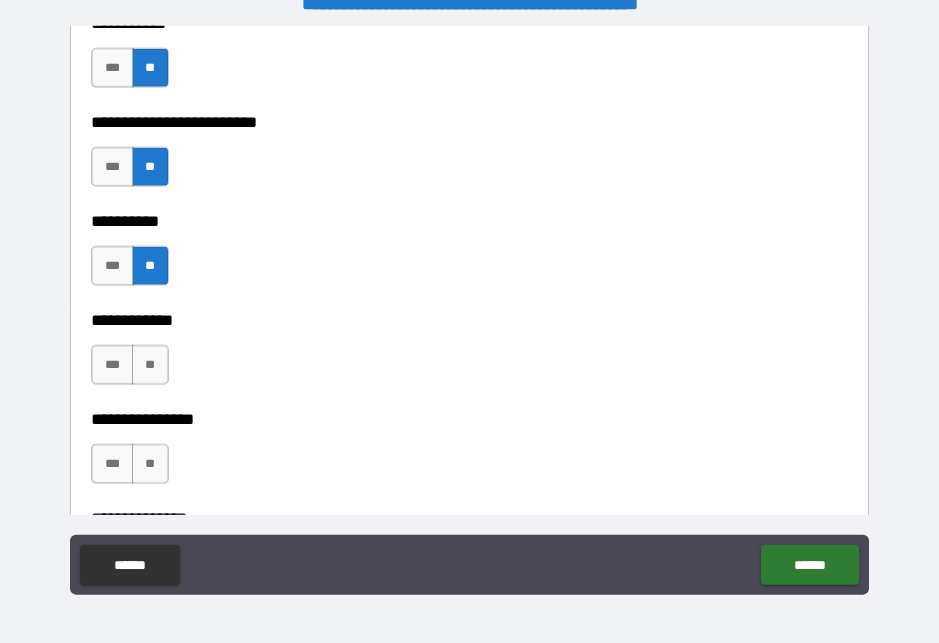 click on "**" at bounding box center (150, 365) 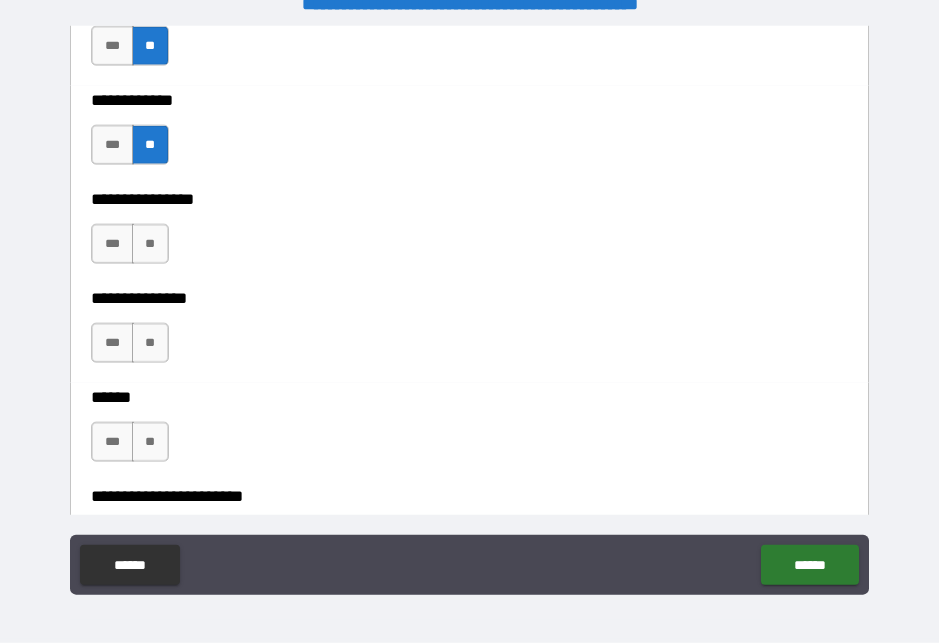 scroll, scrollTop: 3778, scrollLeft: 0, axis: vertical 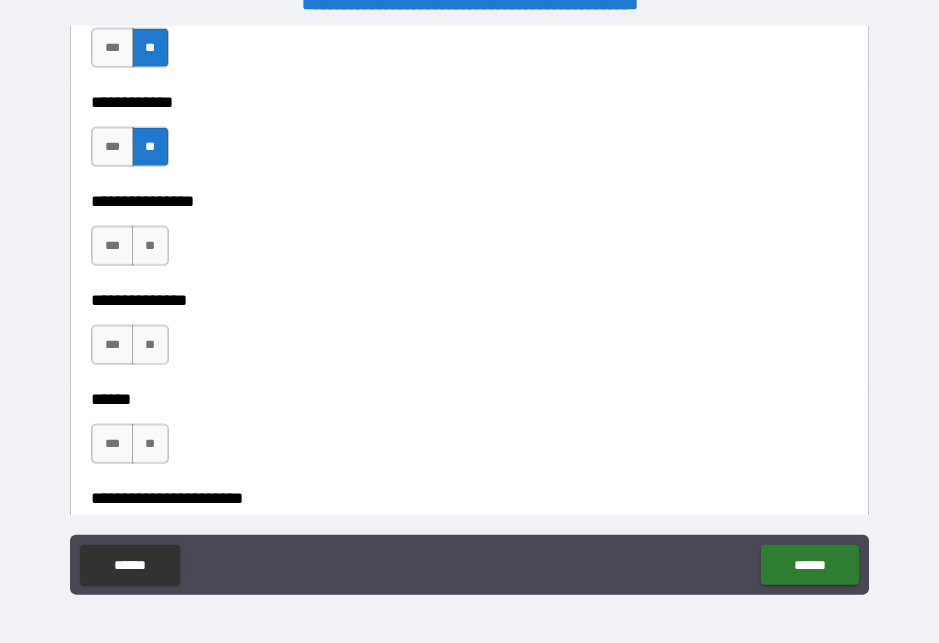 click on "**" at bounding box center [150, 246] 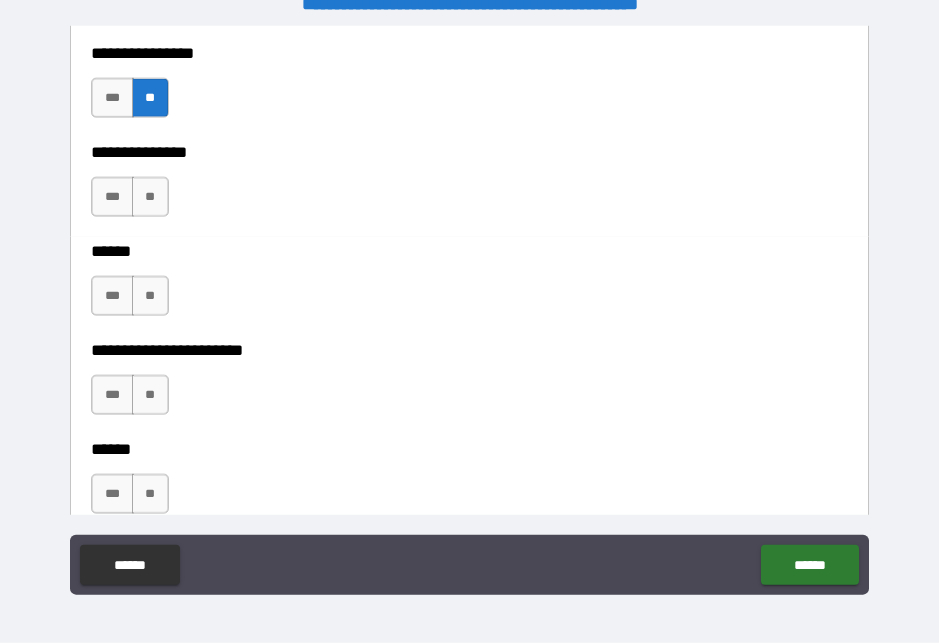 scroll, scrollTop: 3936, scrollLeft: 0, axis: vertical 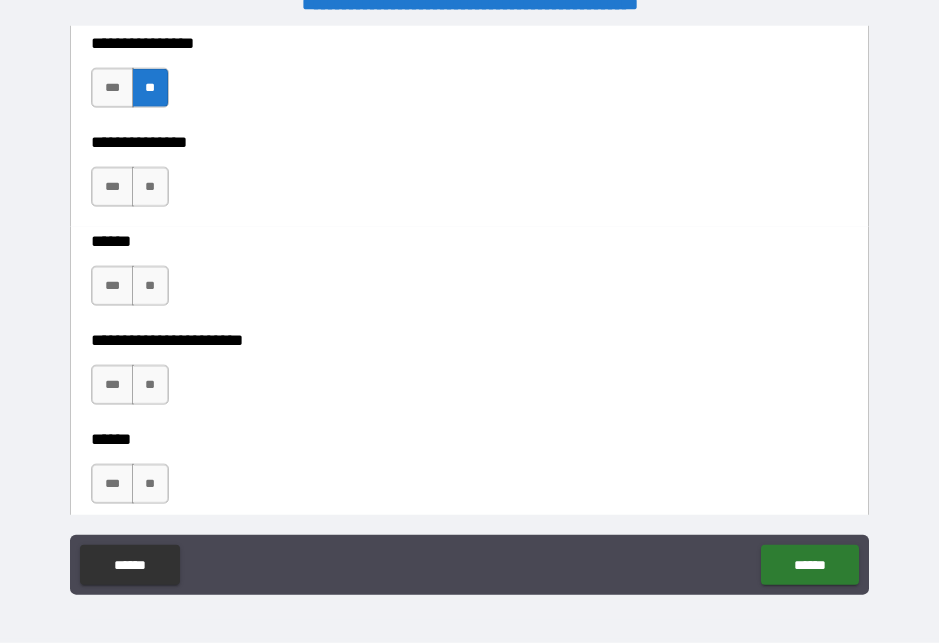 click on "**" at bounding box center [150, 187] 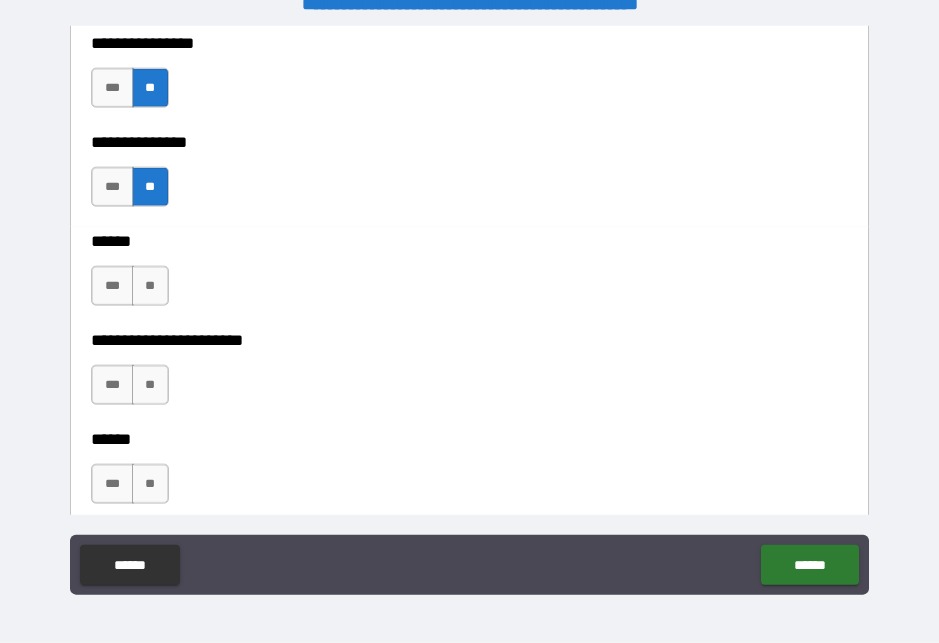 click on "**" at bounding box center [150, 286] 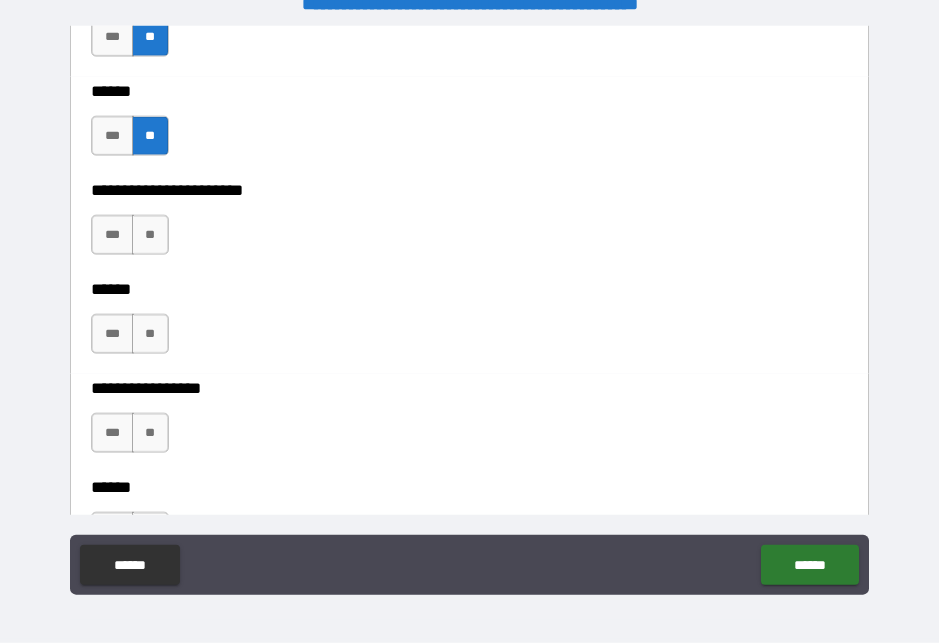 scroll, scrollTop: 4082, scrollLeft: 0, axis: vertical 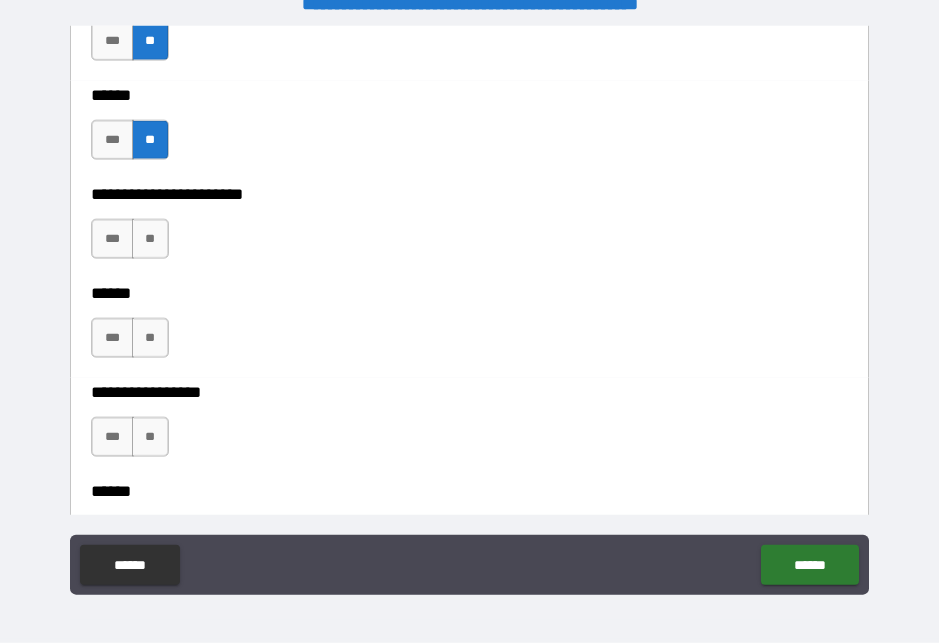 click on "**" at bounding box center (150, 239) 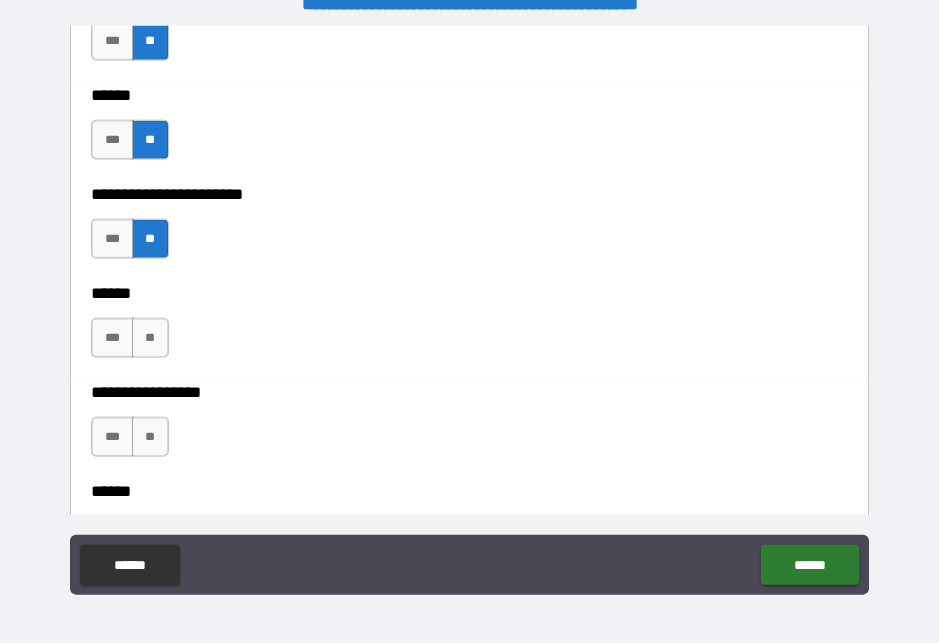 click on "**" at bounding box center [150, 338] 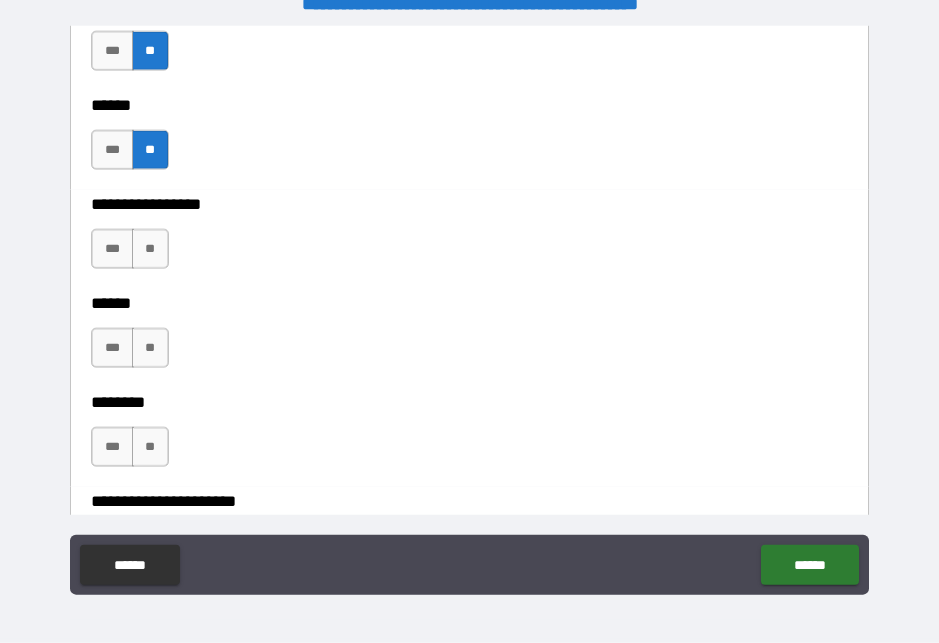 scroll, scrollTop: 4269, scrollLeft: 0, axis: vertical 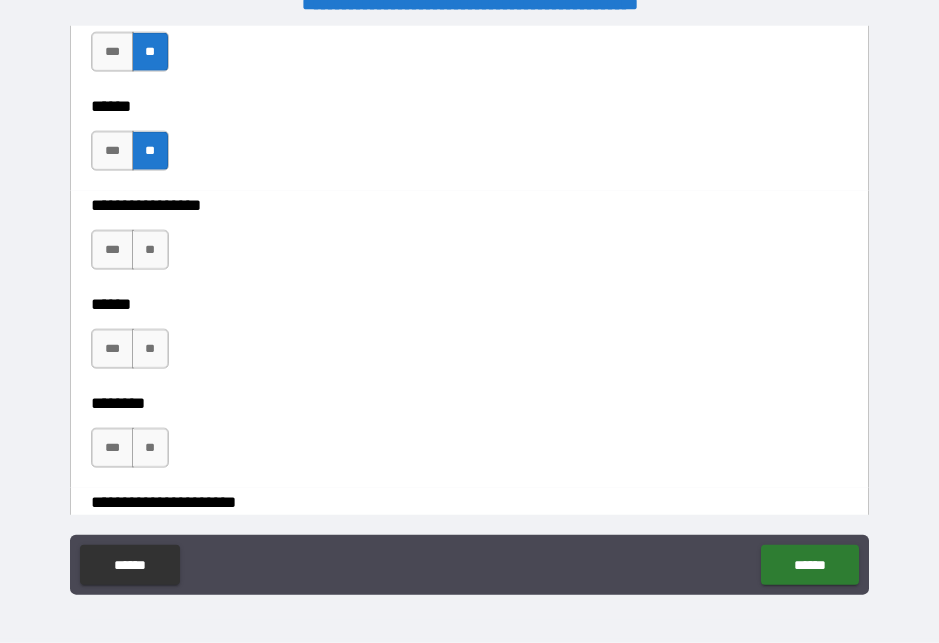 click on "**" at bounding box center (150, 250) 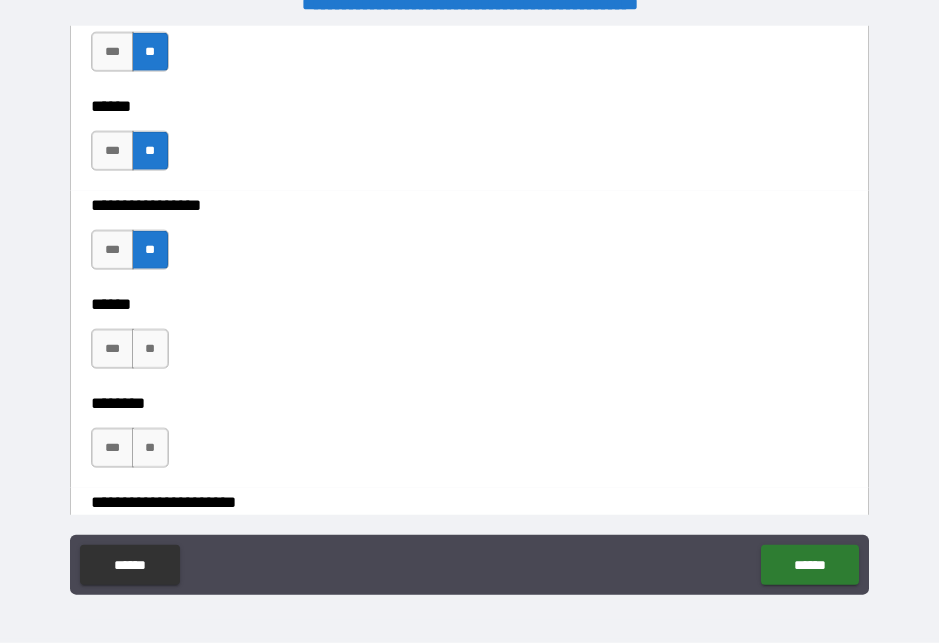 click on "**" at bounding box center (150, 349) 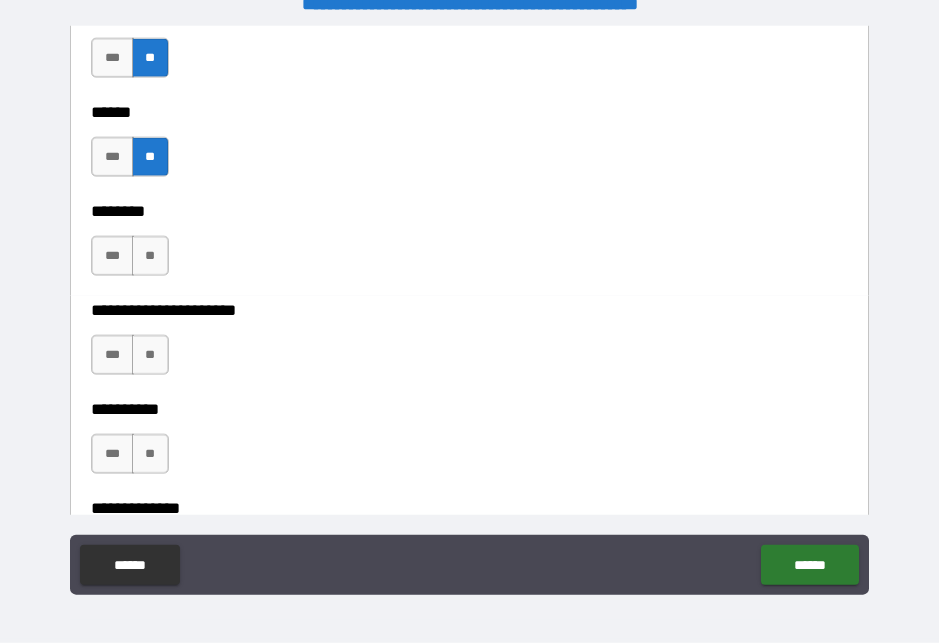 scroll, scrollTop: 4459, scrollLeft: 0, axis: vertical 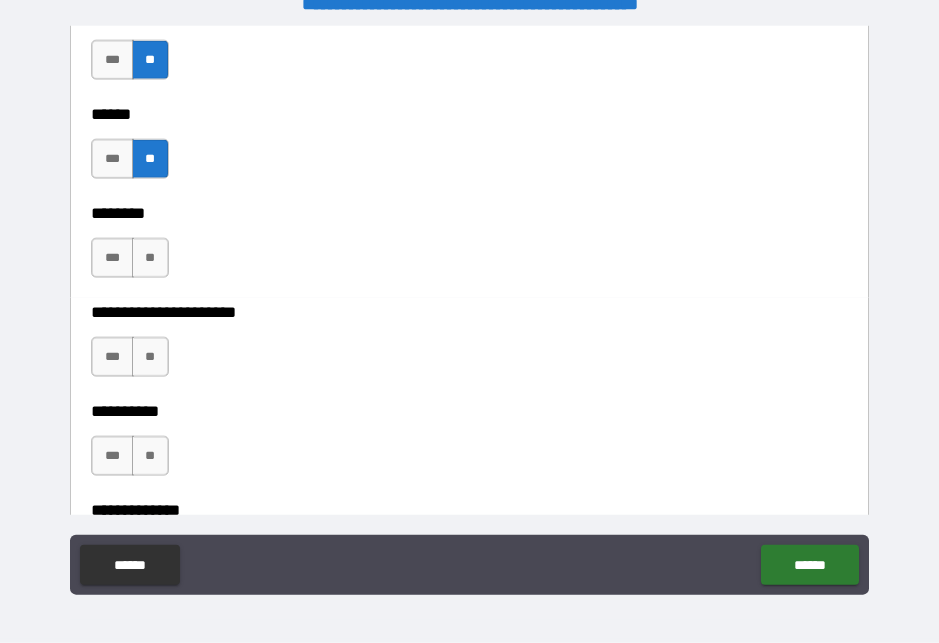 click on "**" at bounding box center [150, 258] 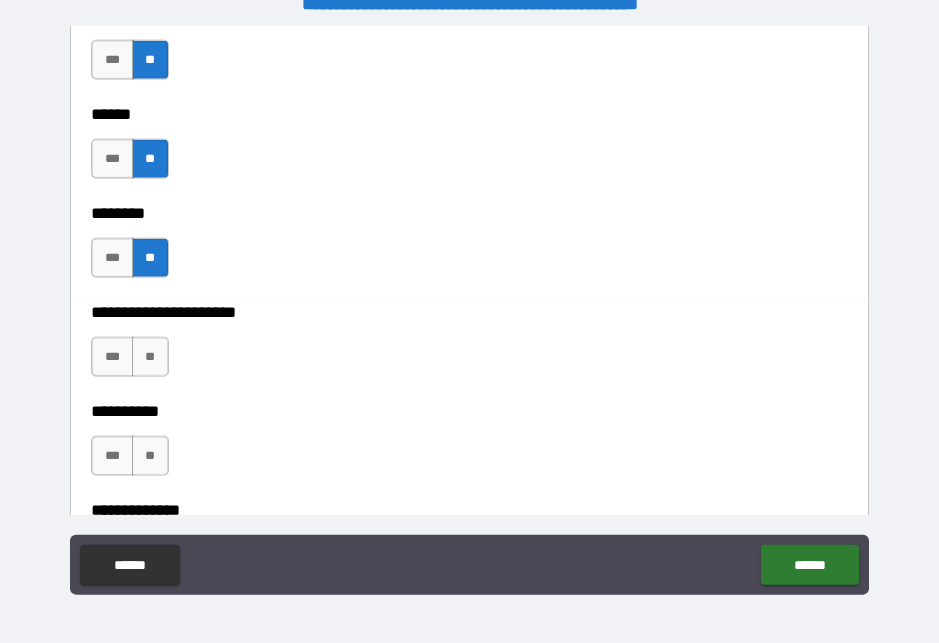 click on "***" at bounding box center (112, 357) 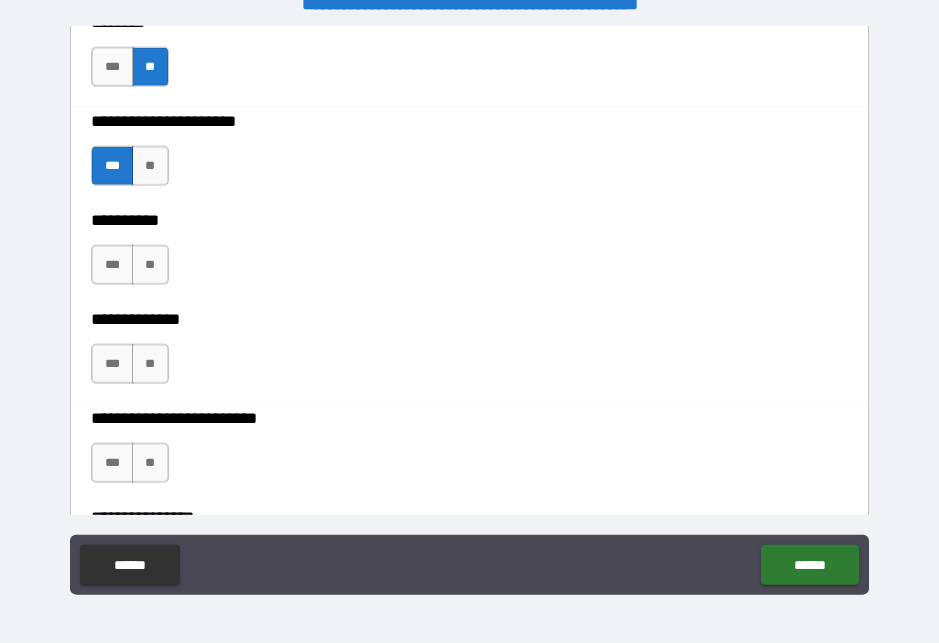 scroll, scrollTop: 4646, scrollLeft: 0, axis: vertical 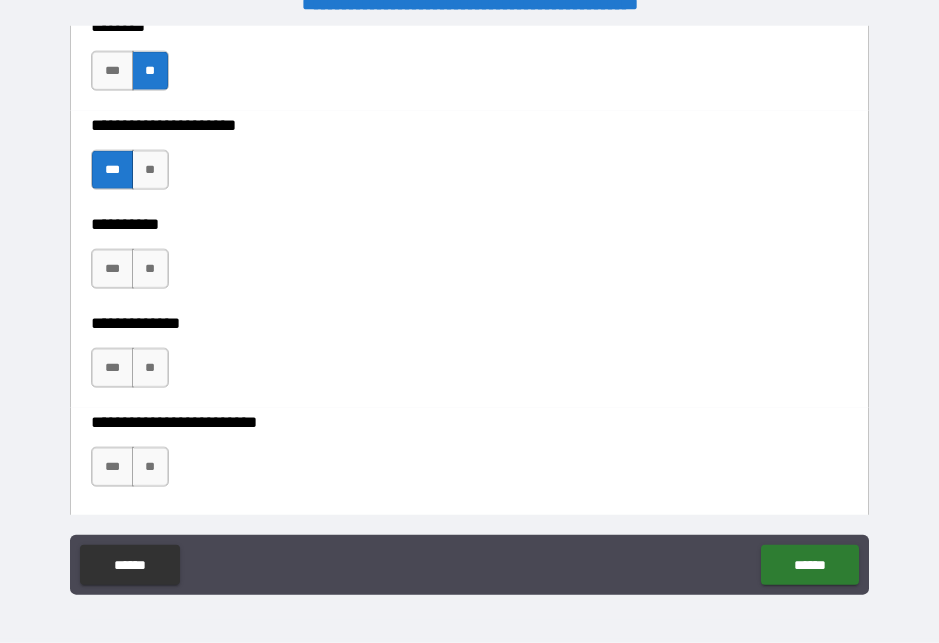 click on "**" at bounding box center [150, 269] 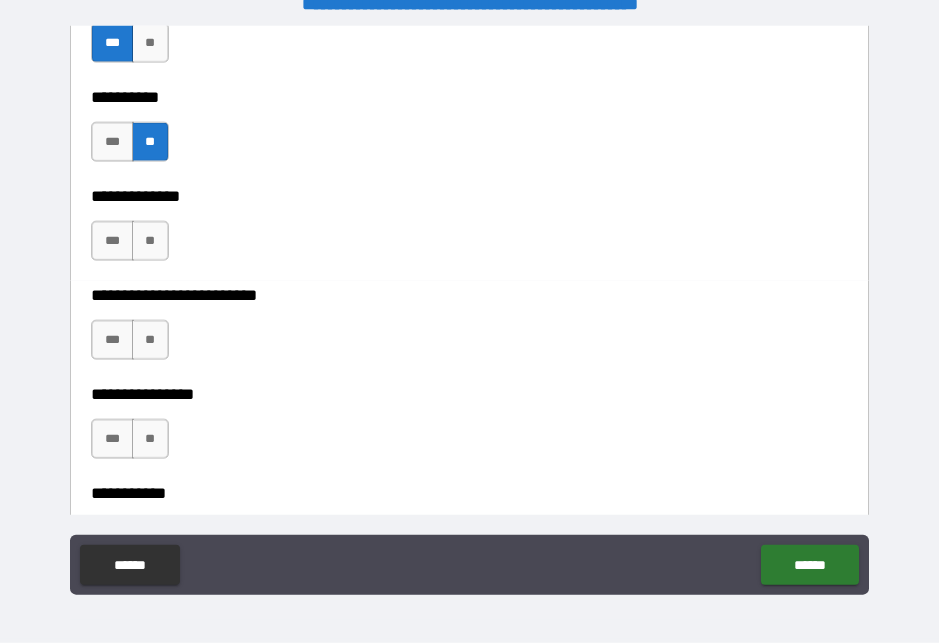 scroll, scrollTop: 4774, scrollLeft: 0, axis: vertical 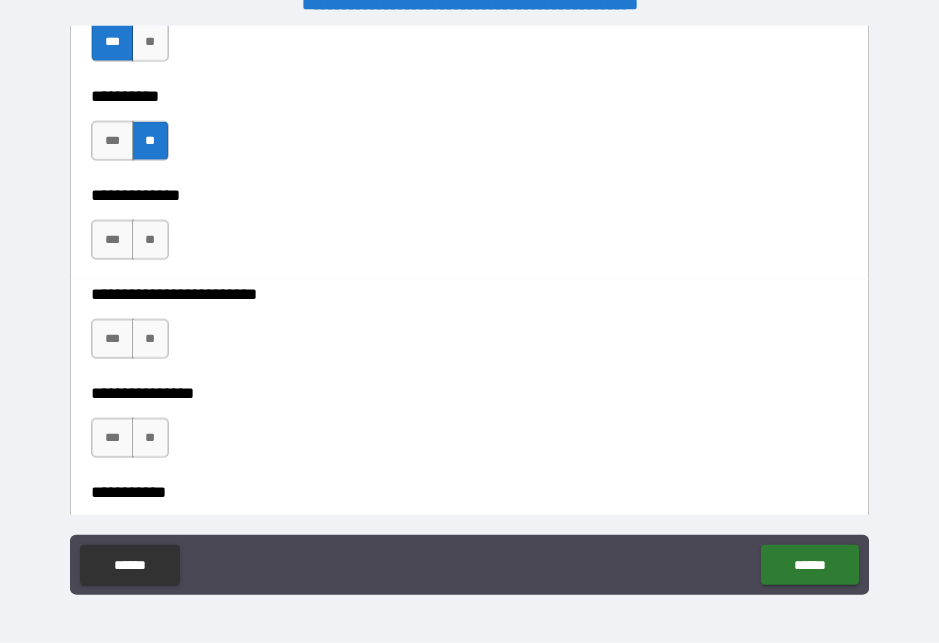 click on "***" at bounding box center [112, 240] 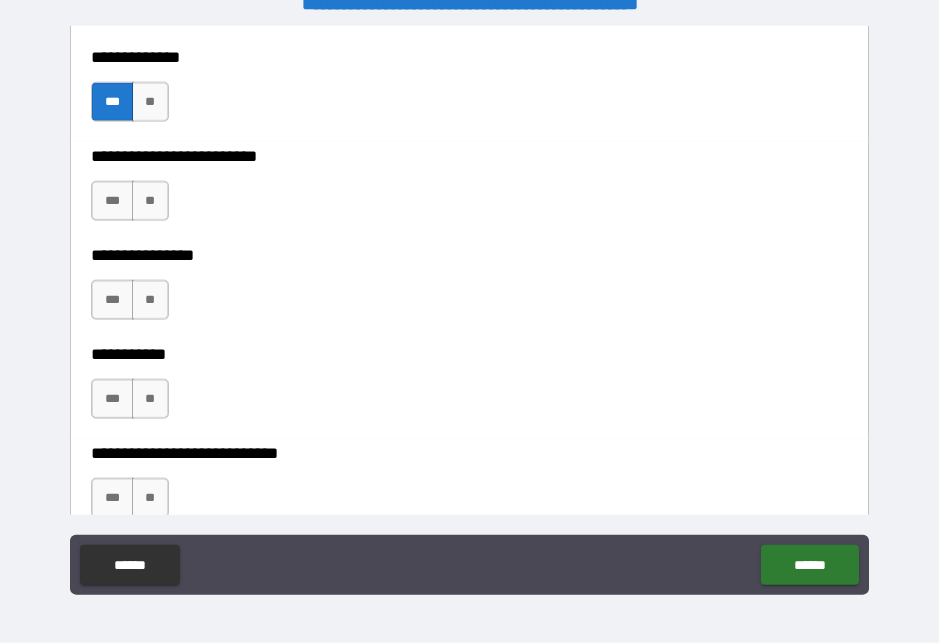 scroll, scrollTop: 4913, scrollLeft: 0, axis: vertical 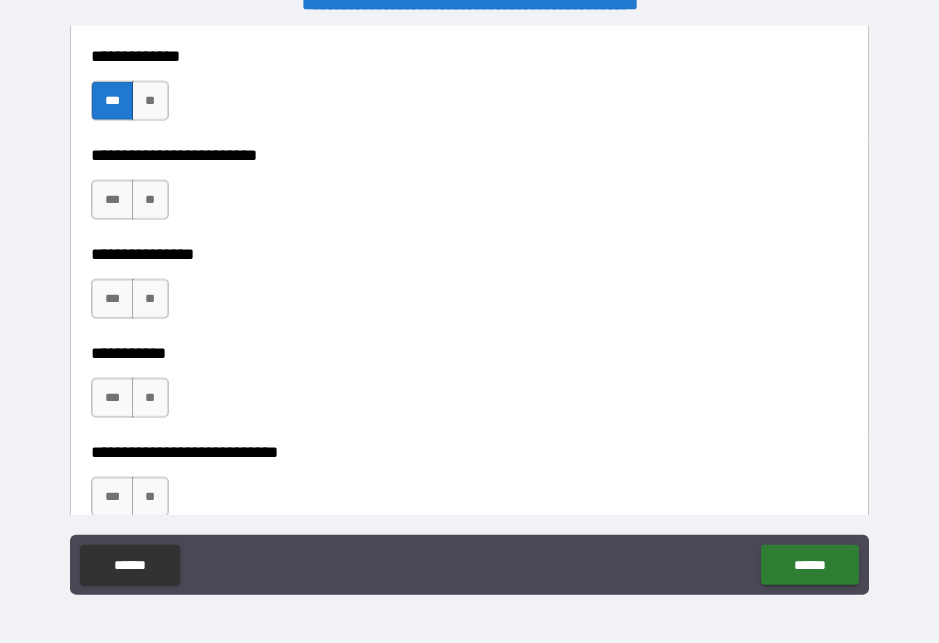 click on "**" at bounding box center [150, 200] 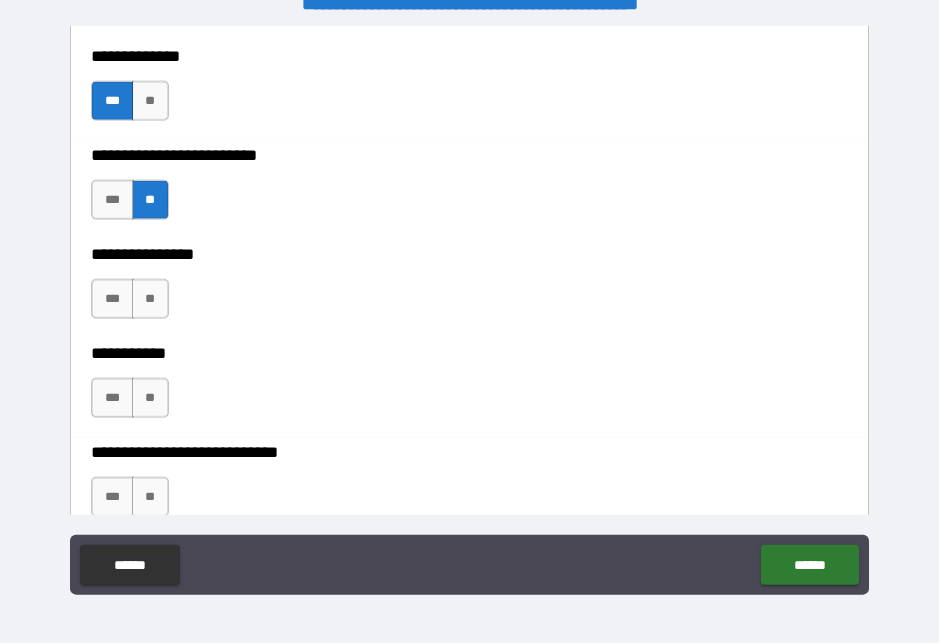 click on "**" at bounding box center [150, 299] 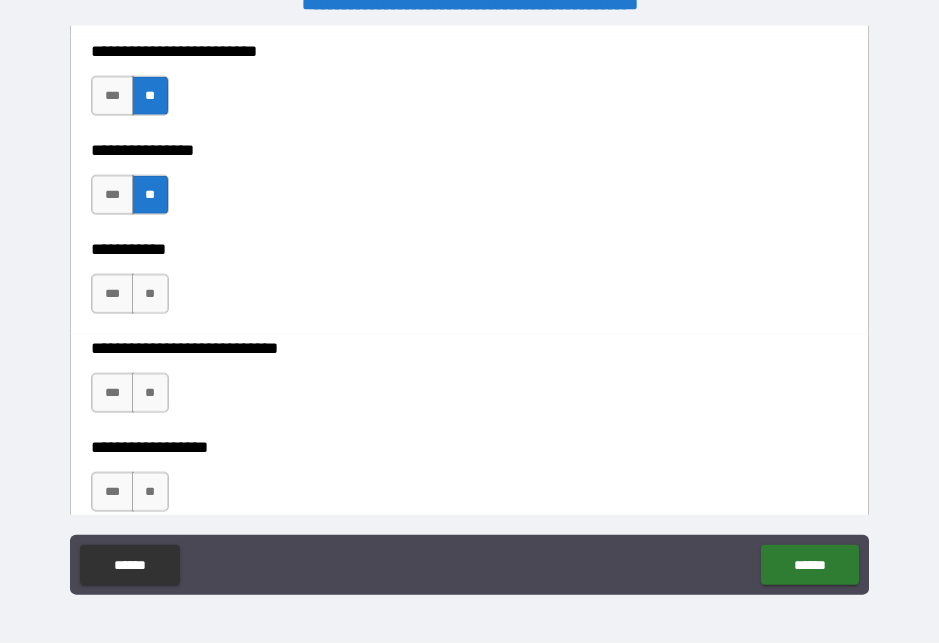 scroll, scrollTop: 5052, scrollLeft: 0, axis: vertical 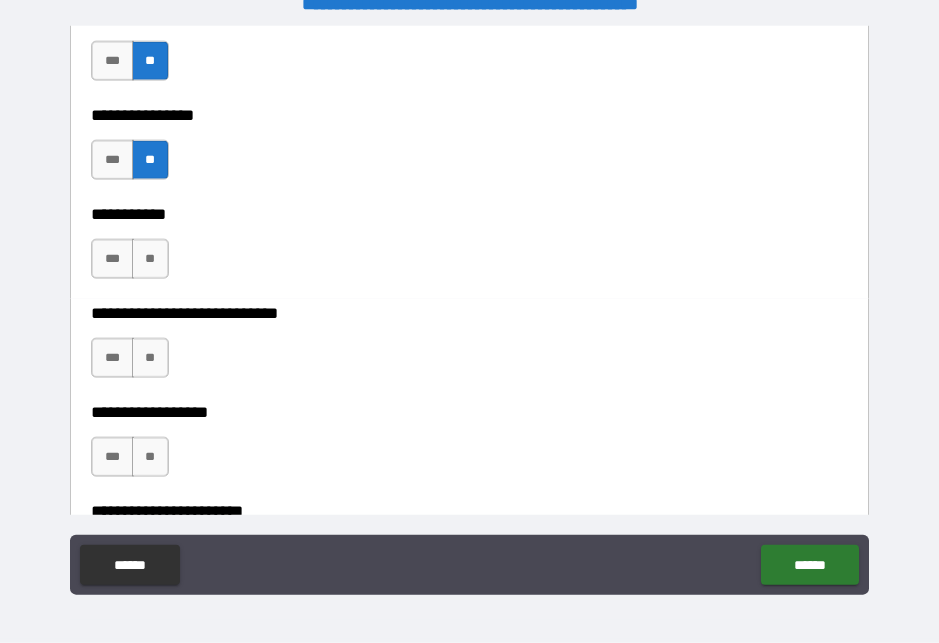 click on "**" at bounding box center [150, 259] 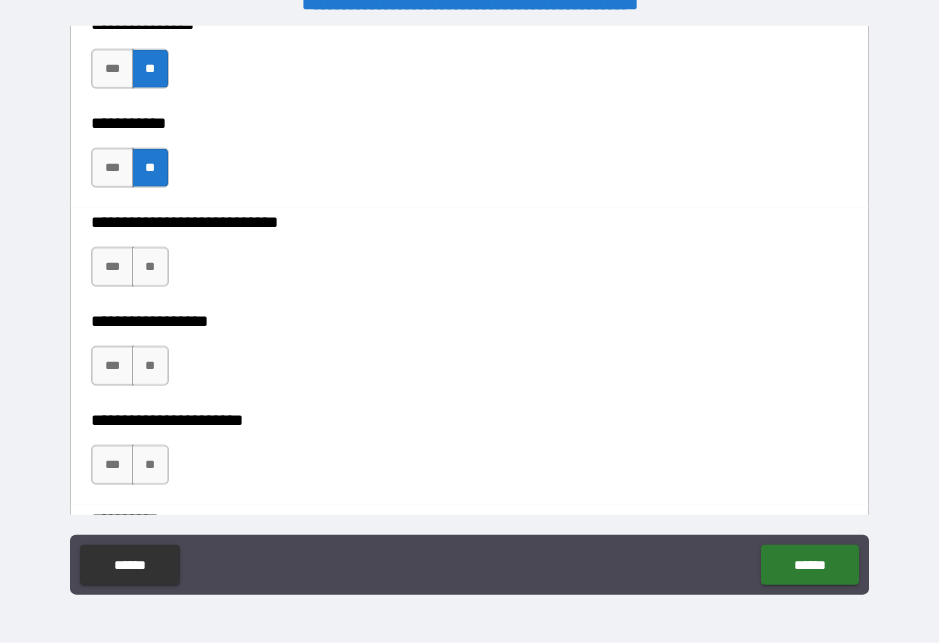 scroll, scrollTop: 5140, scrollLeft: 0, axis: vertical 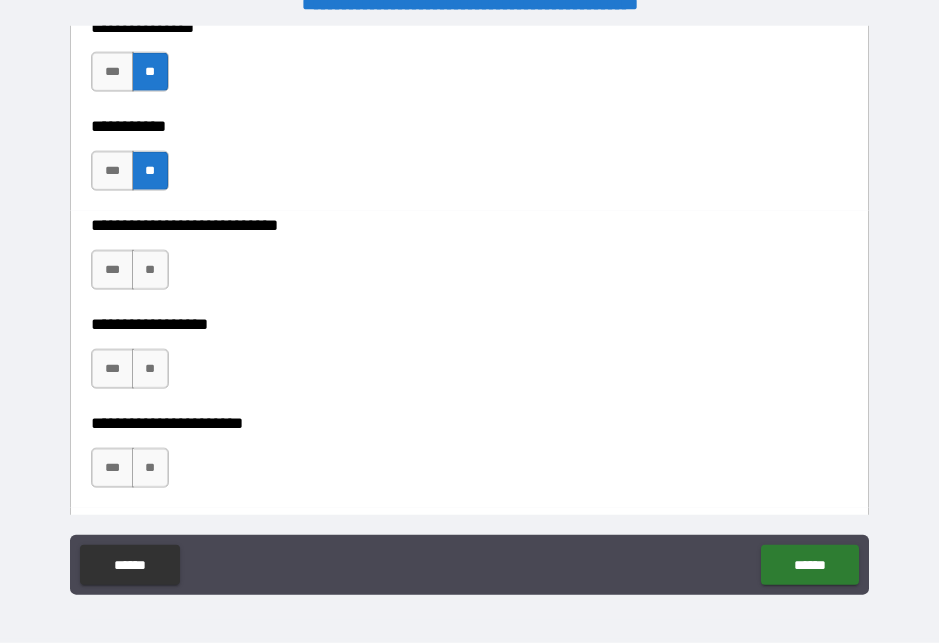 click on "**" at bounding box center [150, 270] 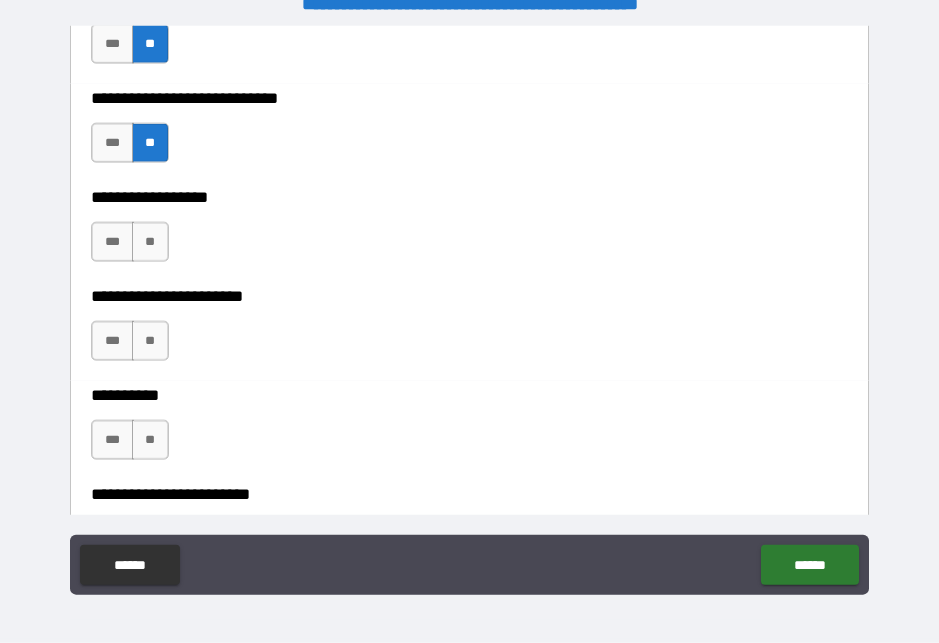 scroll, scrollTop: 5266, scrollLeft: 0, axis: vertical 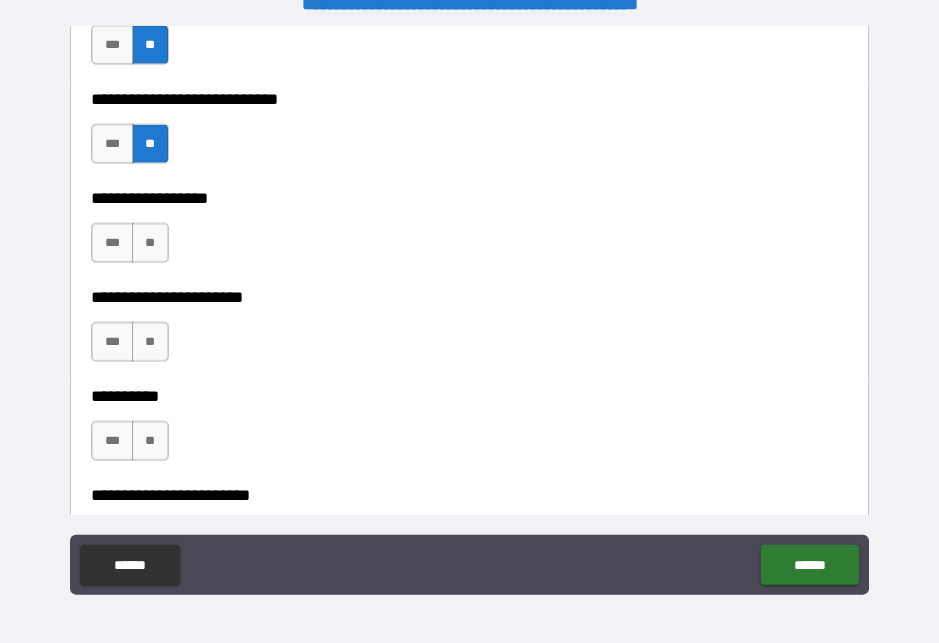 click on "**" at bounding box center [150, 243] 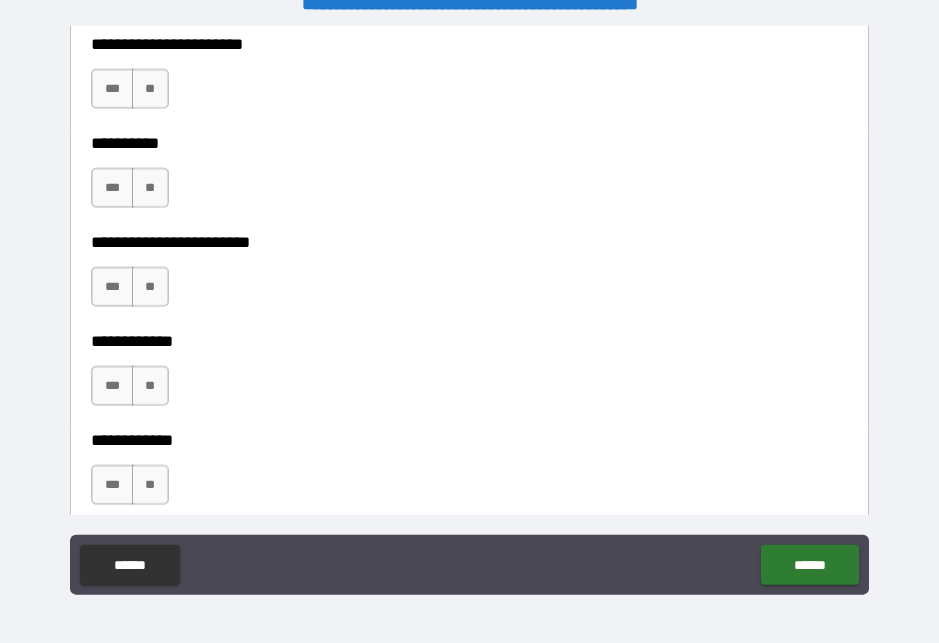 scroll, scrollTop: 5520, scrollLeft: 0, axis: vertical 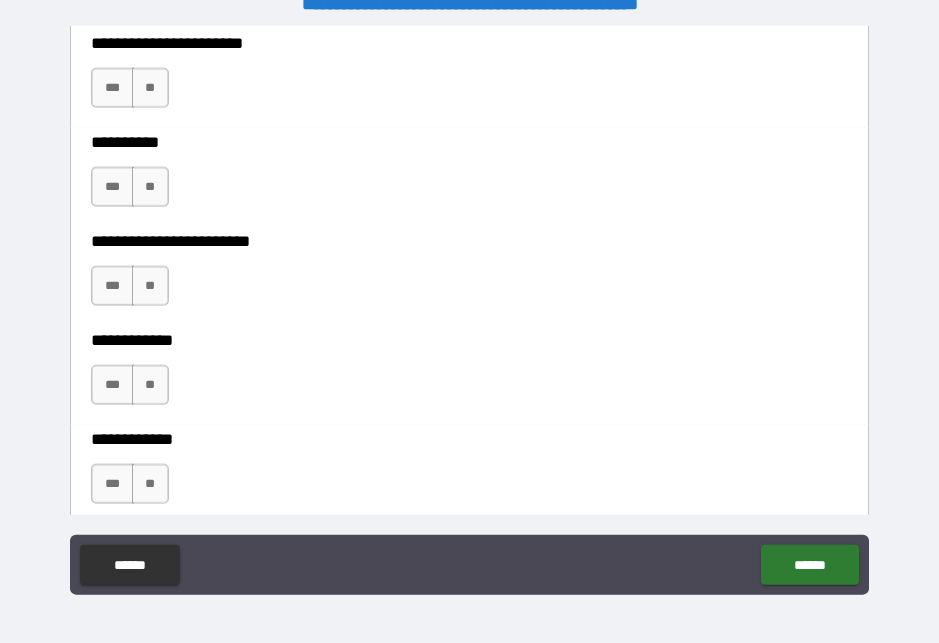 click on "**" at bounding box center [150, 88] 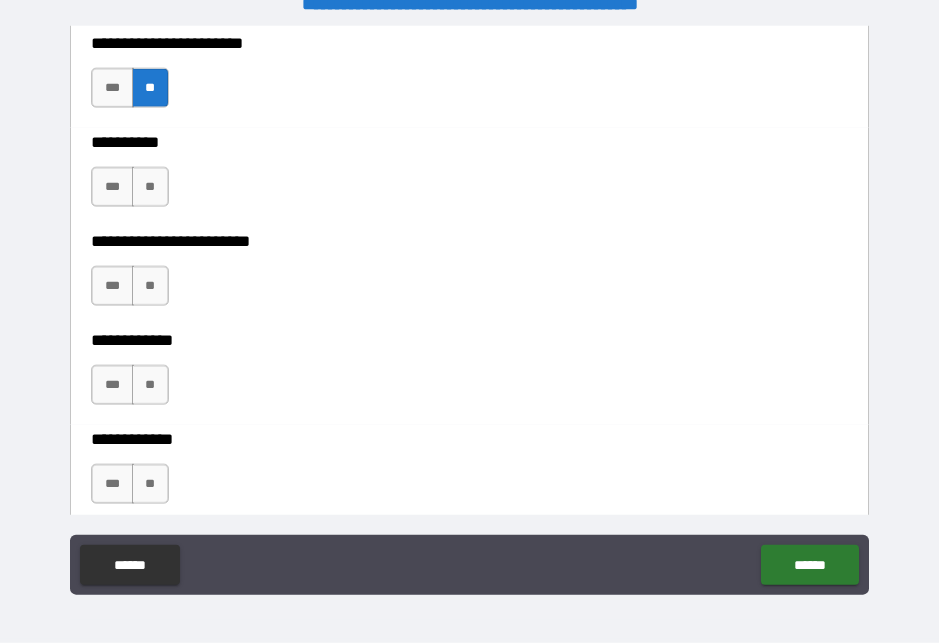 click on "**" at bounding box center (150, 187) 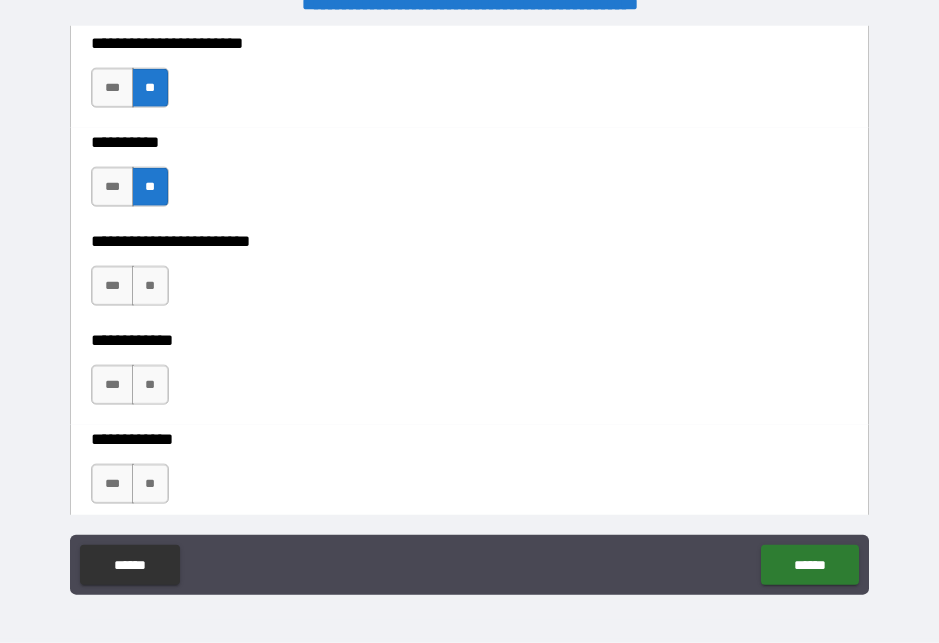 click on "**" at bounding box center [150, 286] 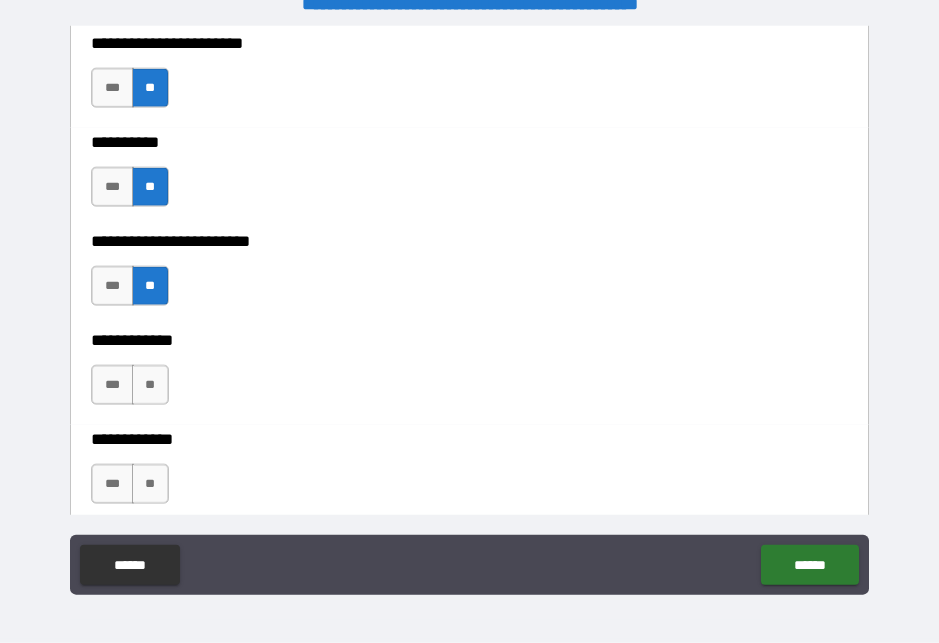 click on "**" at bounding box center [150, 385] 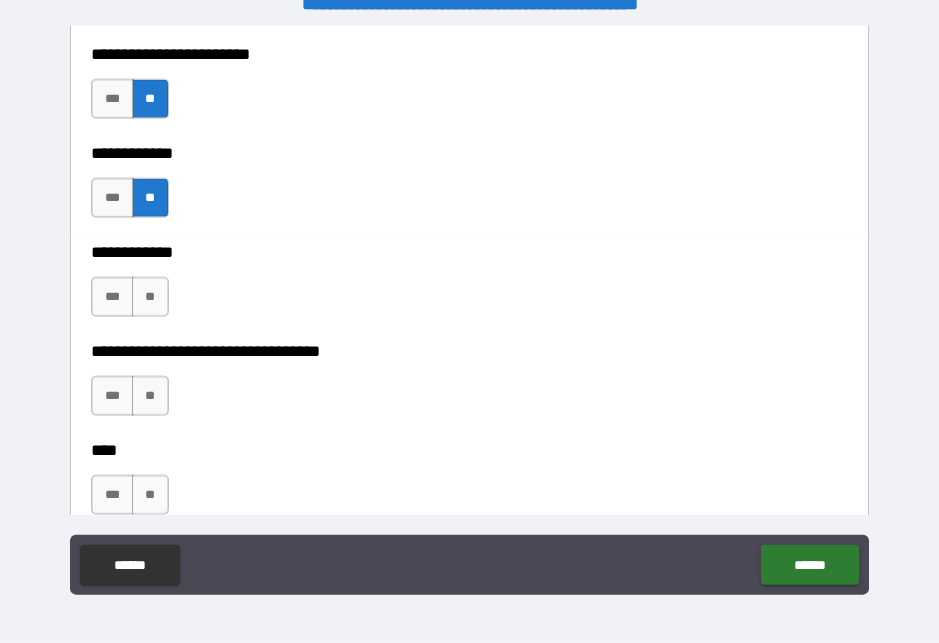 scroll, scrollTop: 5706, scrollLeft: 0, axis: vertical 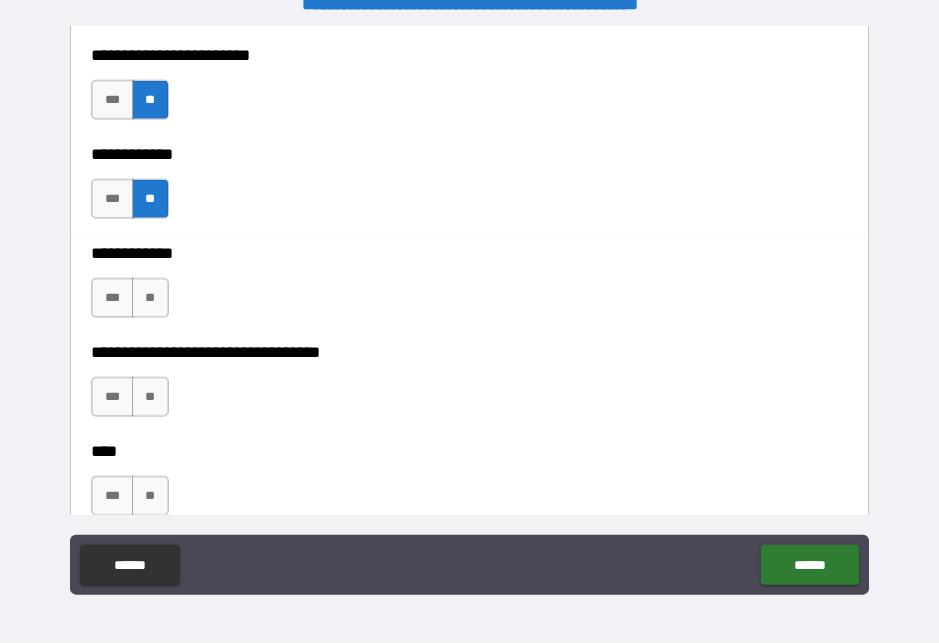 click on "**" at bounding box center (150, 298) 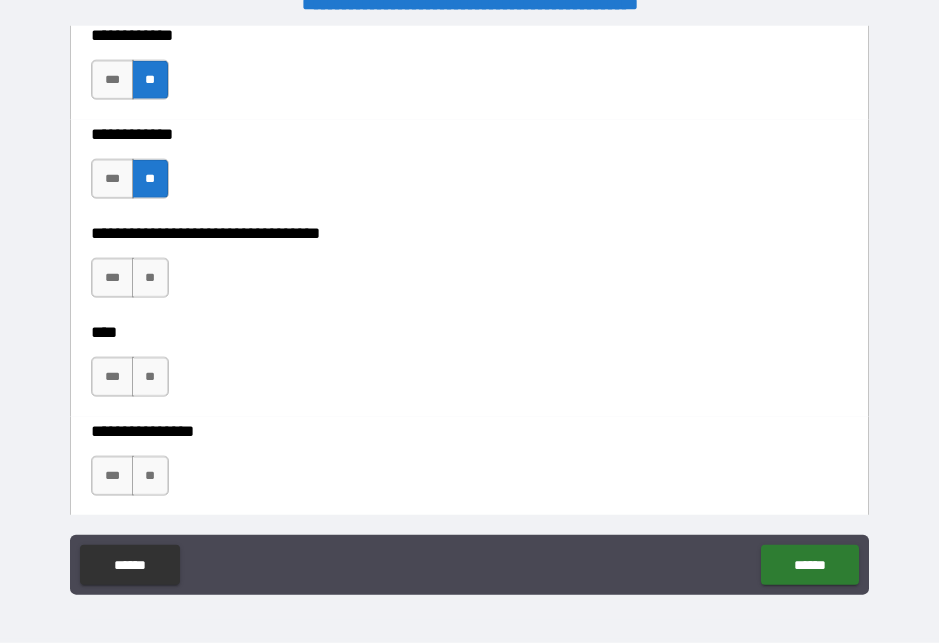 scroll, scrollTop: 5890, scrollLeft: 0, axis: vertical 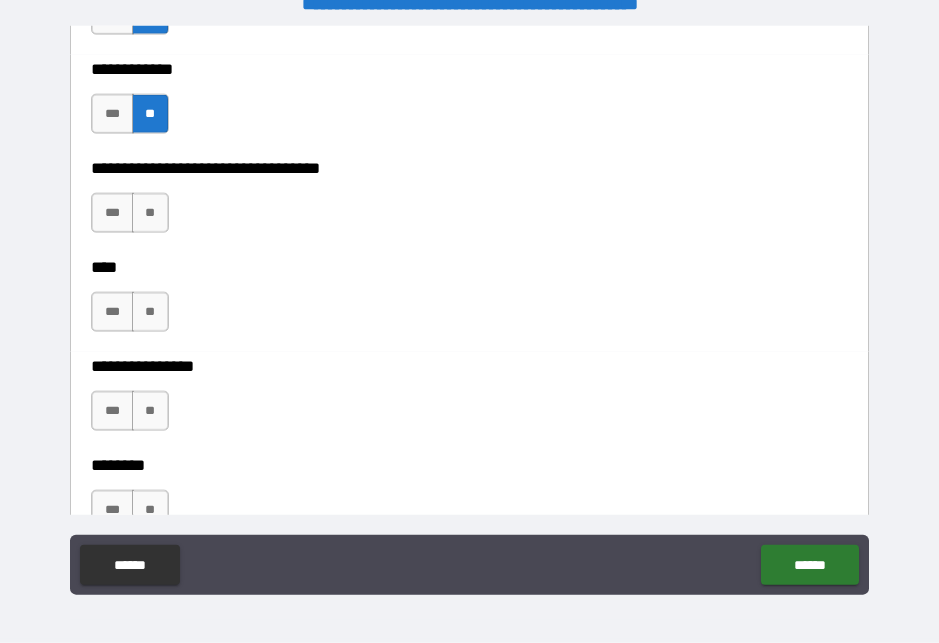 click on "**" at bounding box center (150, 213) 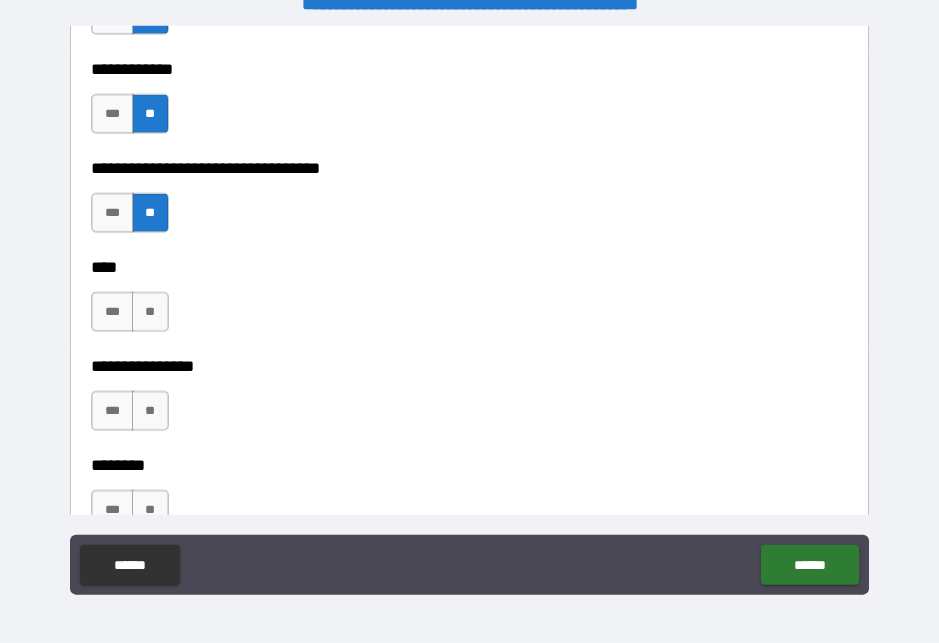 click on "**" at bounding box center (150, 312) 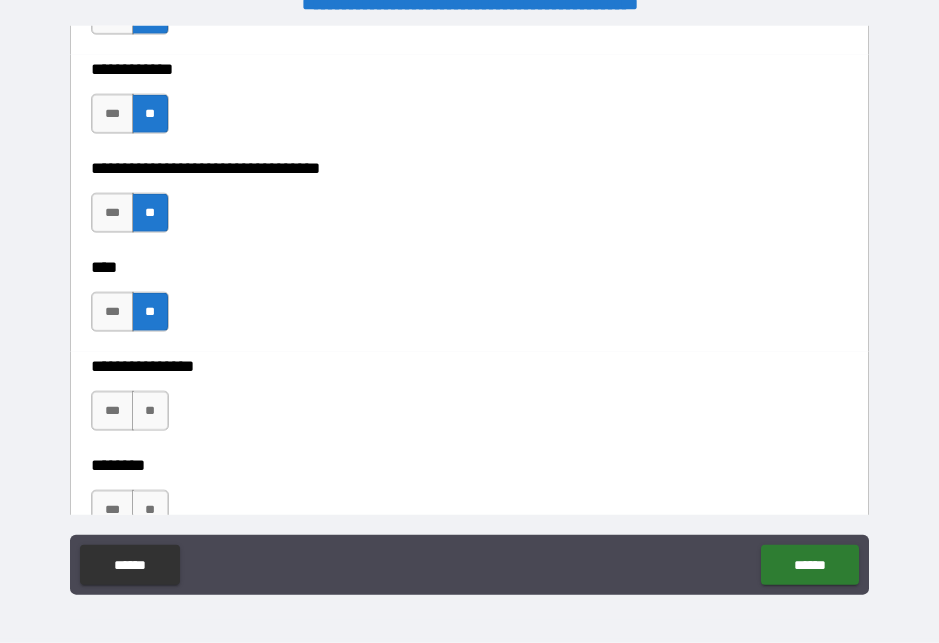 click on "**" at bounding box center (150, 411) 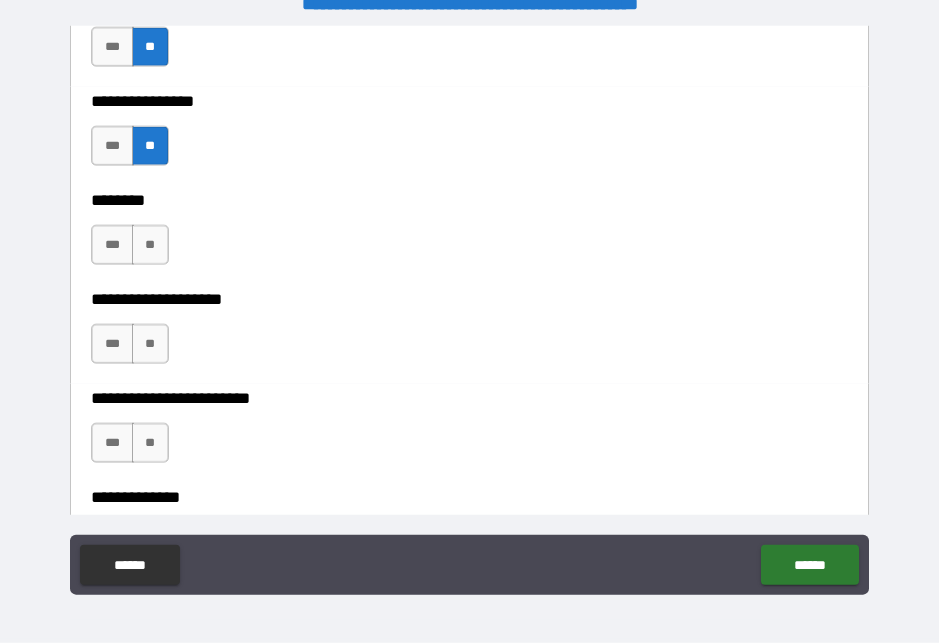 scroll, scrollTop: 6152, scrollLeft: 0, axis: vertical 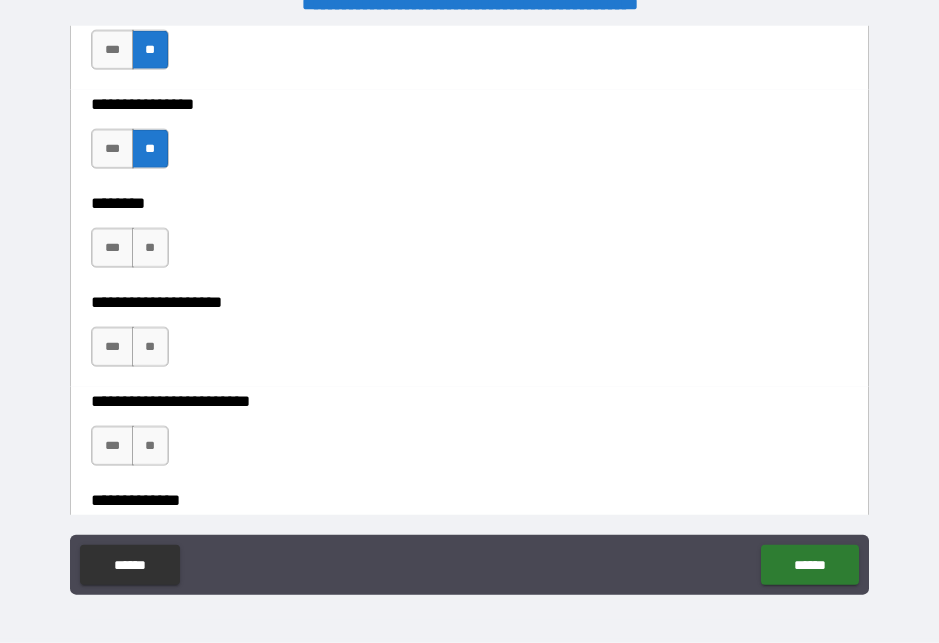 click on "**" at bounding box center [150, 248] 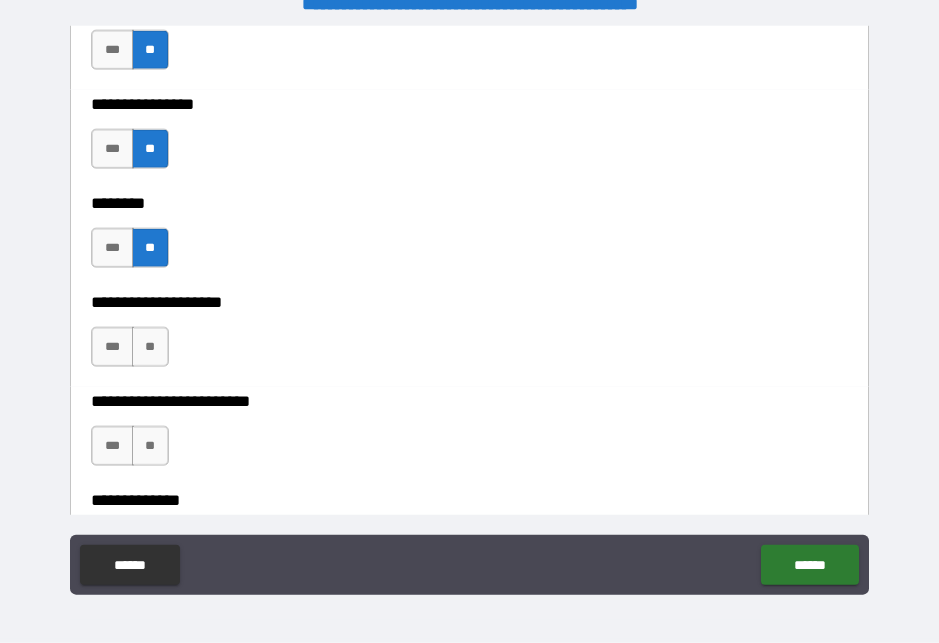 click on "**" at bounding box center (150, 347) 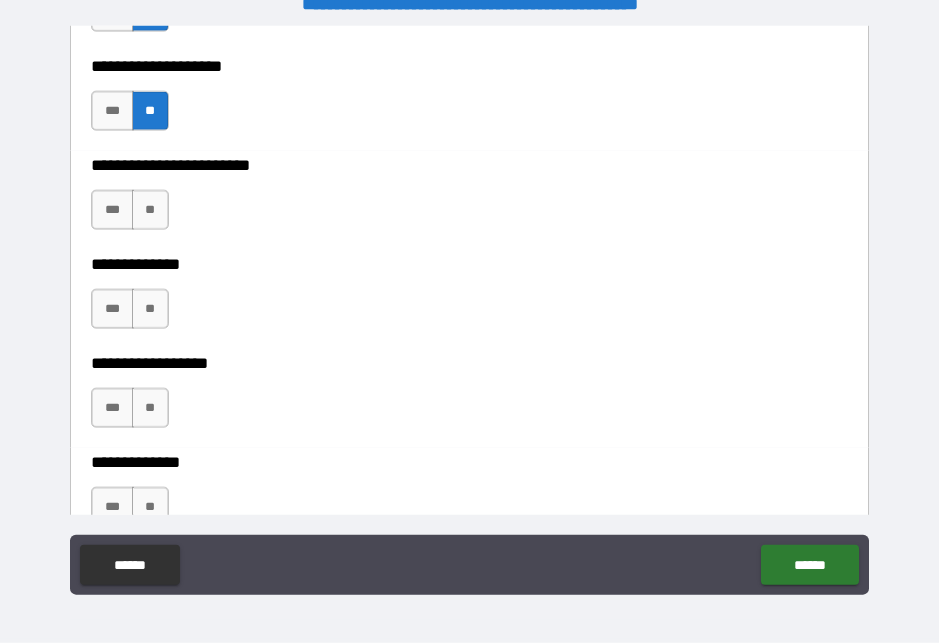 scroll, scrollTop: 6382, scrollLeft: 0, axis: vertical 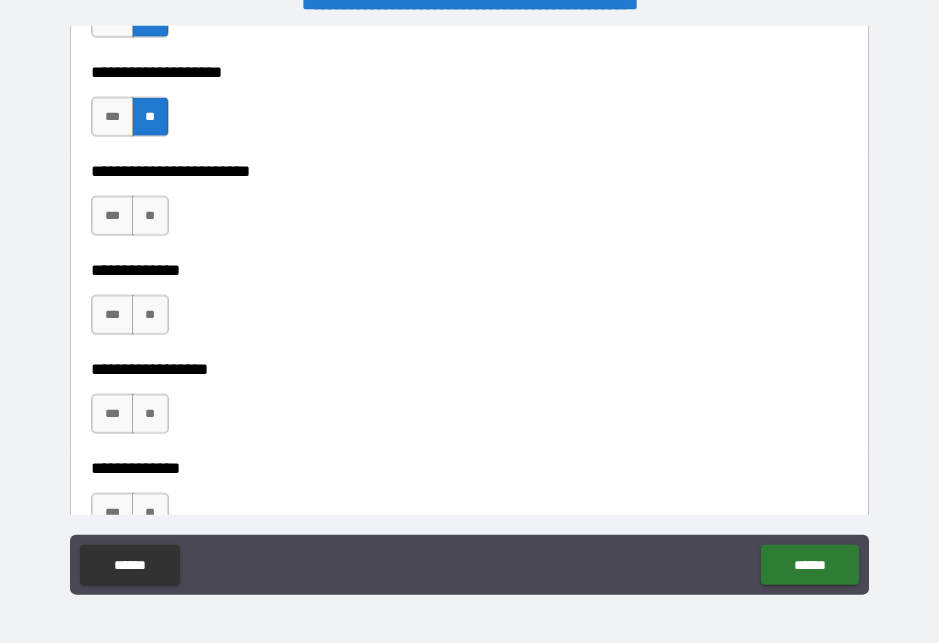 click on "**" at bounding box center [150, 216] 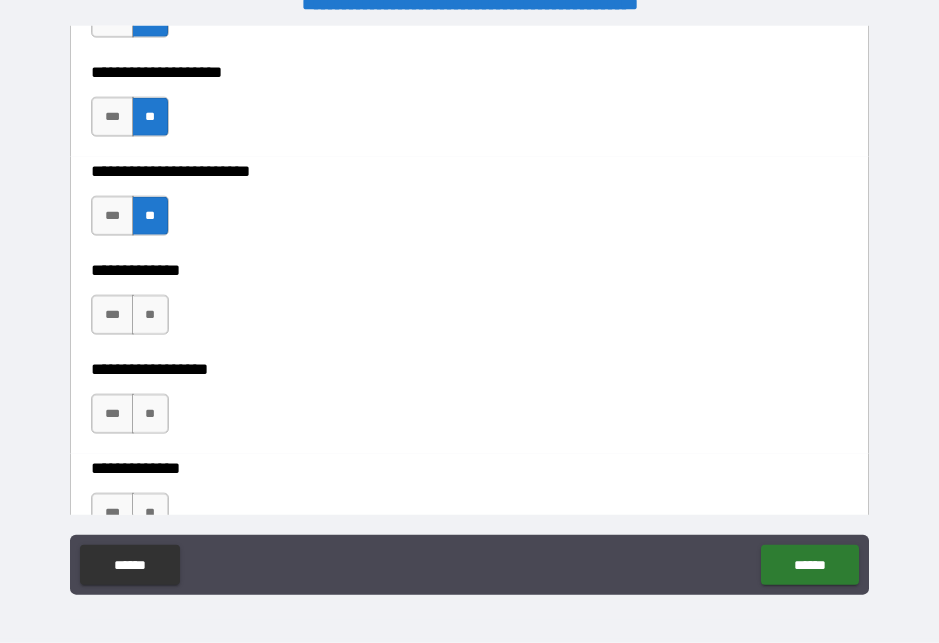 click on "**" at bounding box center [150, 315] 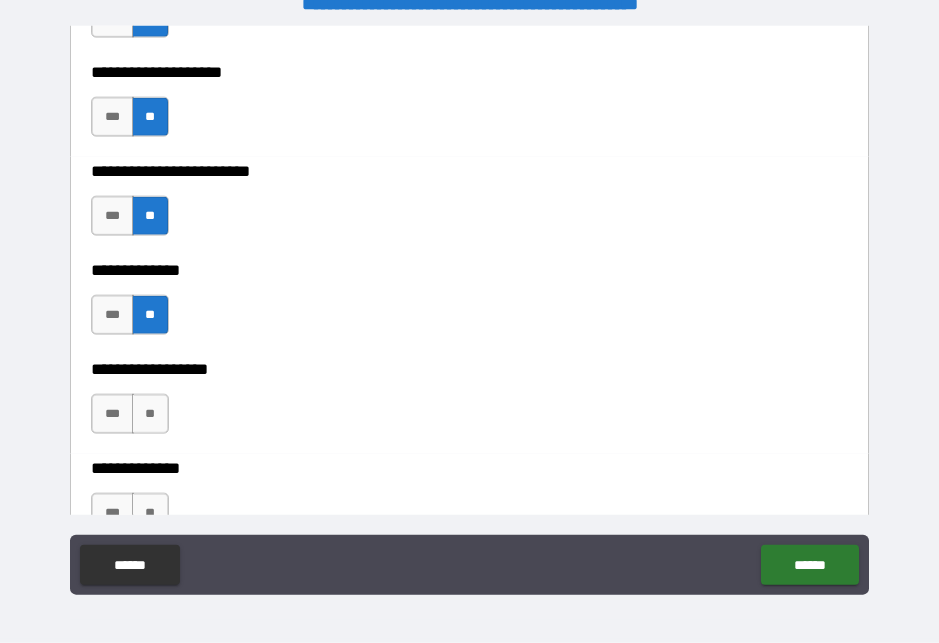click on "**" at bounding box center (150, 414) 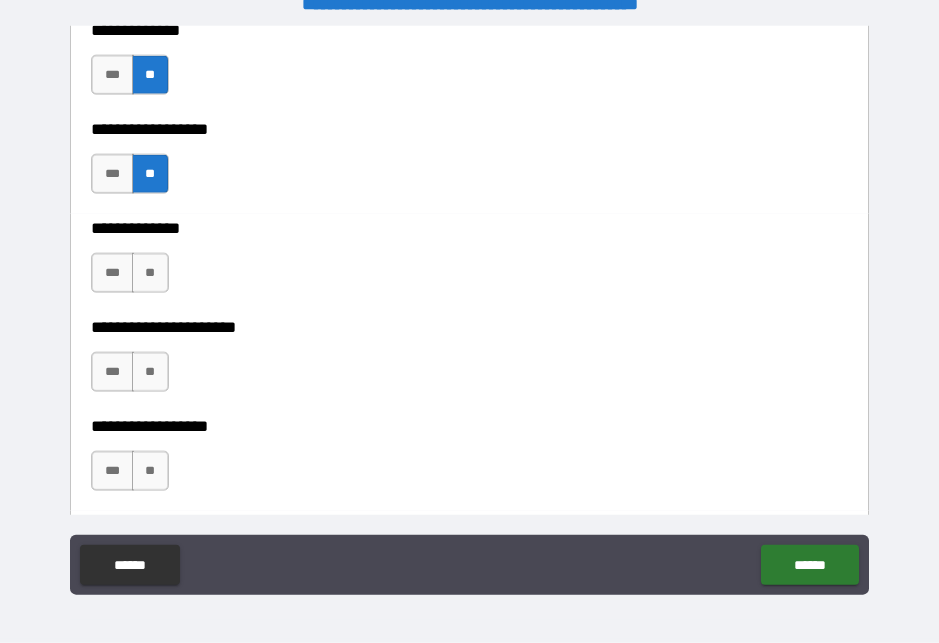 scroll, scrollTop: 6618, scrollLeft: 0, axis: vertical 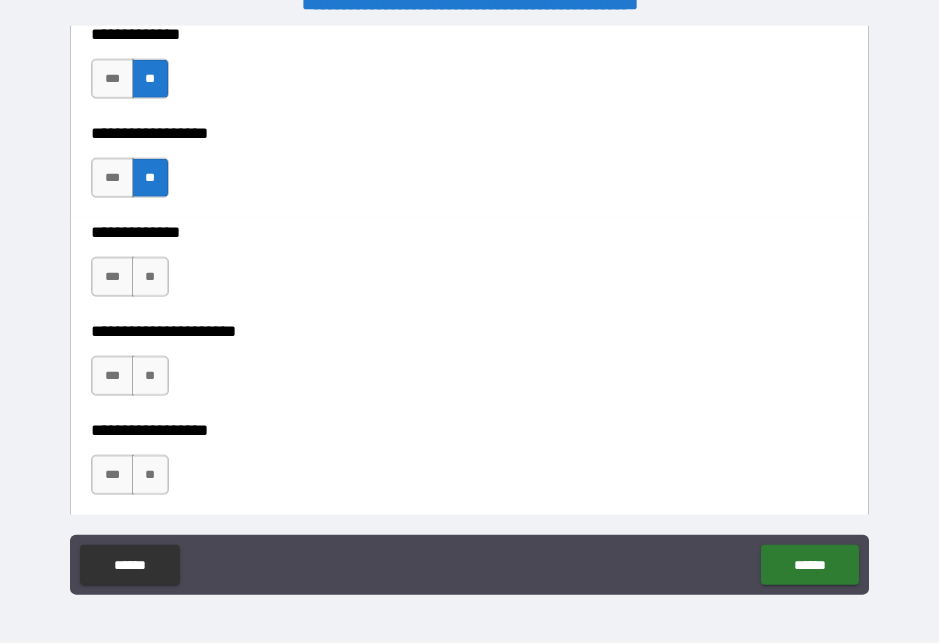 click on "**" at bounding box center (150, 277) 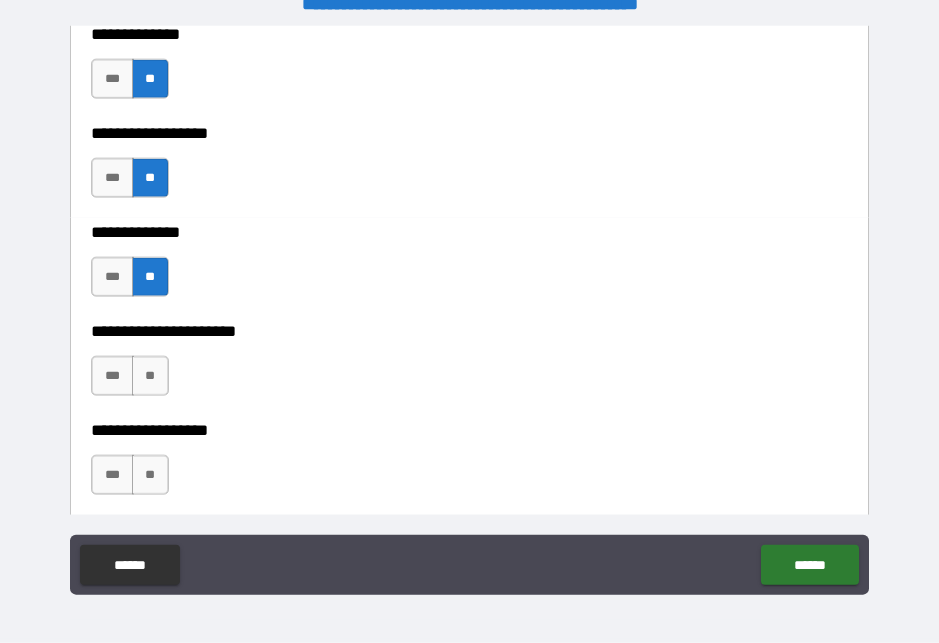 click on "**" at bounding box center [150, 376] 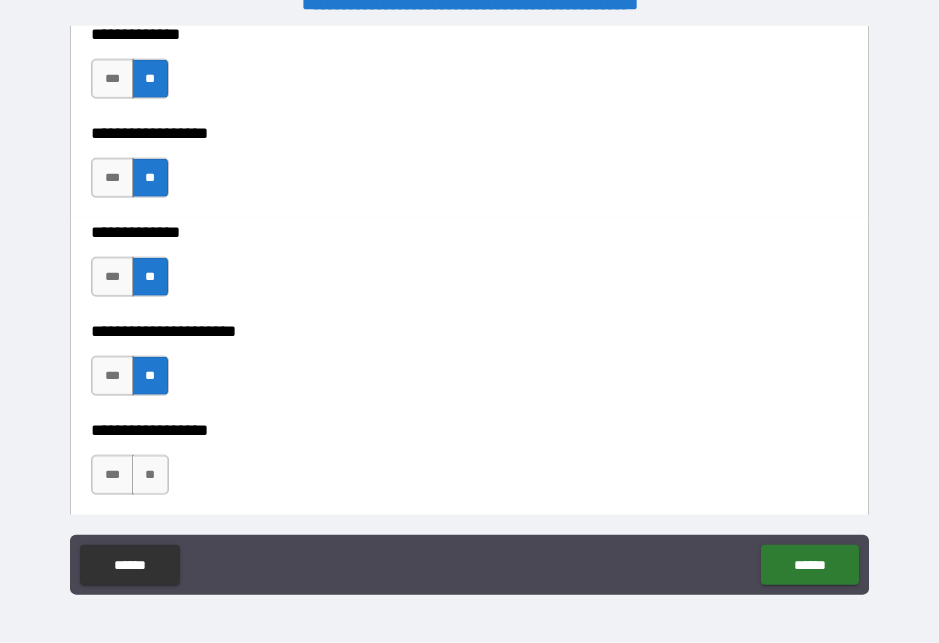 click on "**" at bounding box center (150, 475) 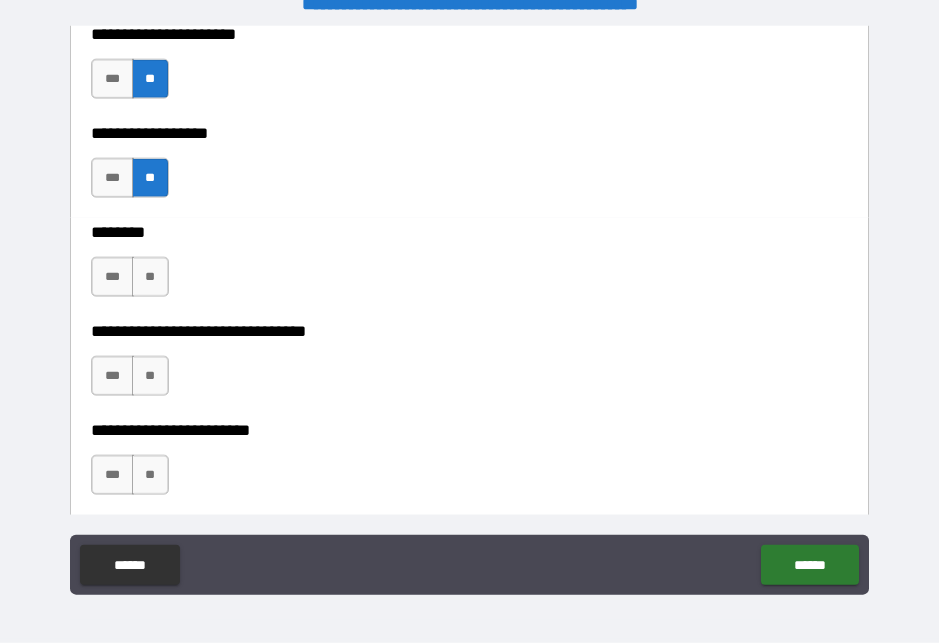 scroll, scrollTop: 6913, scrollLeft: 0, axis: vertical 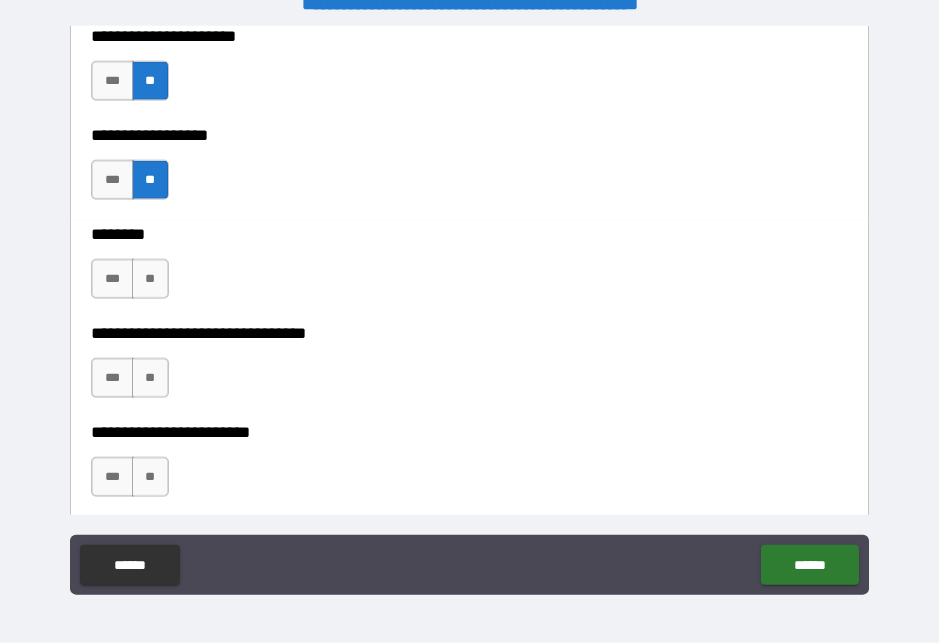 click on "**" at bounding box center [150, 279] 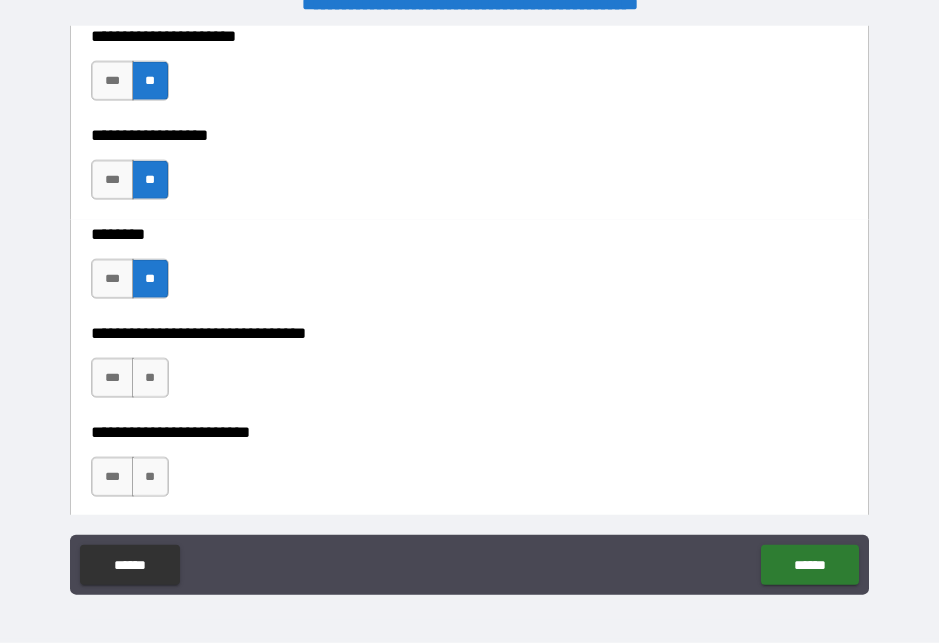 click on "**" at bounding box center [150, 378] 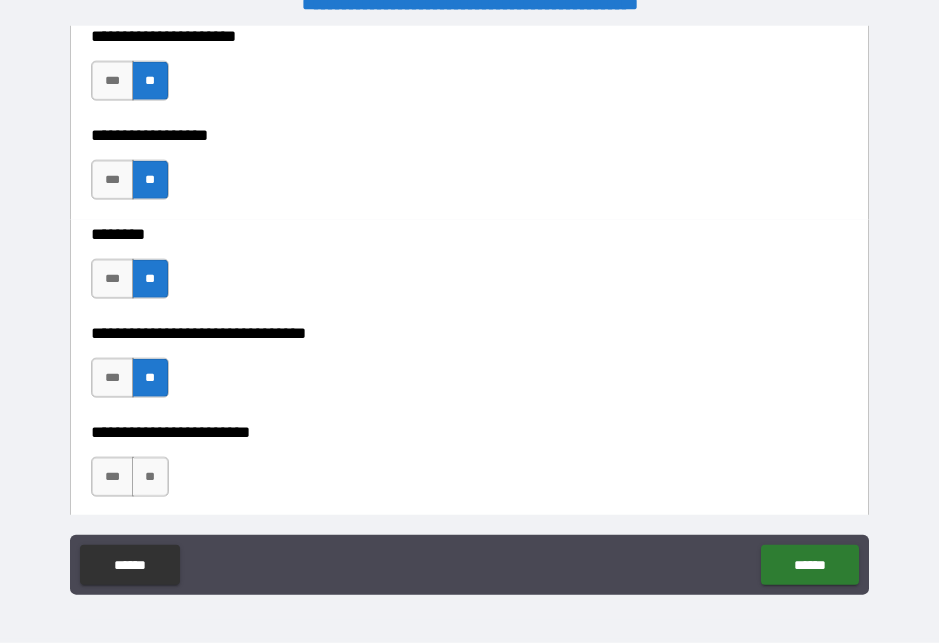 click on "**" at bounding box center (150, 477) 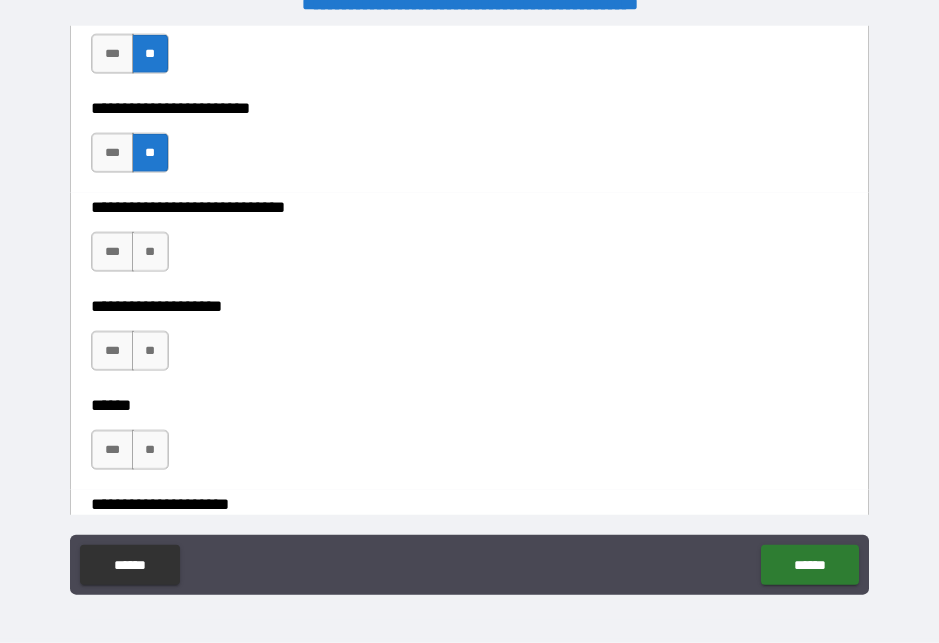 scroll, scrollTop: 7235, scrollLeft: 0, axis: vertical 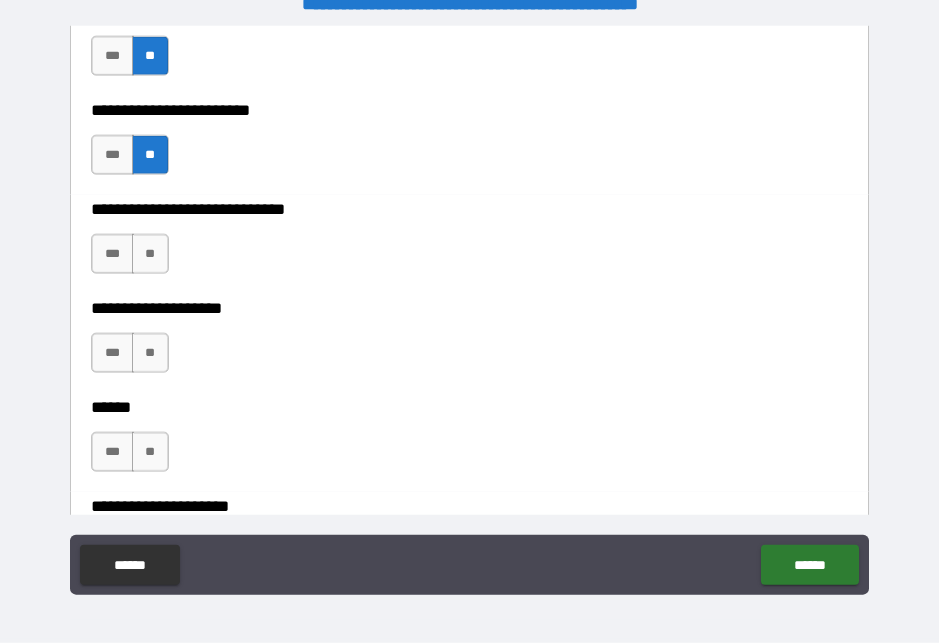 click on "**" at bounding box center (150, 254) 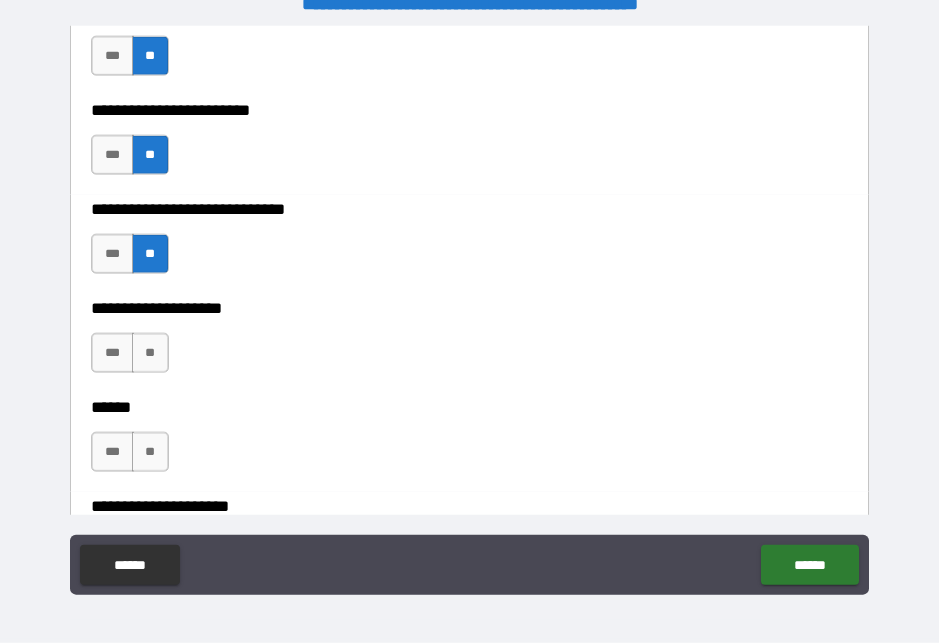 click on "**" at bounding box center (150, 353) 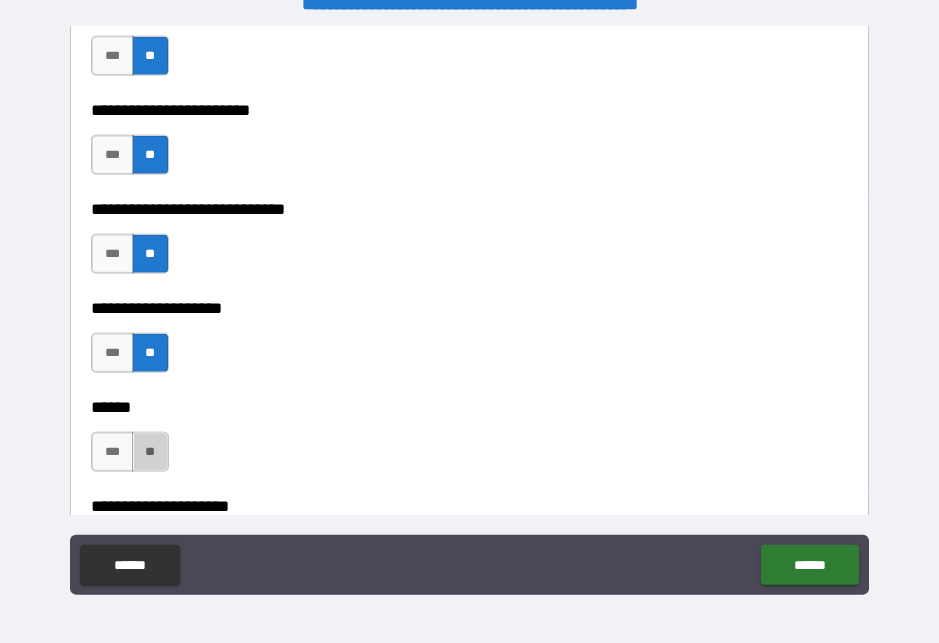 click on "**" at bounding box center (150, 452) 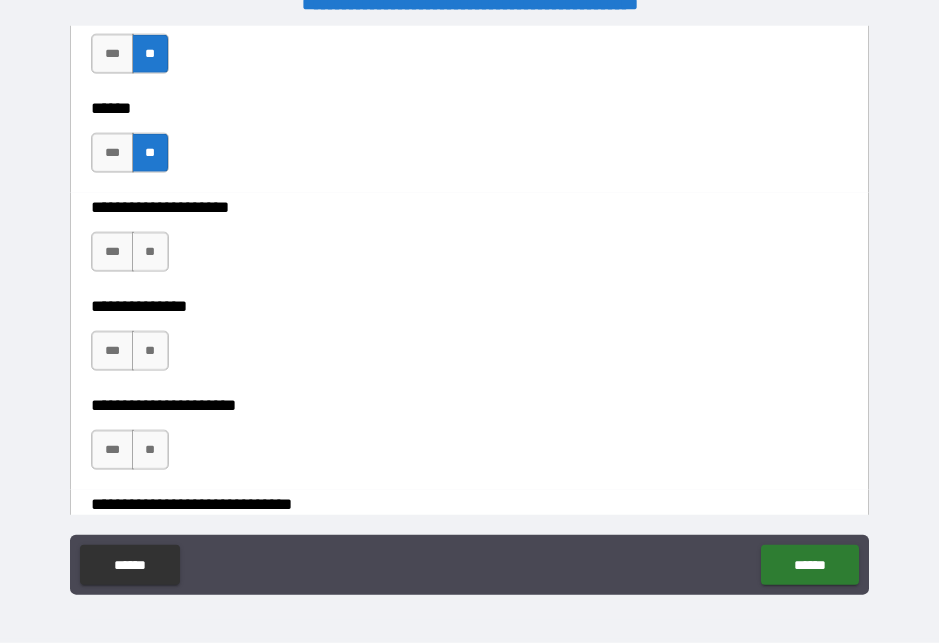 scroll, scrollTop: 7531, scrollLeft: 0, axis: vertical 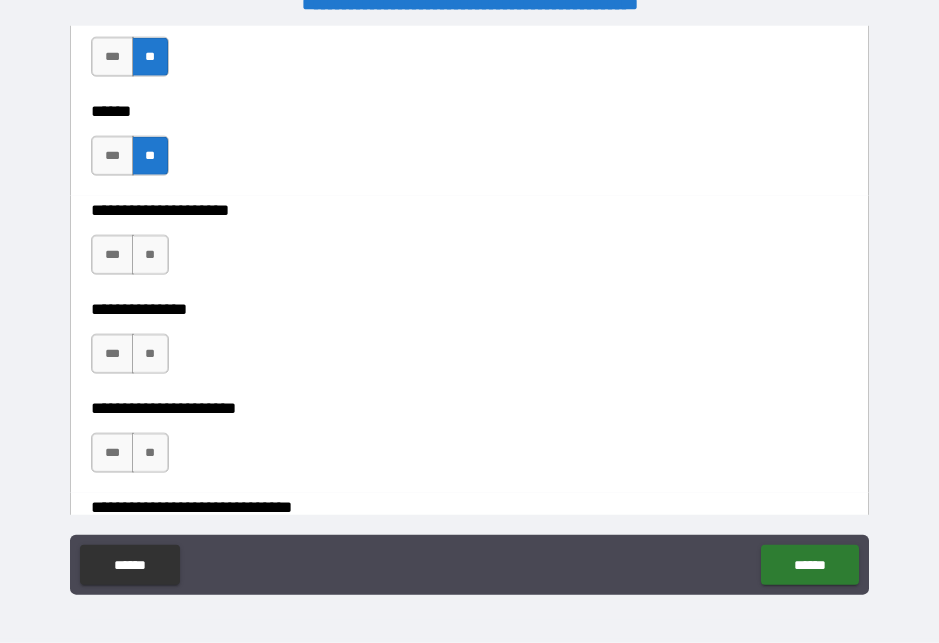 click on "**" at bounding box center (150, 255) 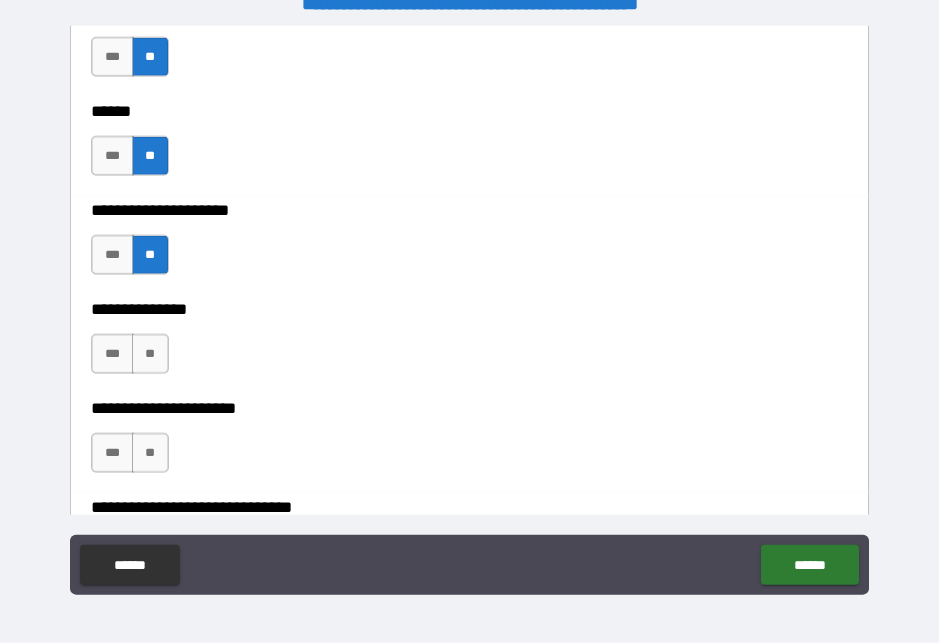 click on "**" at bounding box center (150, 354) 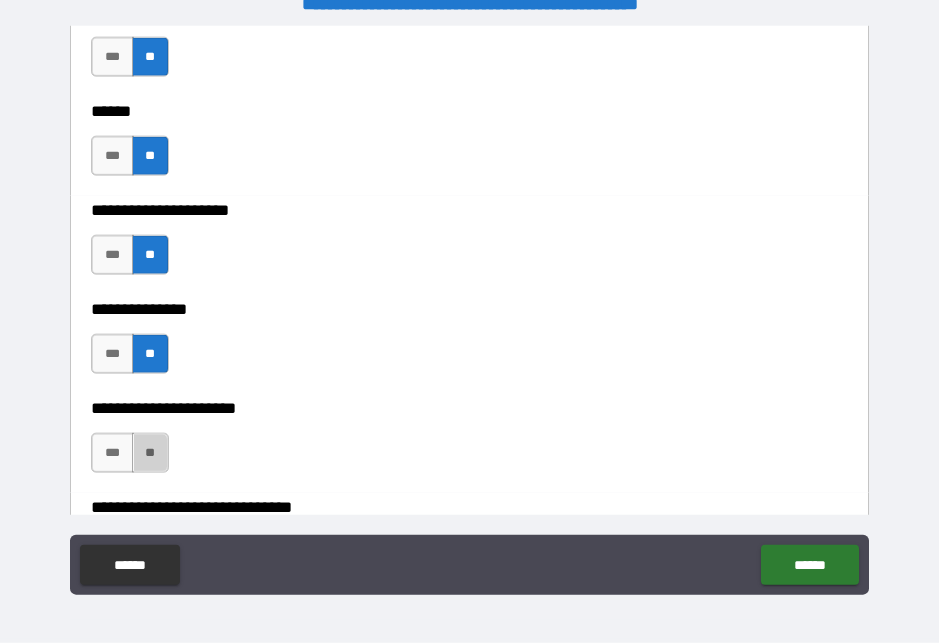 click on "**" at bounding box center (150, 453) 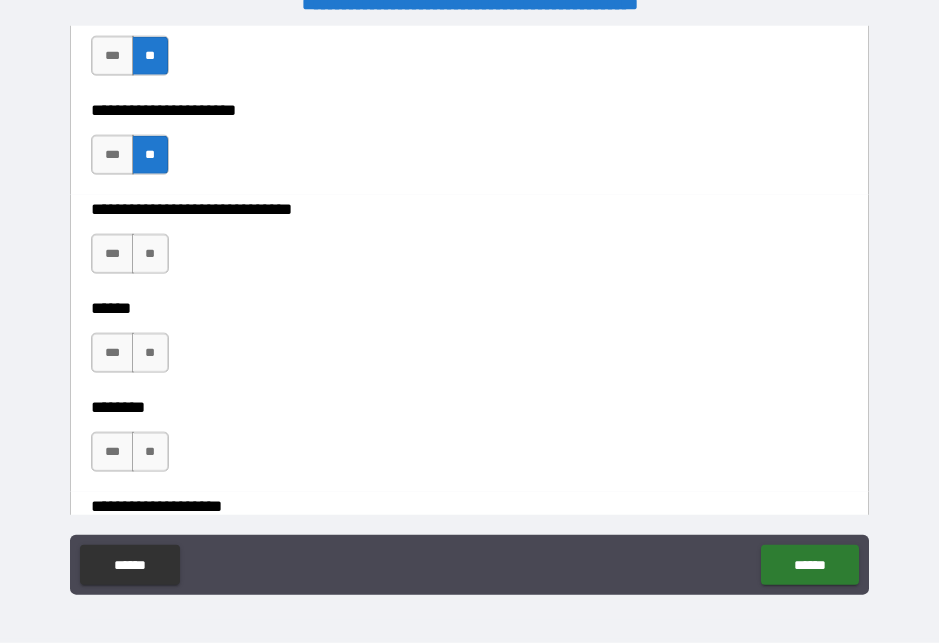 scroll, scrollTop: 7823, scrollLeft: 0, axis: vertical 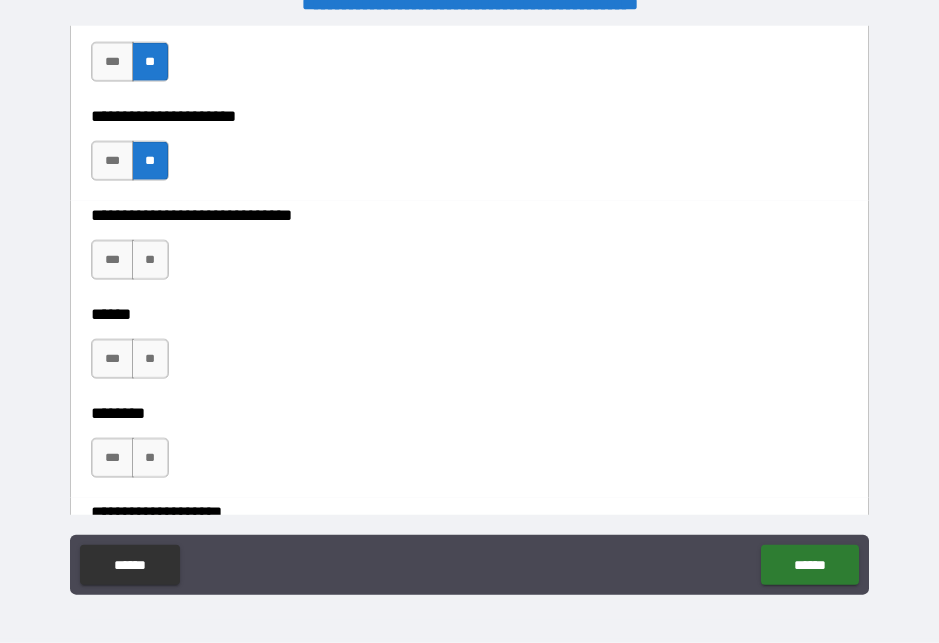 click on "**" at bounding box center (150, 260) 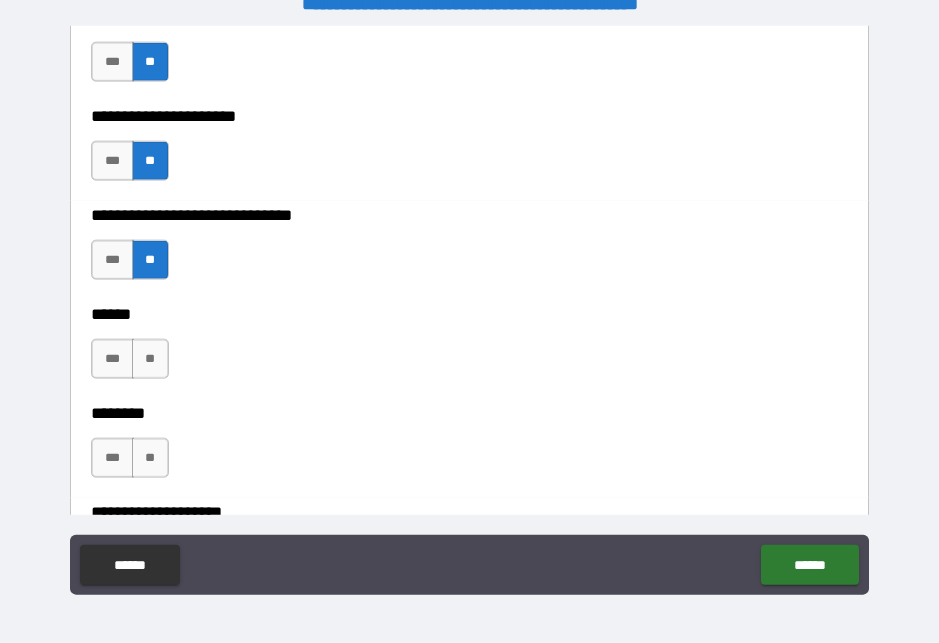 click on "**" at bounding box center (150, 359) 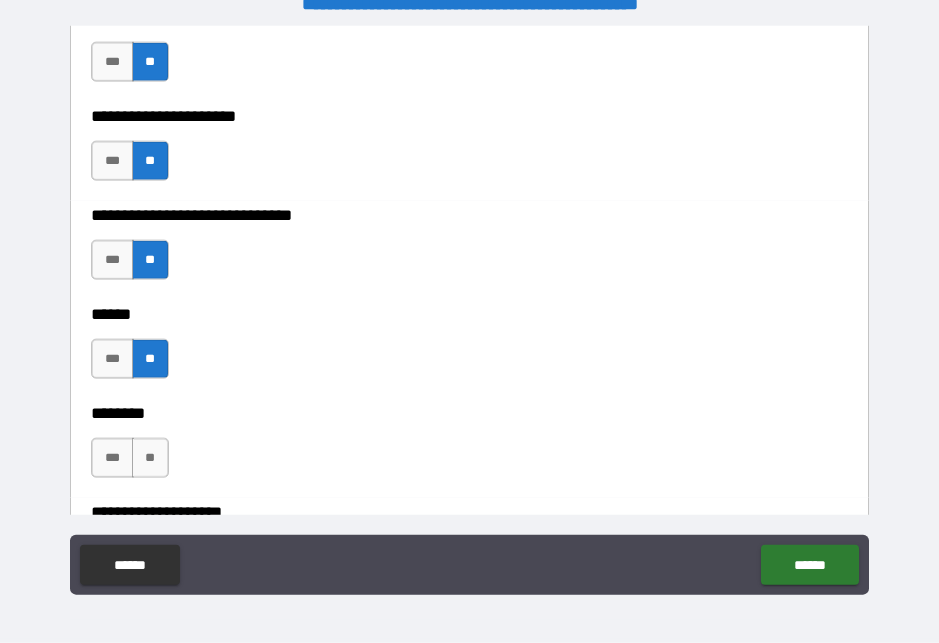 click on "**" at bounding box center [150, 458] 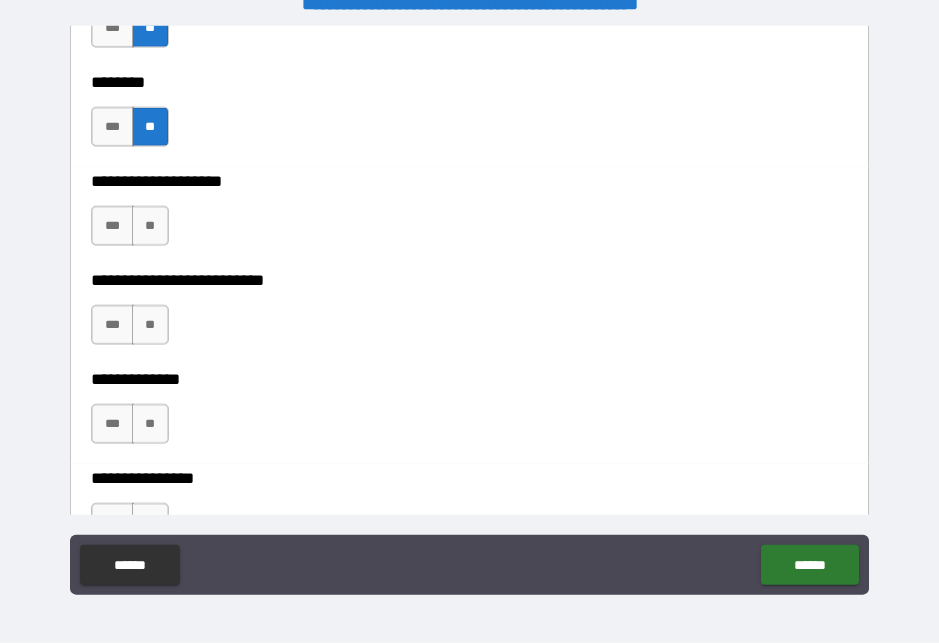scroll, scrollTop: 8152, scrollLeft: 0, axis: vertical 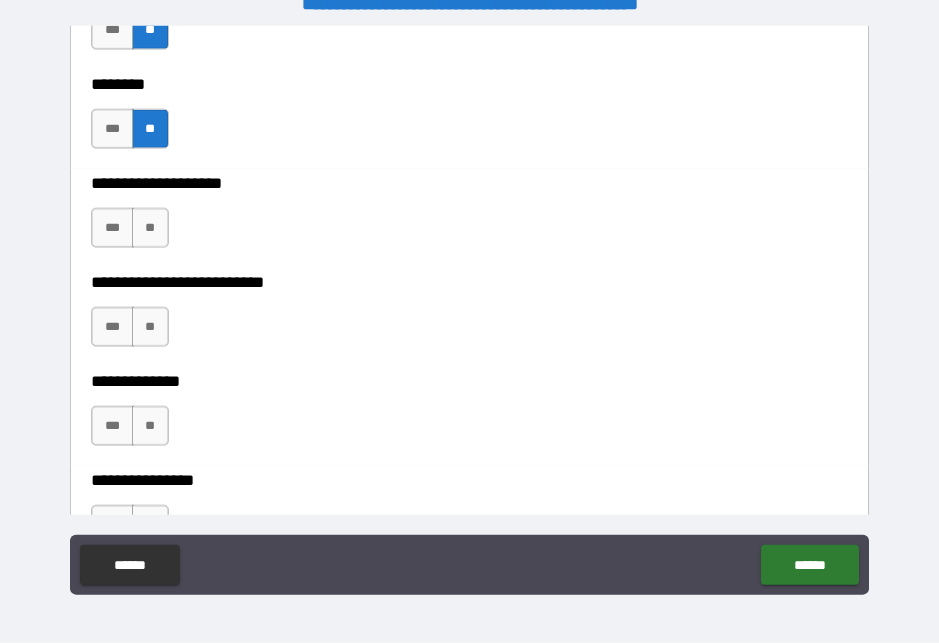 click on "**" at bounding box center (150, 228) 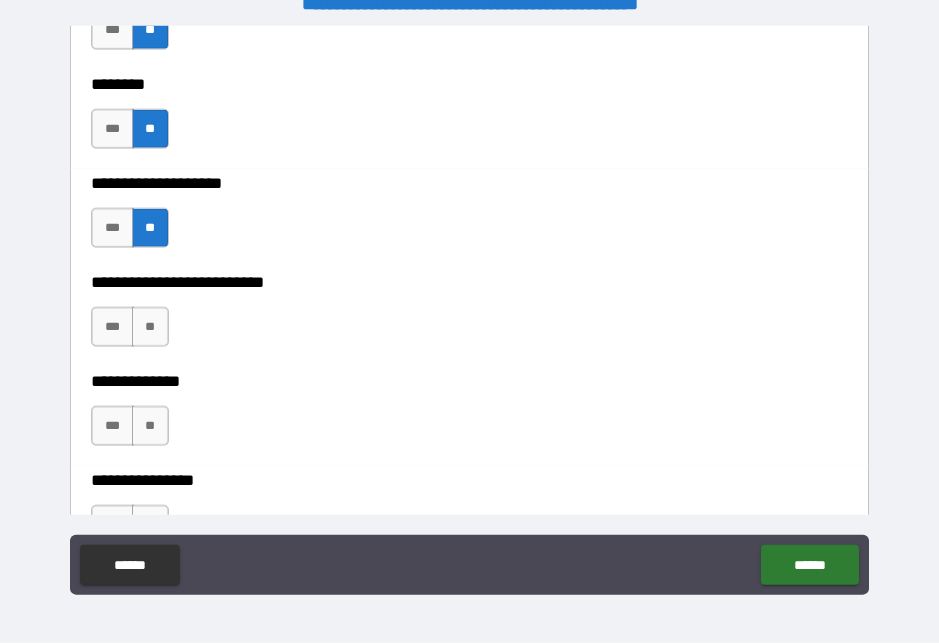 click on "**" at bounding box center (150, 327) 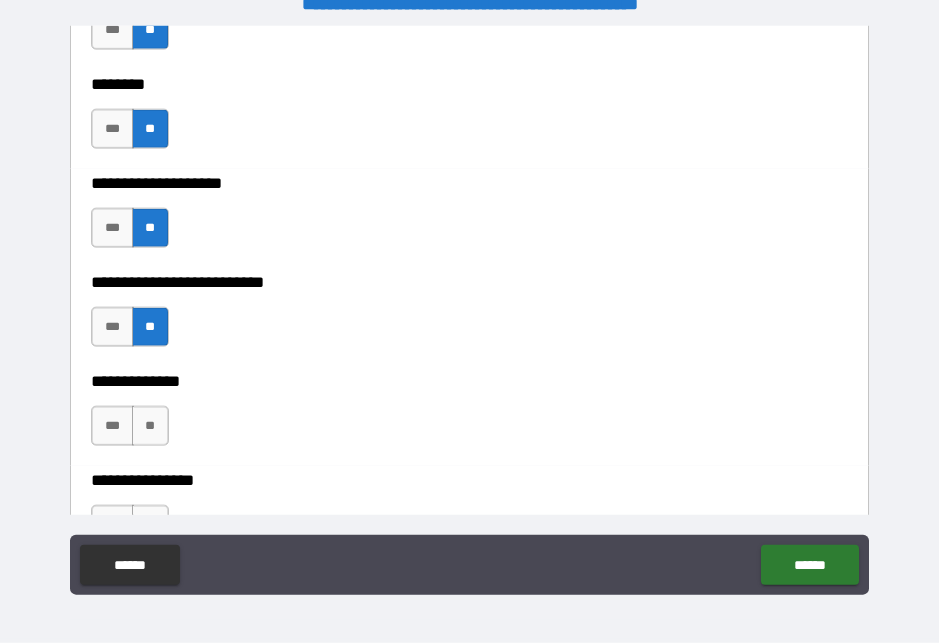 click on "**" at bounding box center (150, 426) 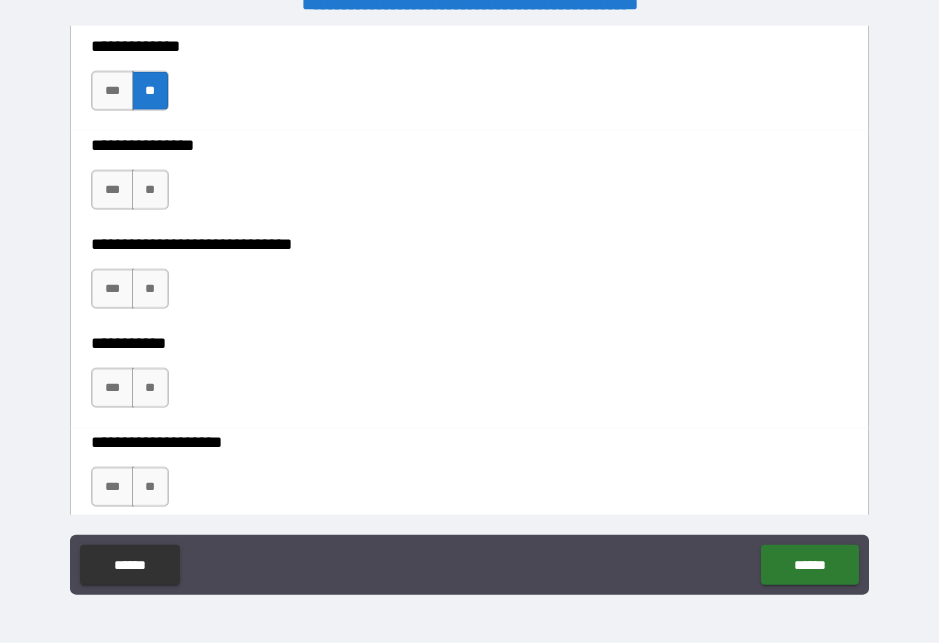 scroll, scrollTop: 8483, scrollLeft: 0, axis: vertical 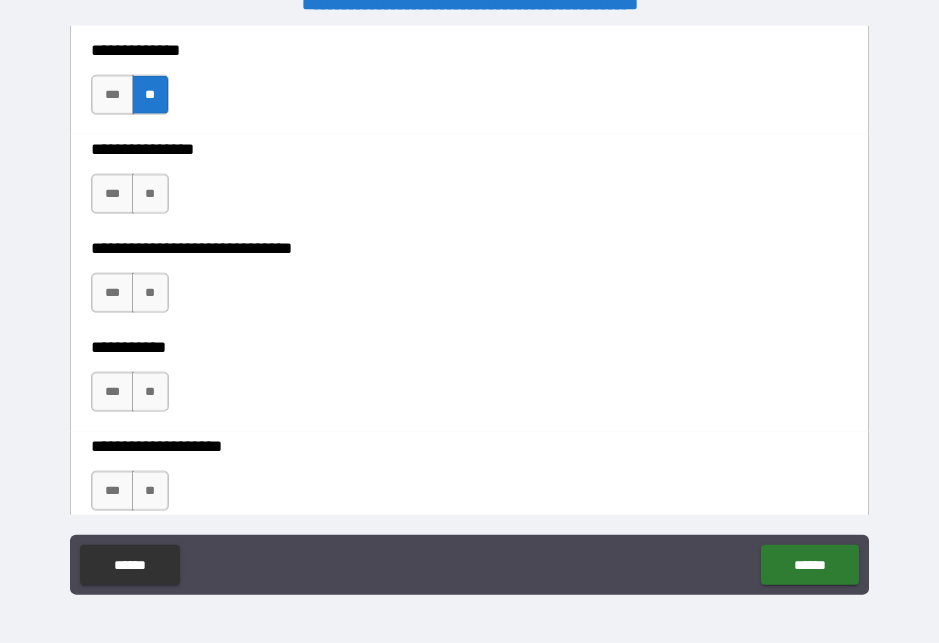 click on "**" at bounding box center [150, 194] 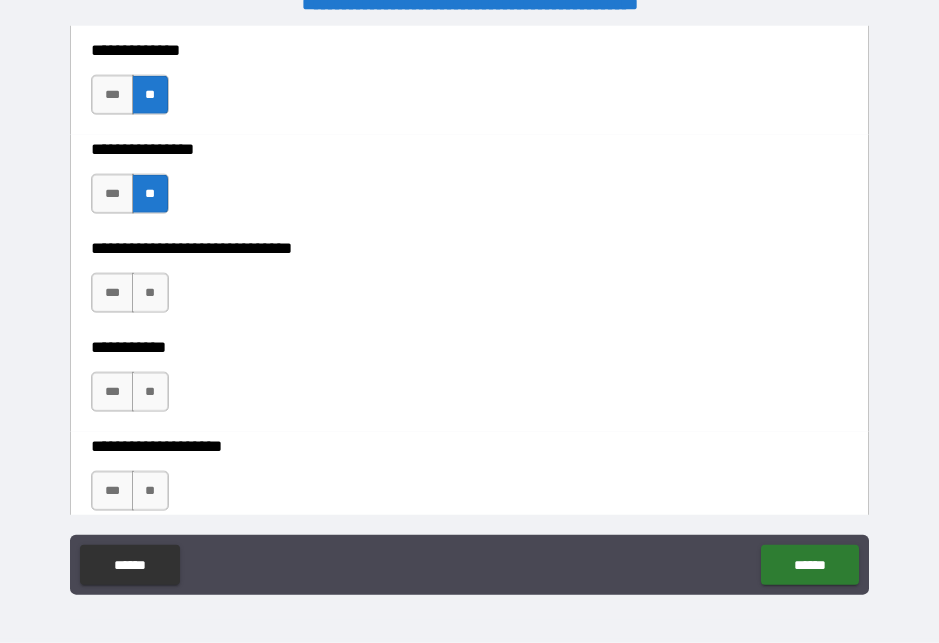 click on "**" at bounding box center [150, 293] 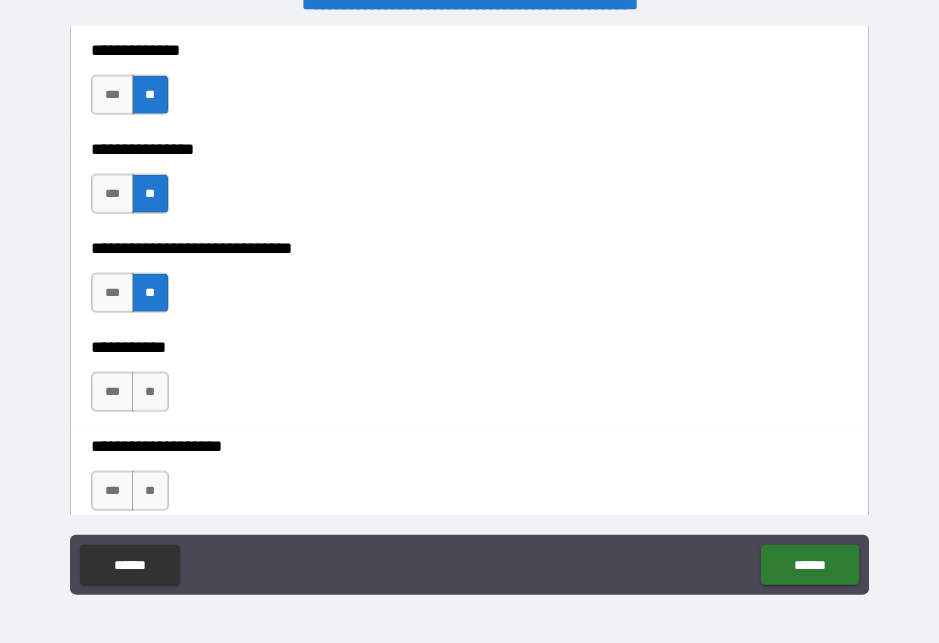 click on "**" at bounding box center (150, 392) 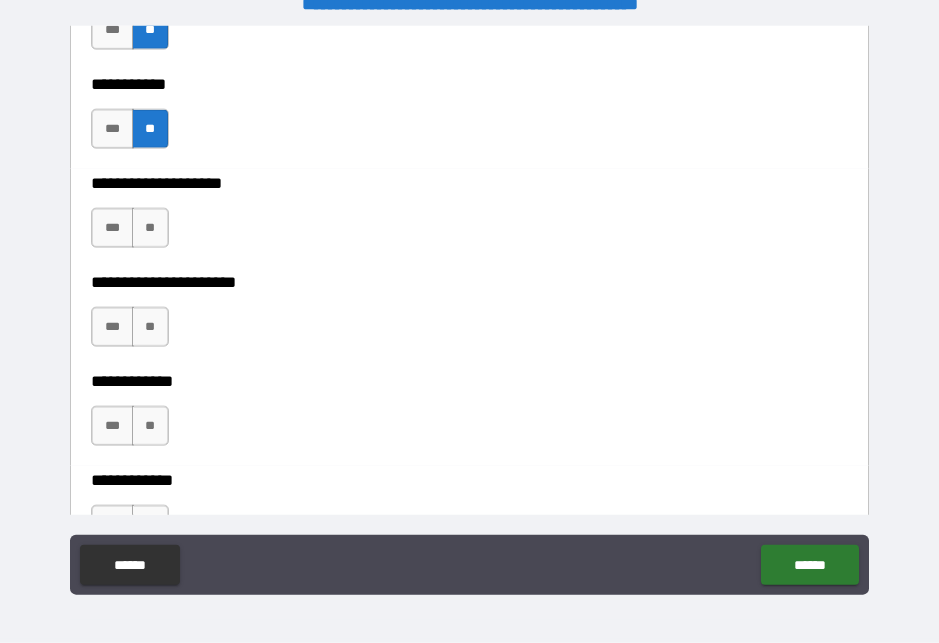 scroll, scrollTop: 8745, scrollLeft: 0, axis: vertical 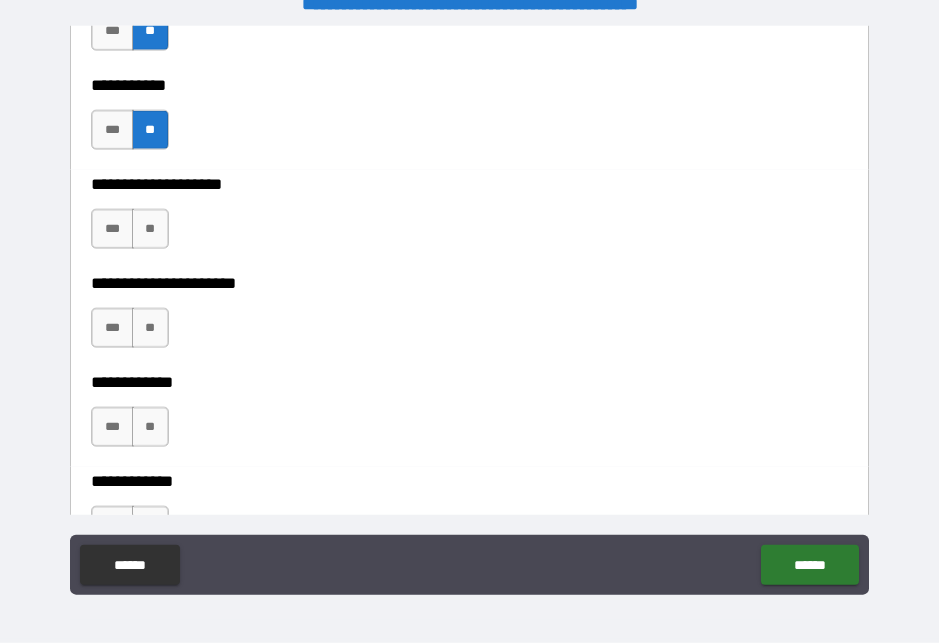 click on "**" at bounding box center [150, 229] 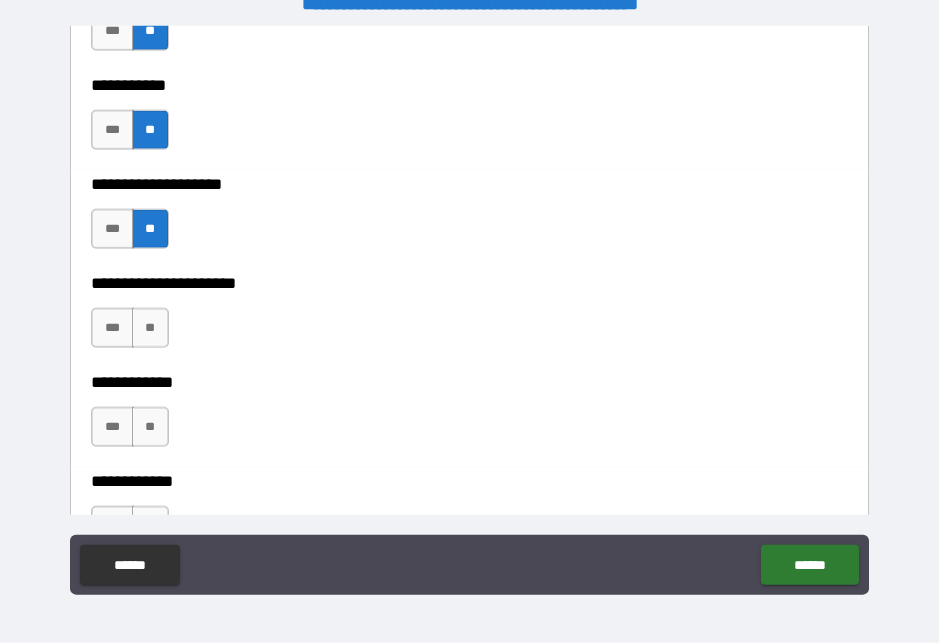 click on "**" at bounding box center (150, 328) 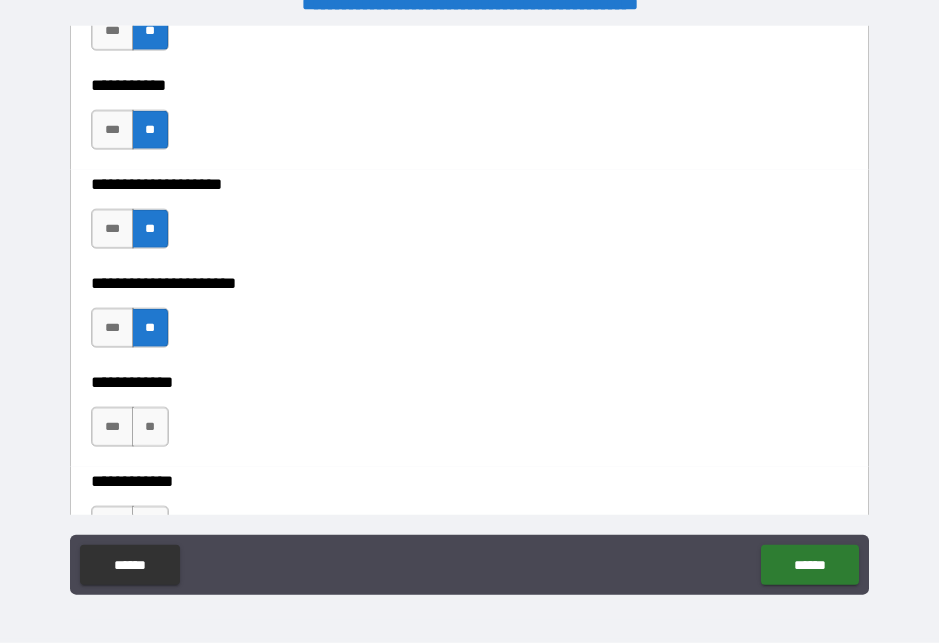 click on "**" at bounding box center [150, 427] 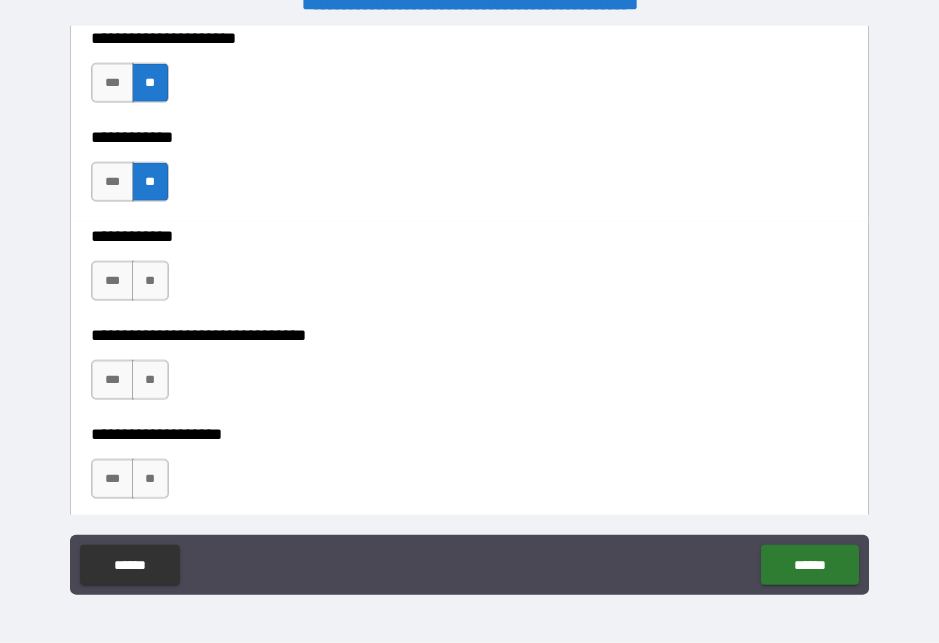 scroll, scrollTop: 9030, scrollLeft: 0, axis: vertical 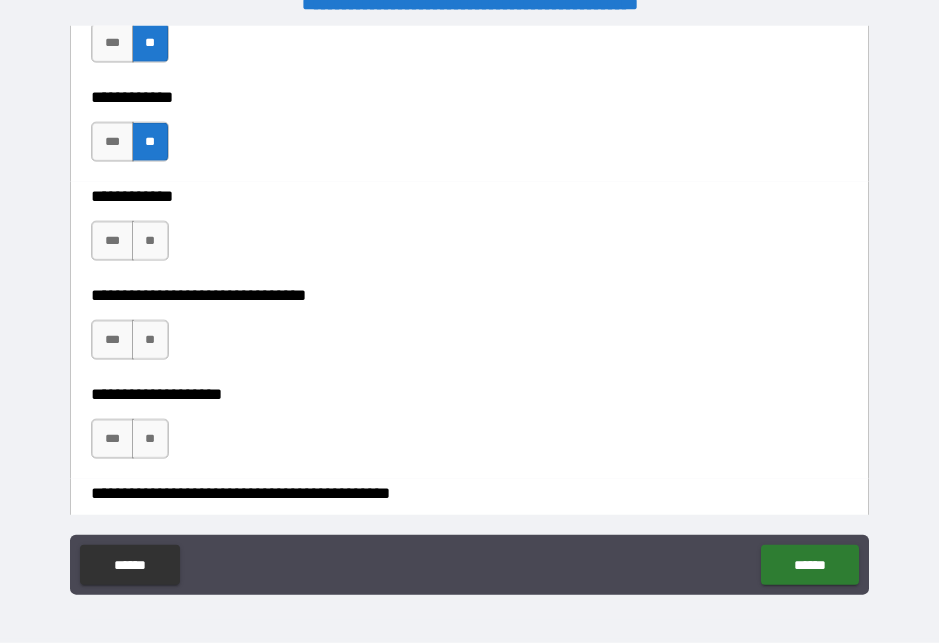 click on "**" at bounding box center (150, 241) 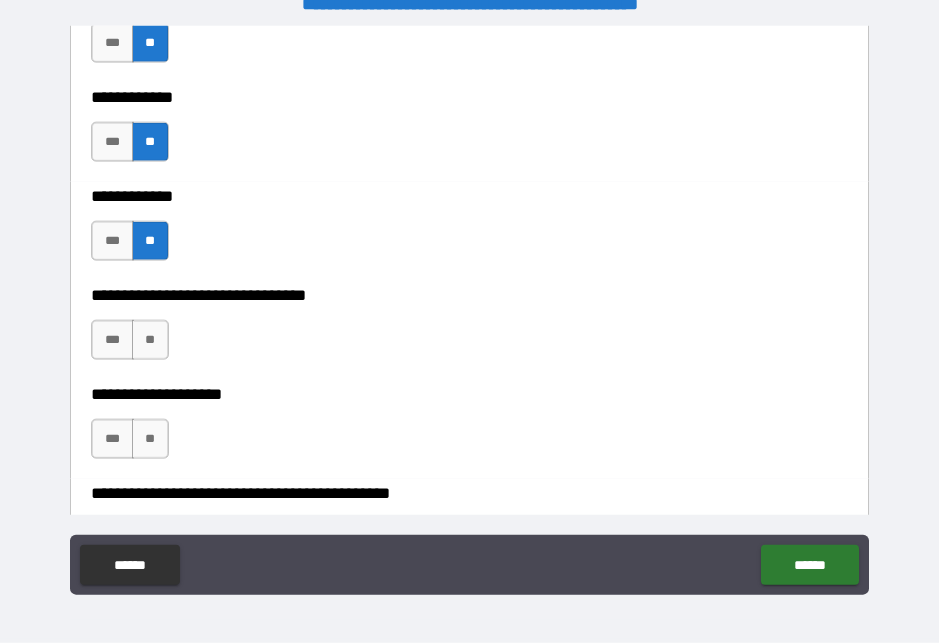 click on "**" at bounding box center (150, 340) 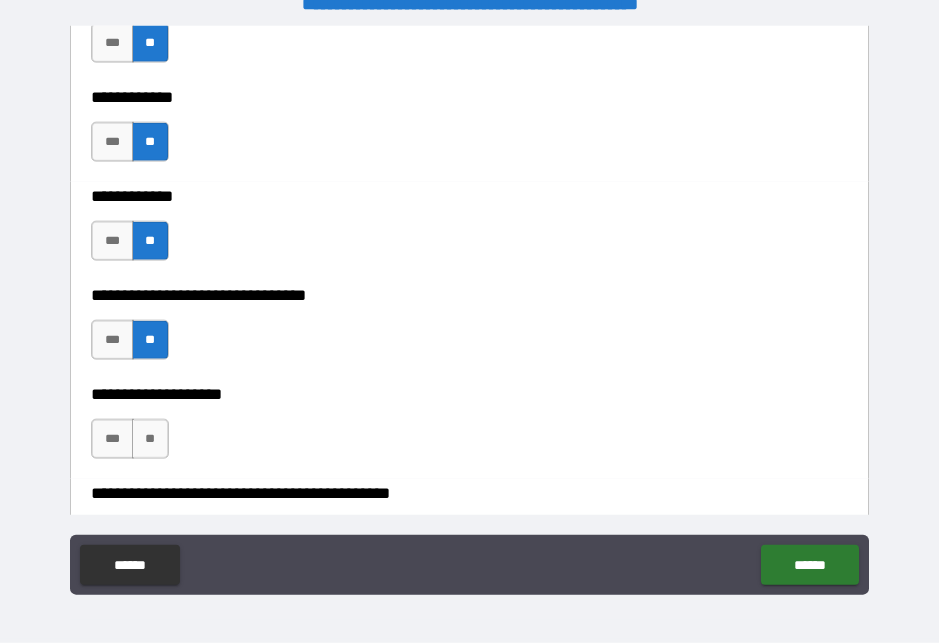 click on "**" at bounding box center (150, 439) 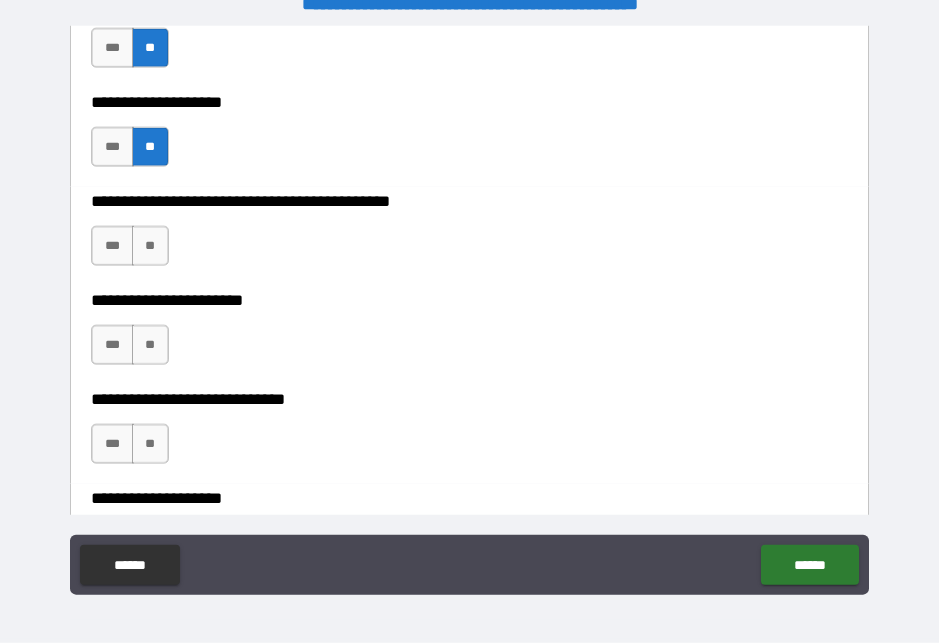 scroll, scrollTop: 9321, scrollLeft: 0, axis: vertical 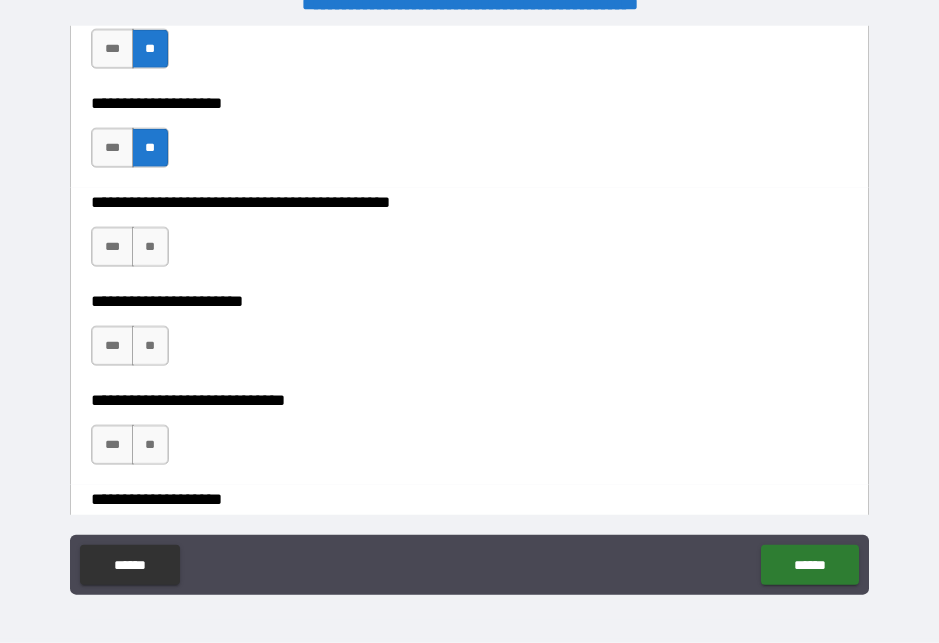 click on "**" at bounding box center [150, 247] 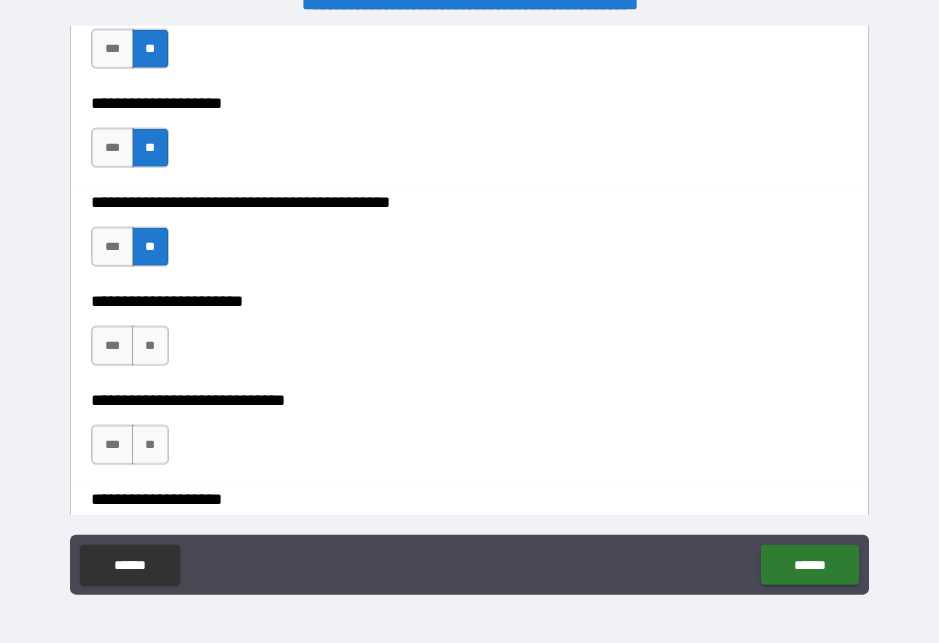 click on "**" at bounding box center [150, 346] 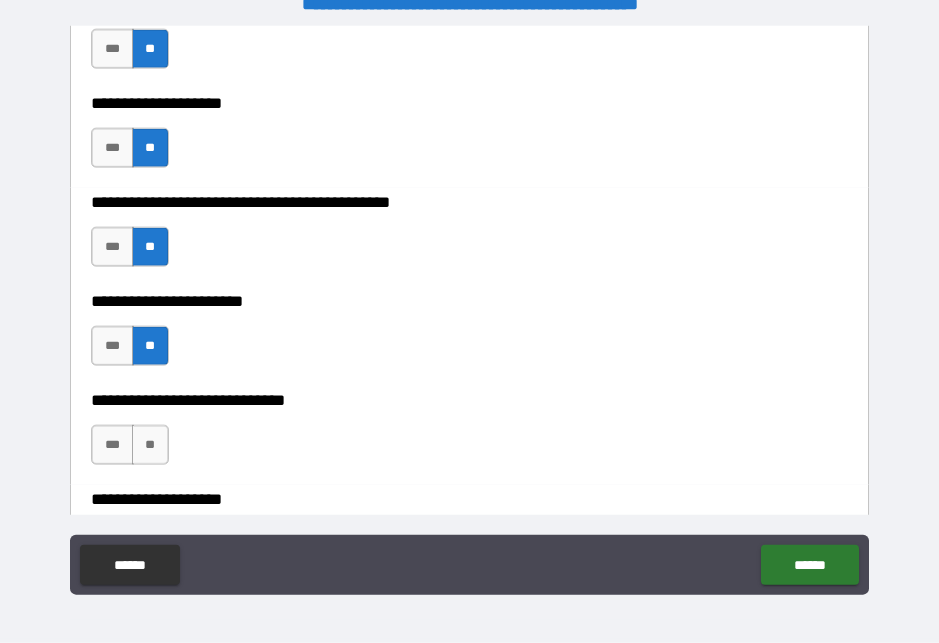 click on "**" at bounding box center (150, 445) 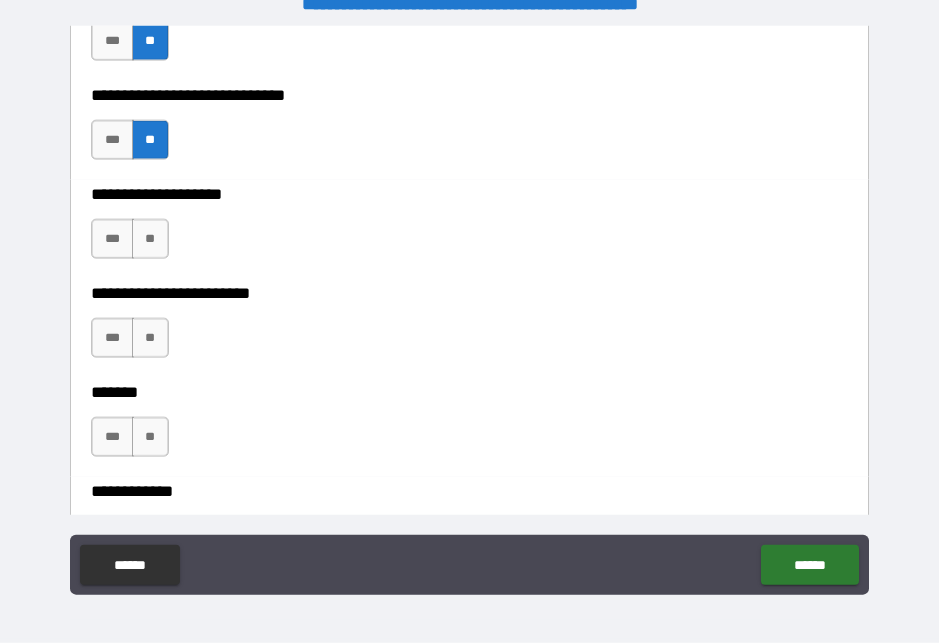 scroll, scrollTop: 9628, scrollLeft: 0, axis: vertical 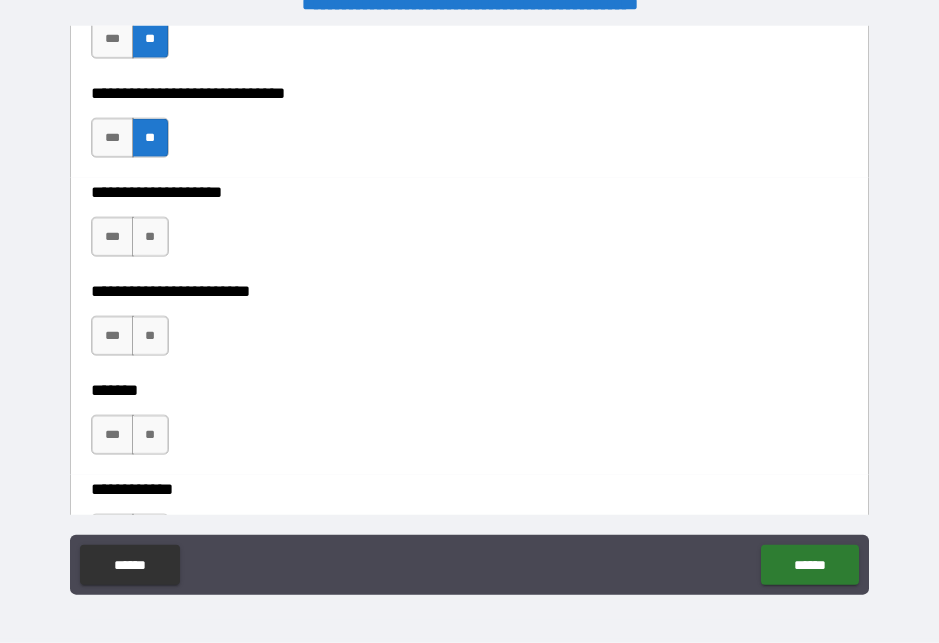 click on "**" at bounding box center [150, 237] 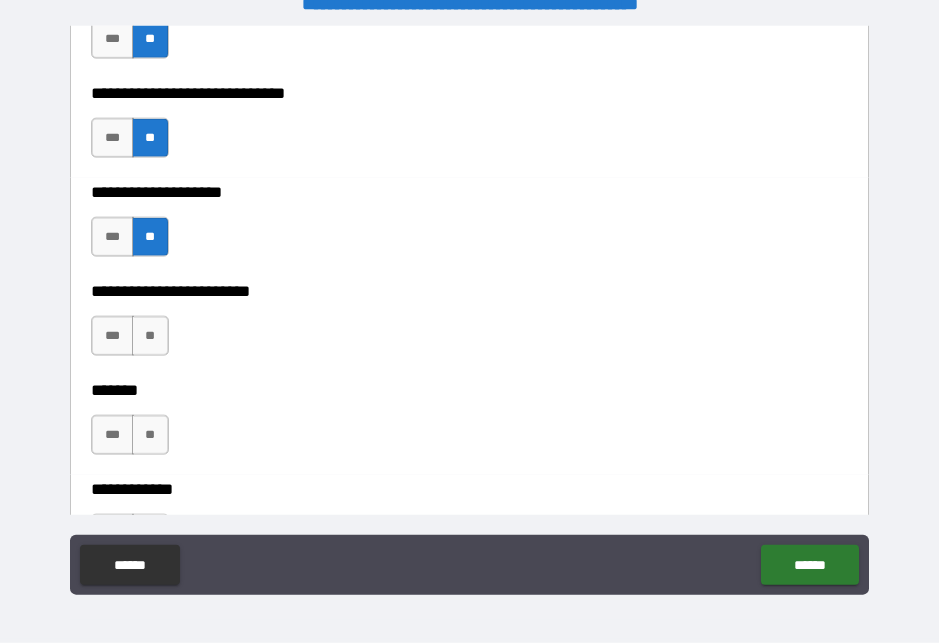 click on "**" at bounding box center [150, 336] 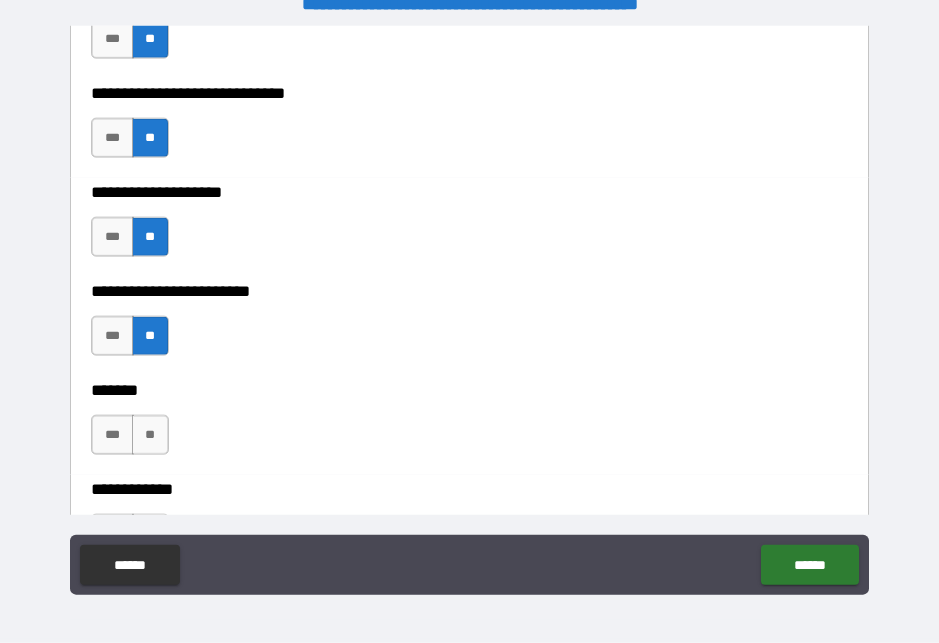 click on "**" at bounding box center [150, 435] 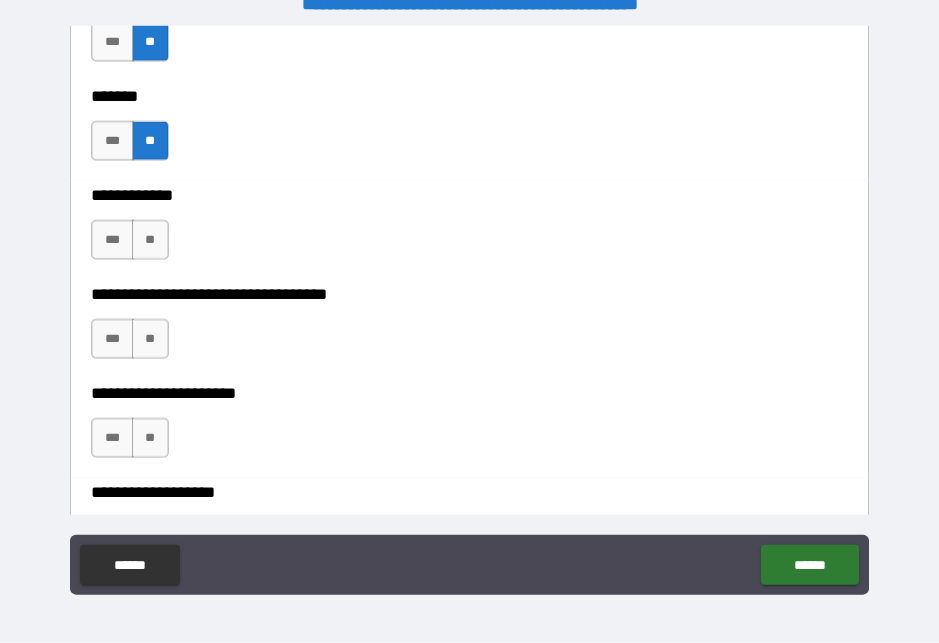 scroll, scrollTop: 9921, scrollLeft: 0, axis: vertical 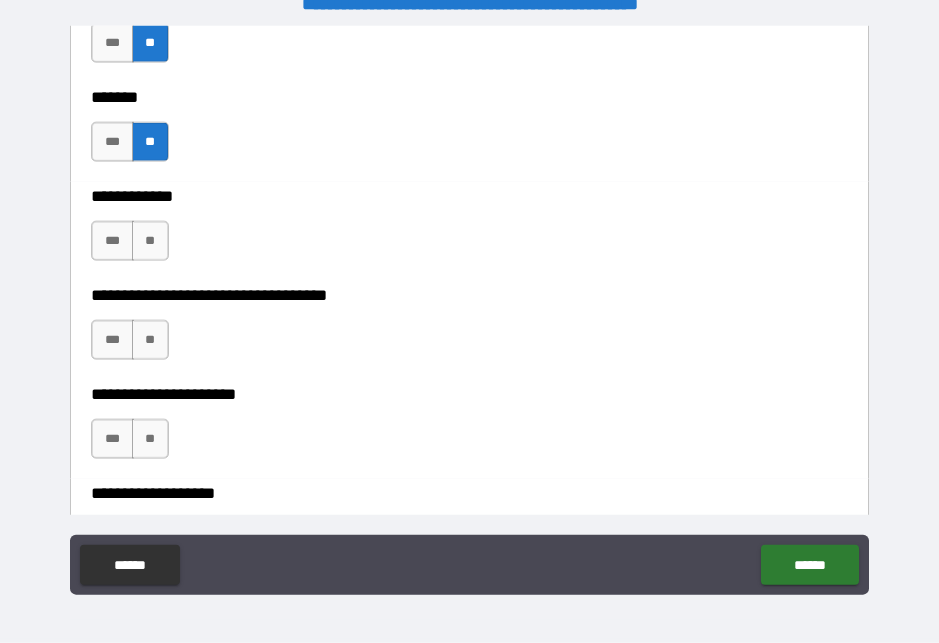 click on "**" at bounding box center [150, 241] 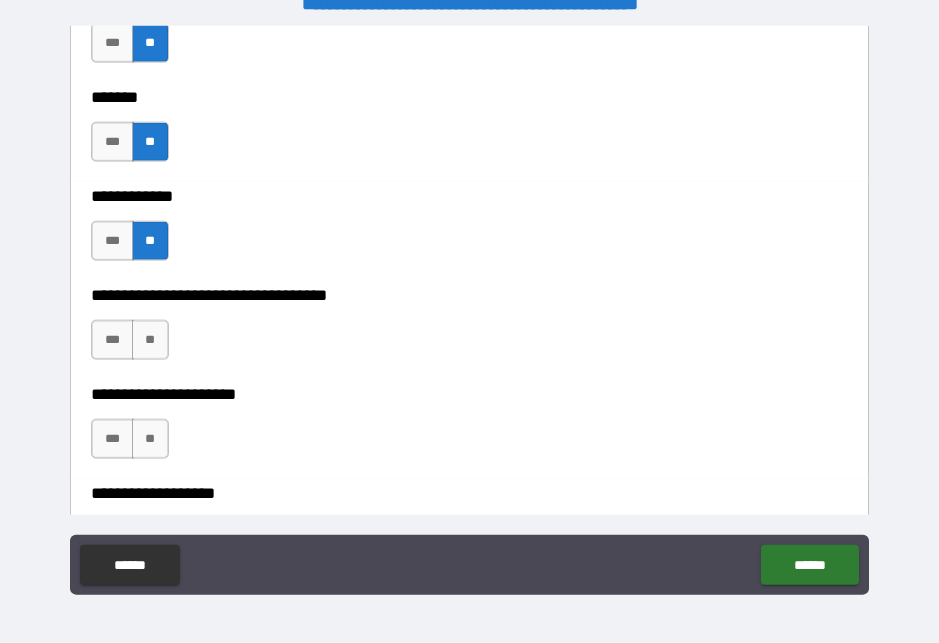 click on "**" at bounding box center [150, 439] 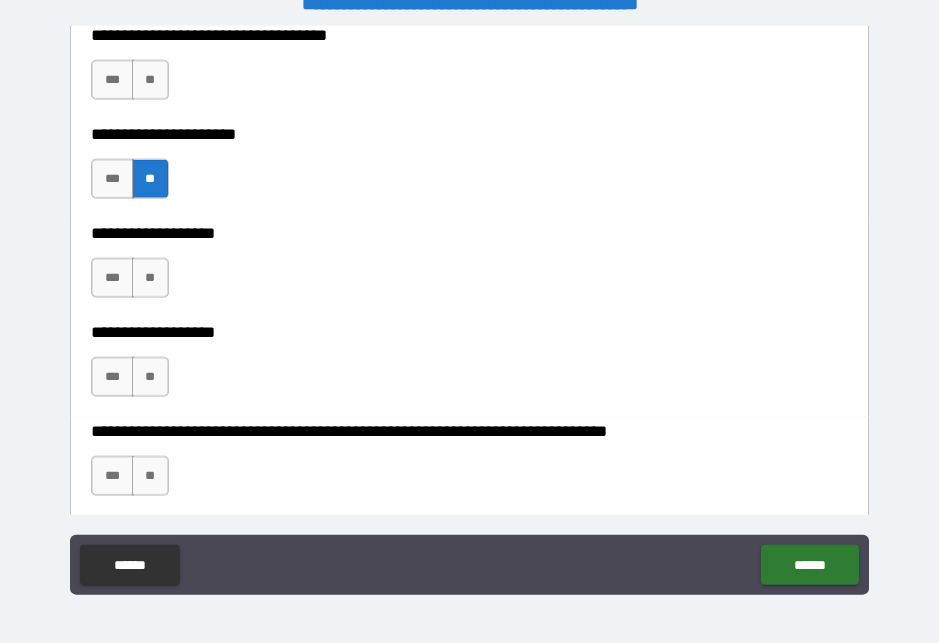 scroll, scrollTop: 10175, scrollLeft: 0, axis: vertical 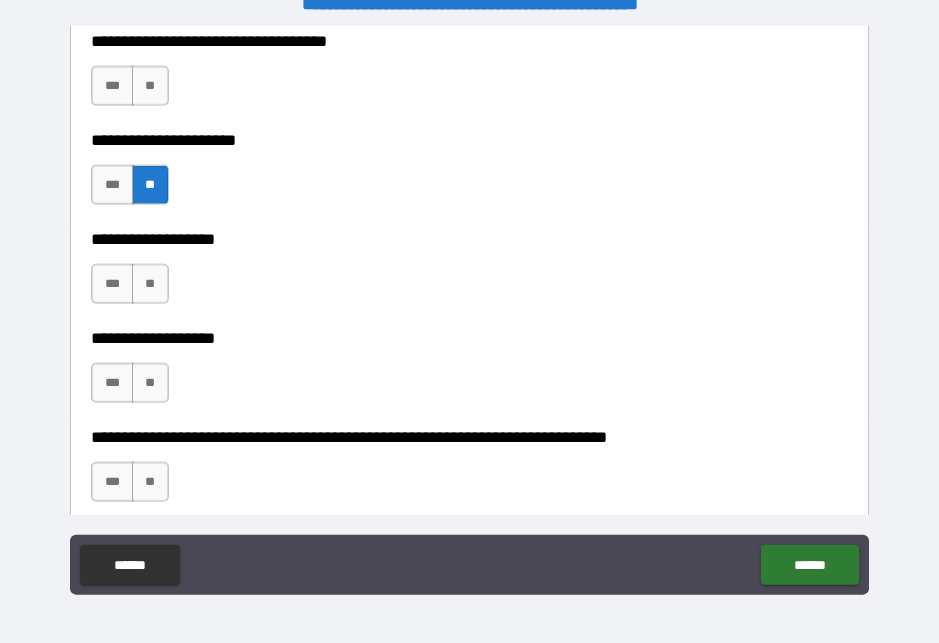 click on "**" at bounding box center (150, 86) 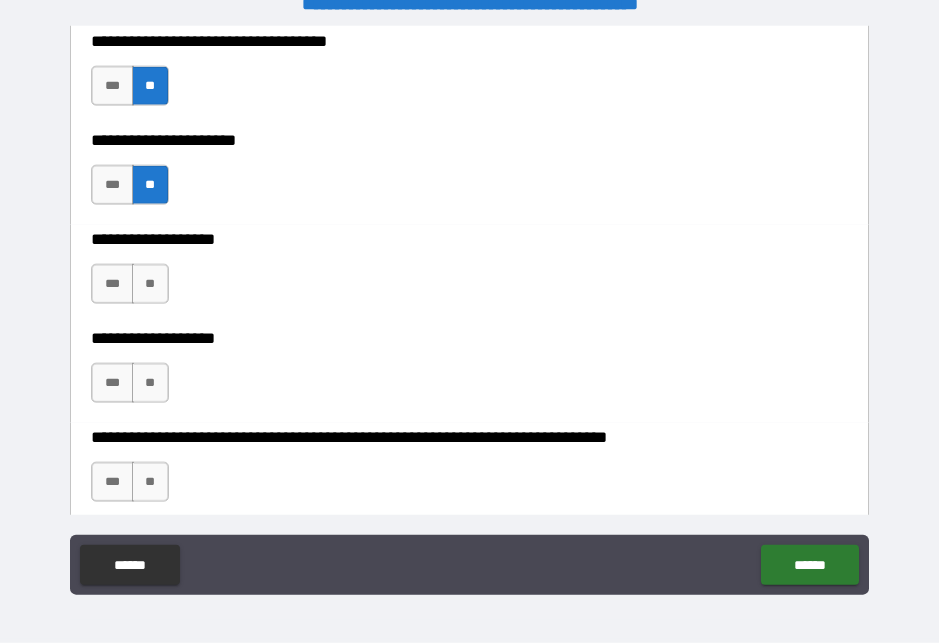click on "**" at bounding box center [150, 284] 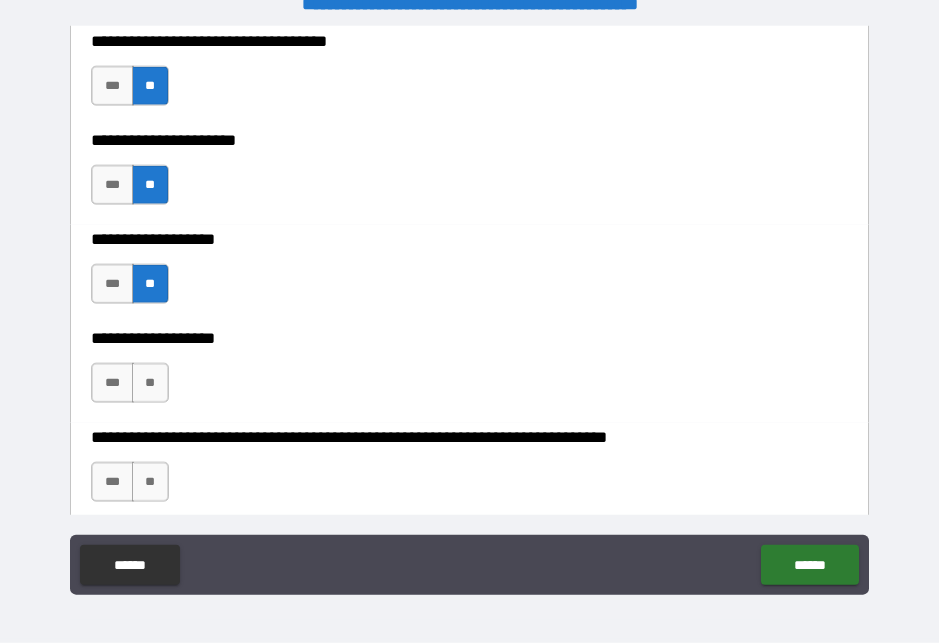 click on "**" at bounding box center [150, 383] 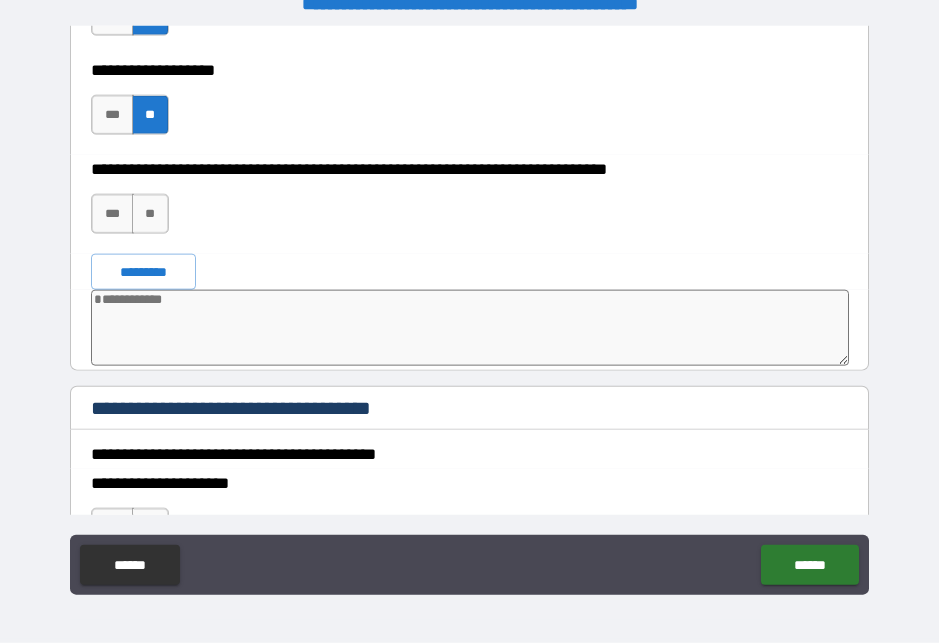 scroll, scrollTop: 10441, scrollLeft: 0, axis: vertical 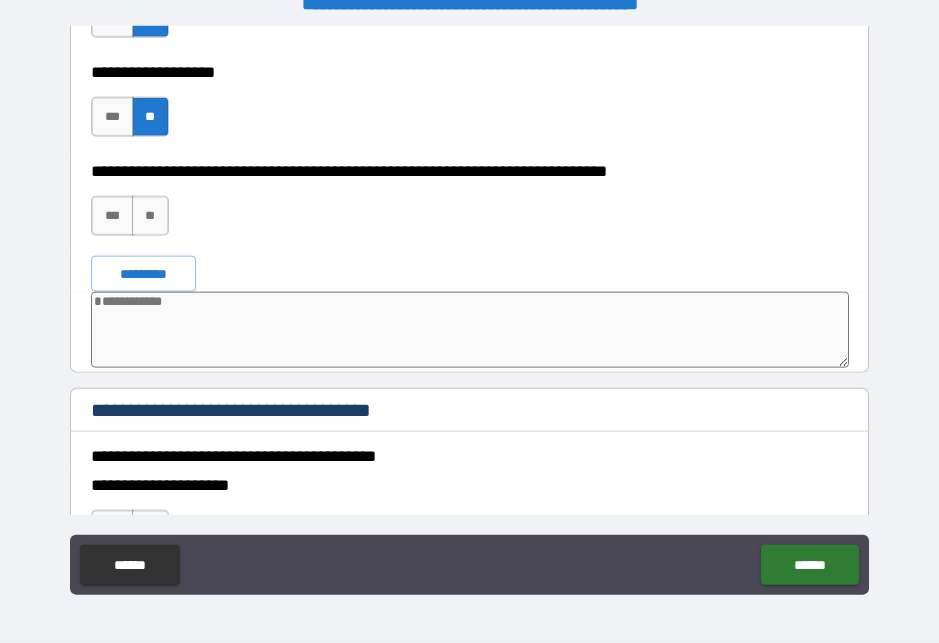 click on "**" at bounding box center (150, 216) 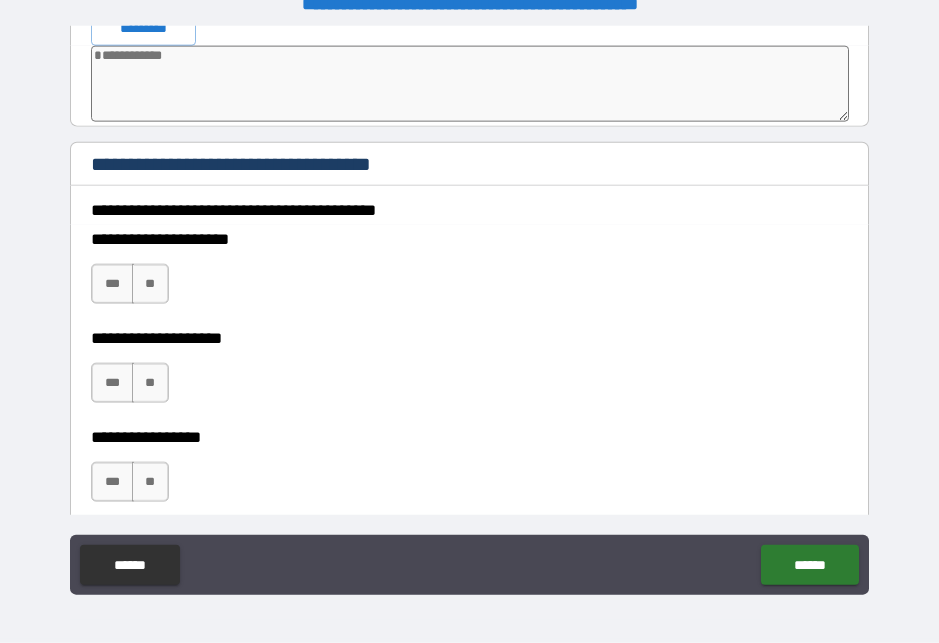 scroll, scrollTop: 10686, scrollLeft: 0, axis: vertical 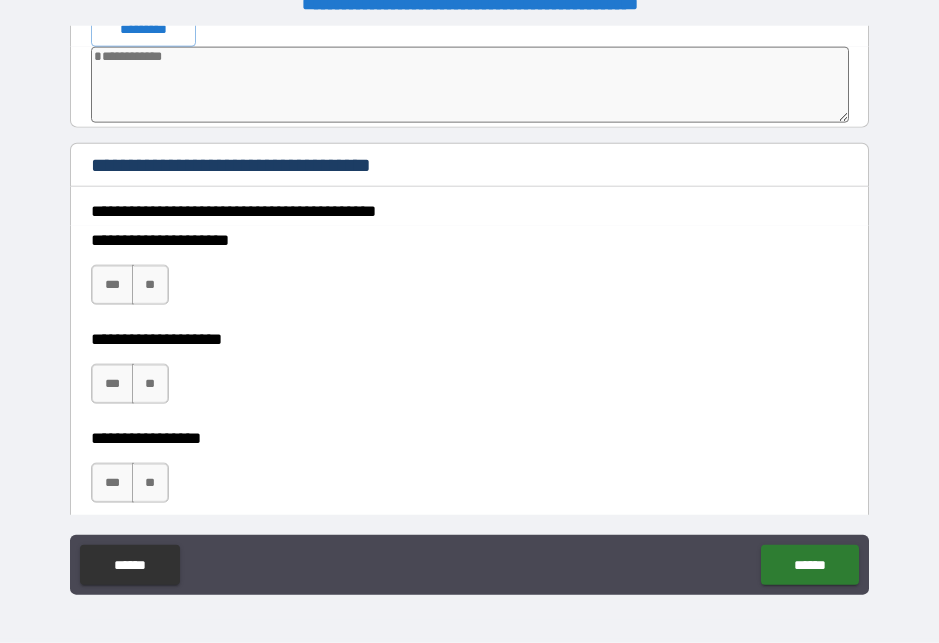 click on "**" at bounding box center (150, 285) 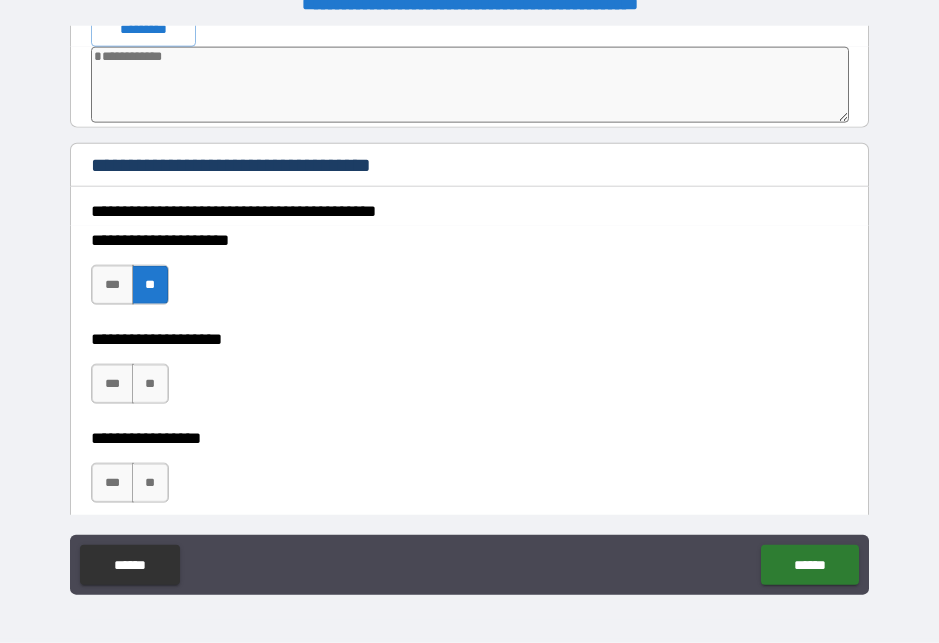 click on "**" at bounding box center [150, 384] 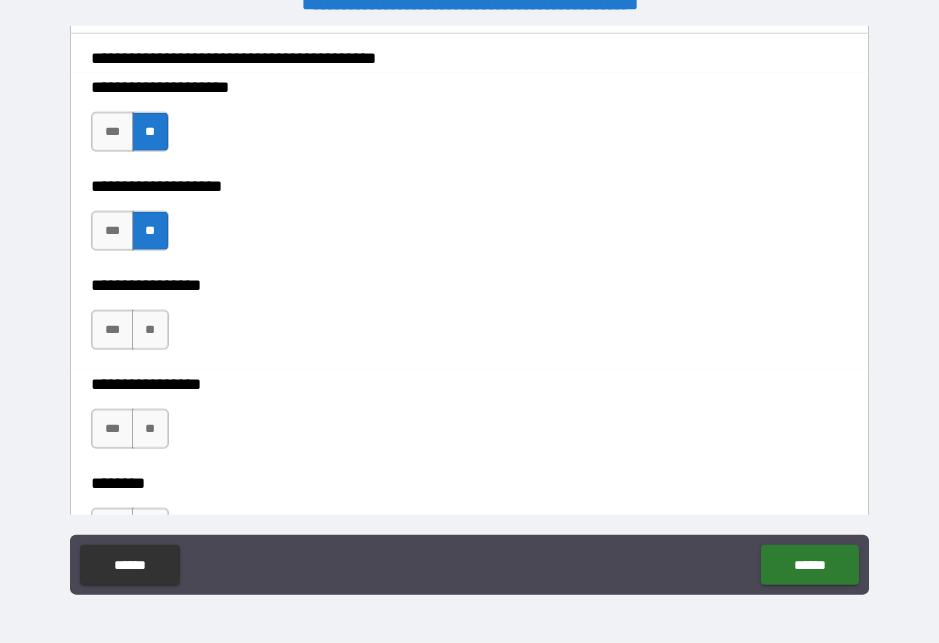 scroll, scrollTop: 10841, scrollLeft: 0, axis: vertical 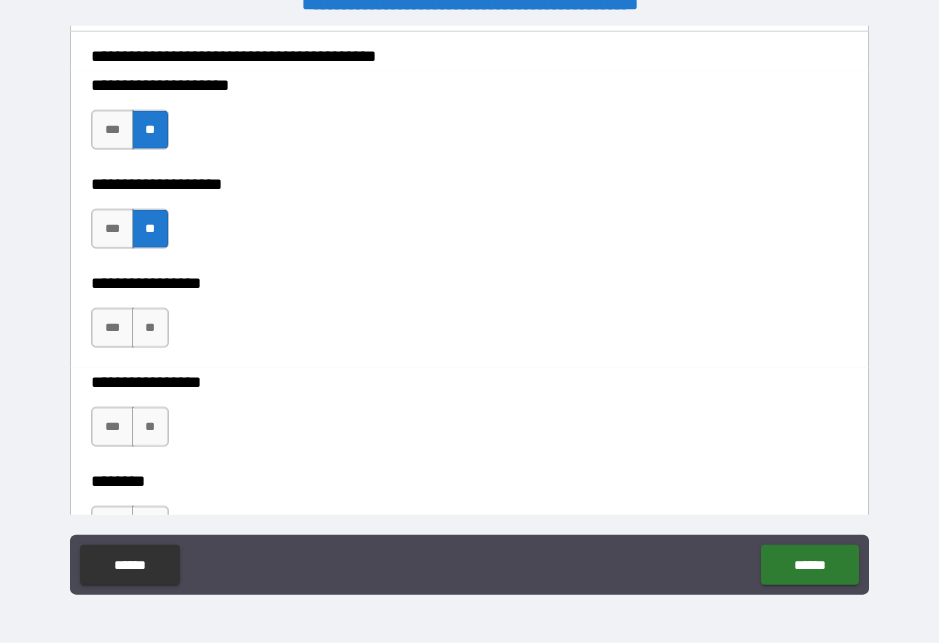 click on "**" at bounding box center [150, 328] 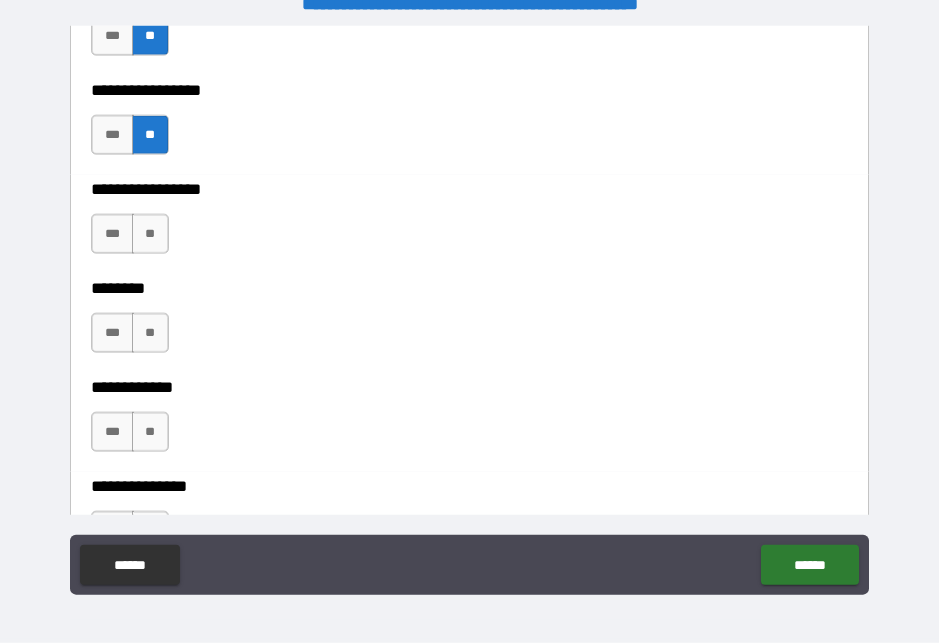 scroll, scrollTop: 11026, scrollLeft: 0, axis: vertical 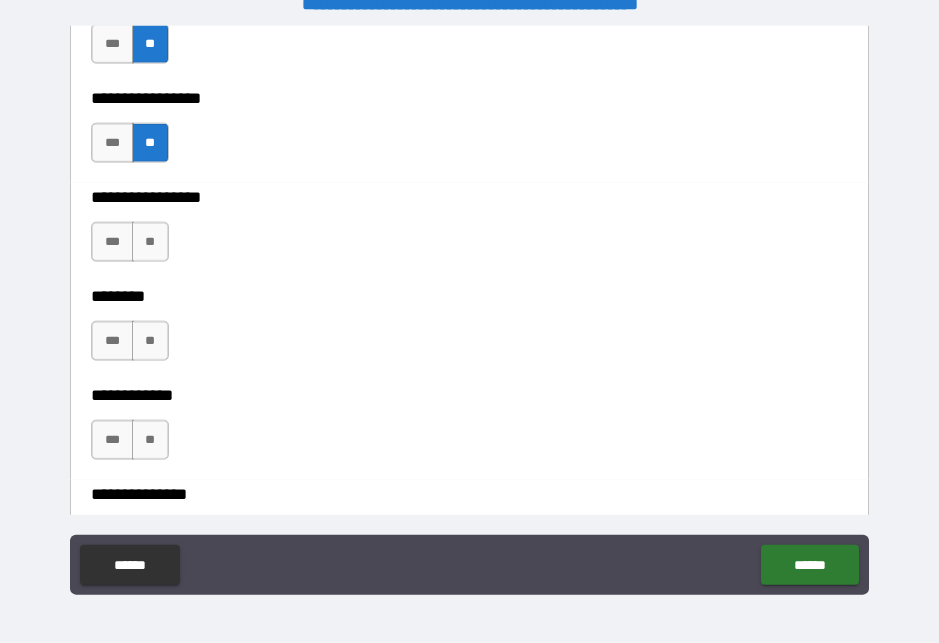 click on "**" at bounding box center (150, 242) 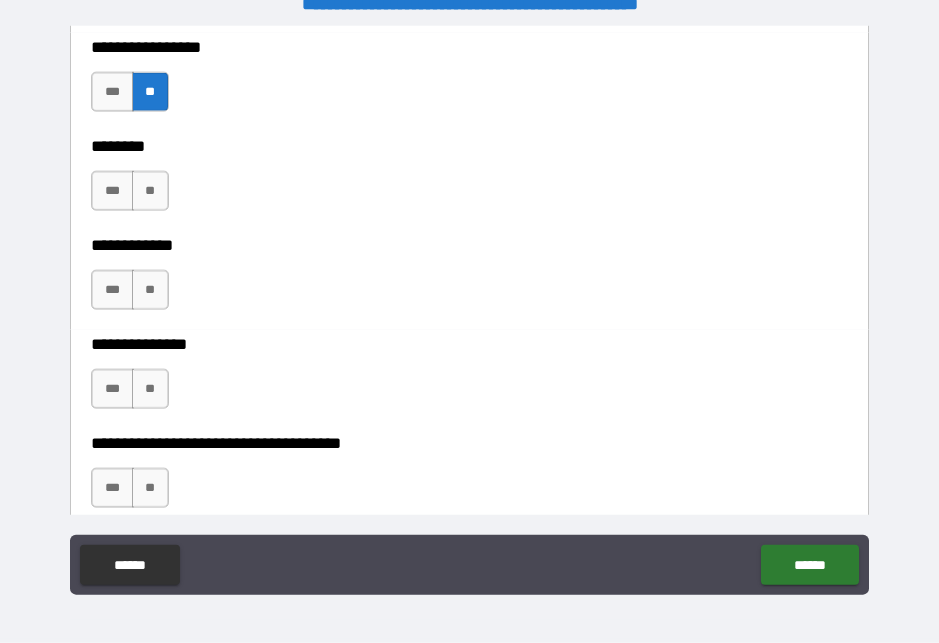 scroll, scrollTop: 11174, scrollLeft: 0, axis: vertical 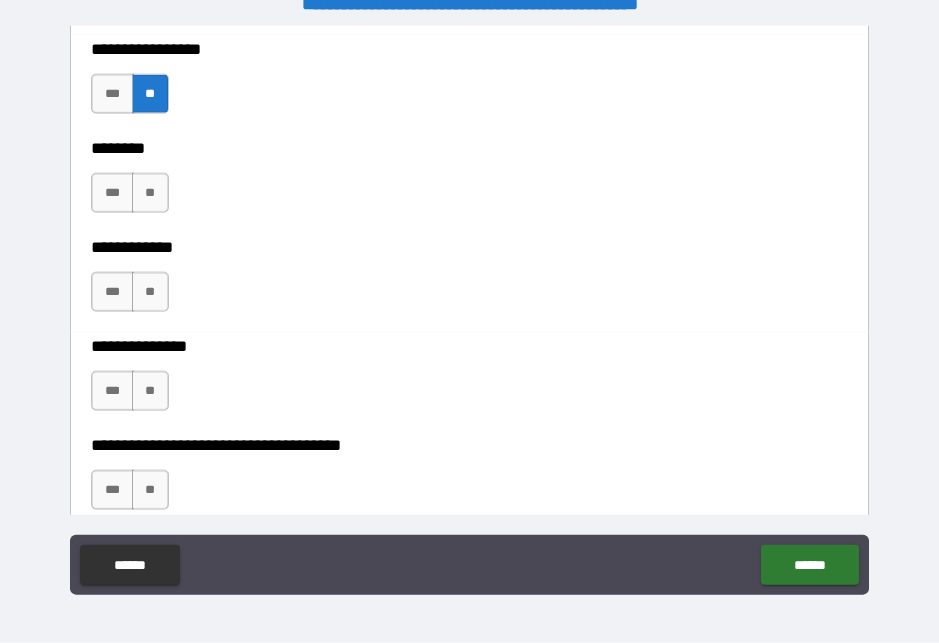click on "**" at bounding box center [150, 193] 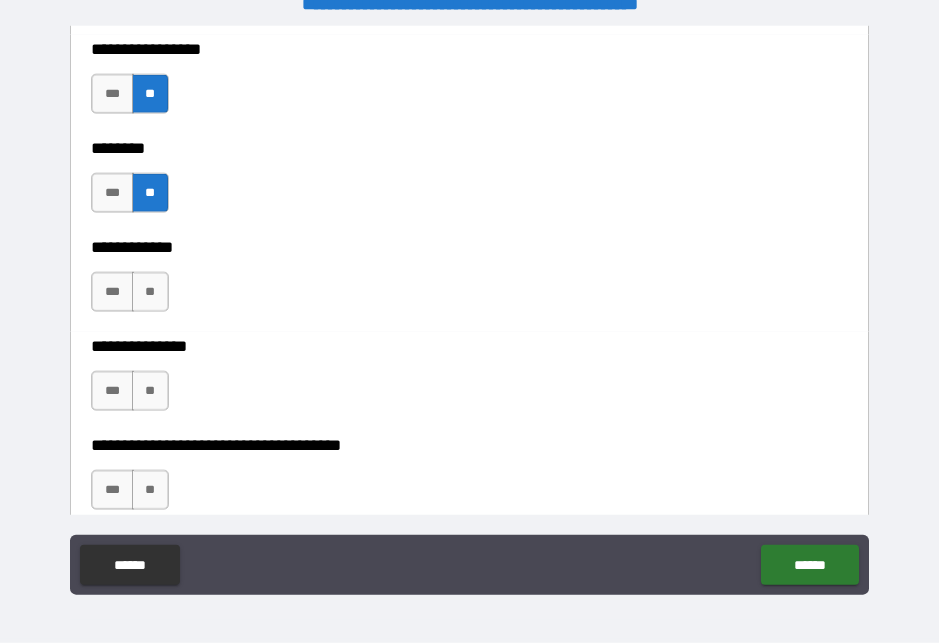 click on "**" at bounding box center [150, 292] 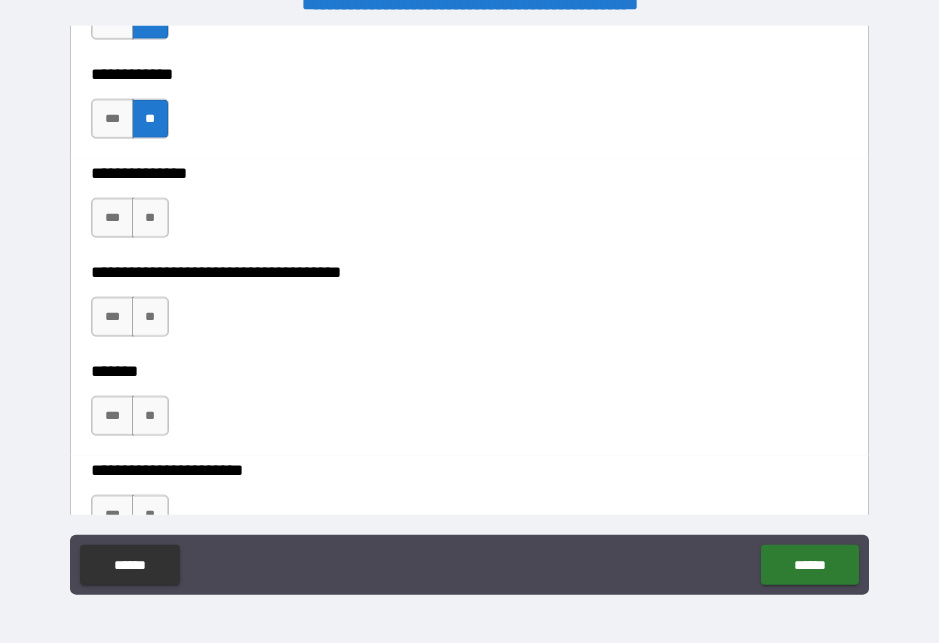 scroll, scrollTop: 11345, scrollLeft: 0, axis: vertical 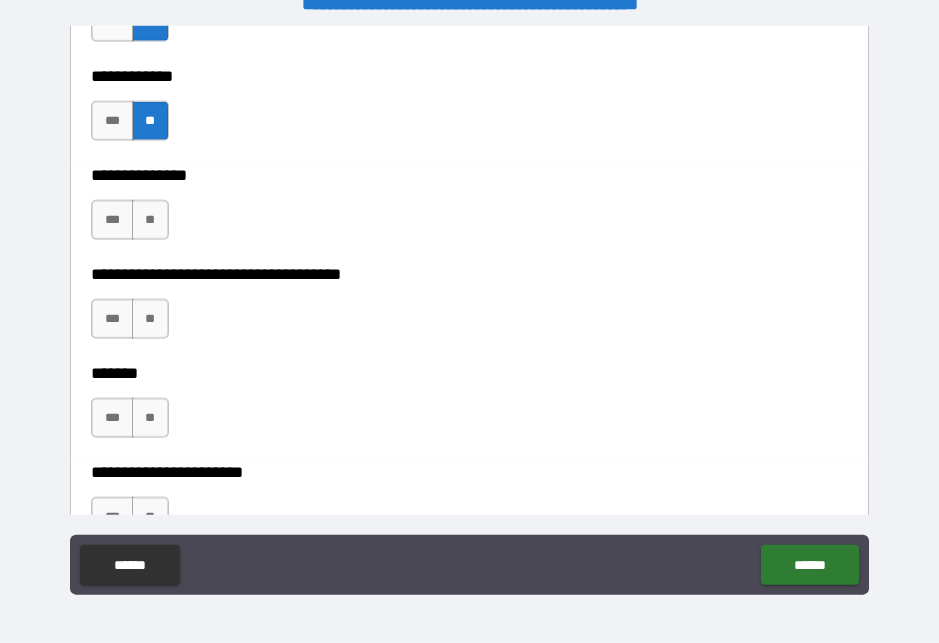 click on "**" at bounding box center (150, 220) 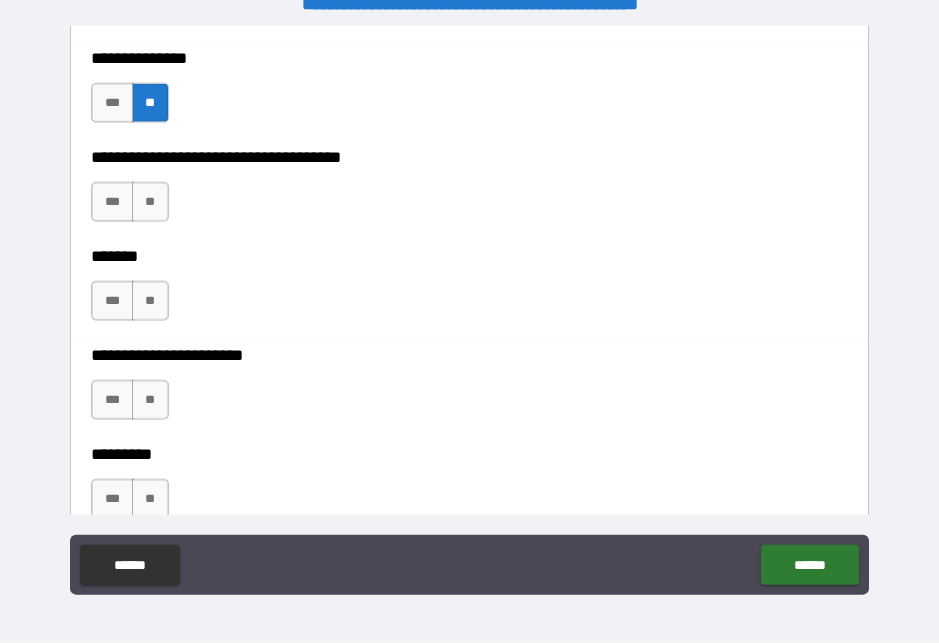 scroll, scrollTop: 11472, scrollLeft: 0, axis: vertical 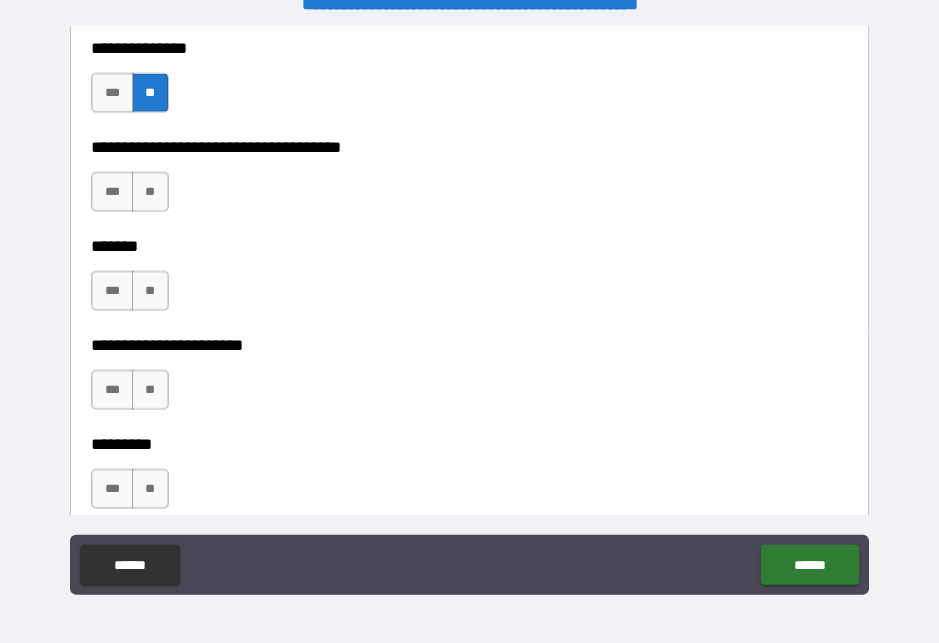 click on "***" at bounding box center [112, 390] 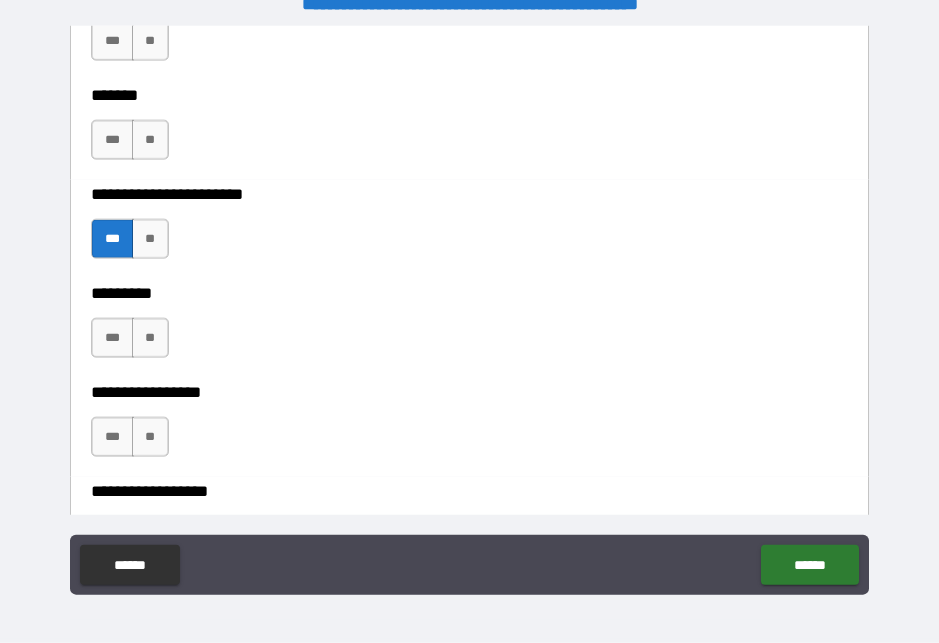 scroll, scrollTop: 11626, scrollLeft: 0, axis: vertical 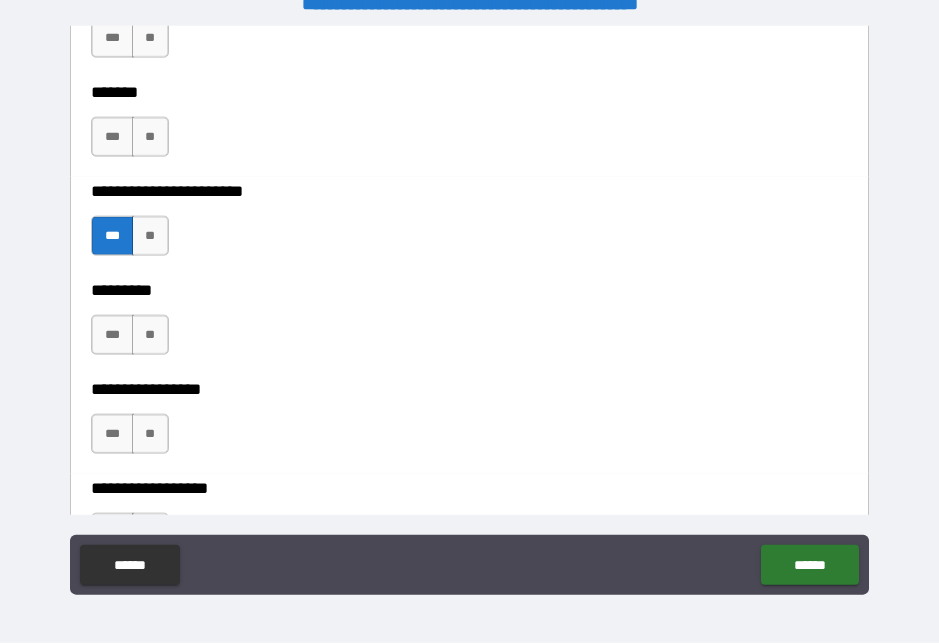 click on "**" at bounding box center [150, 335] 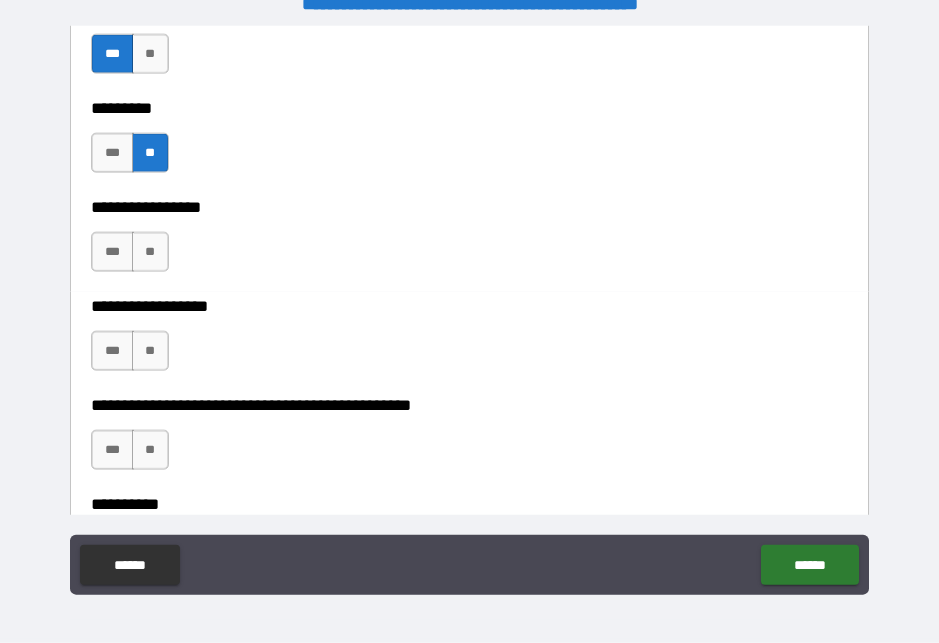 scroll, scrollTop: 11810, scrollLeft: 0, axis: vertical 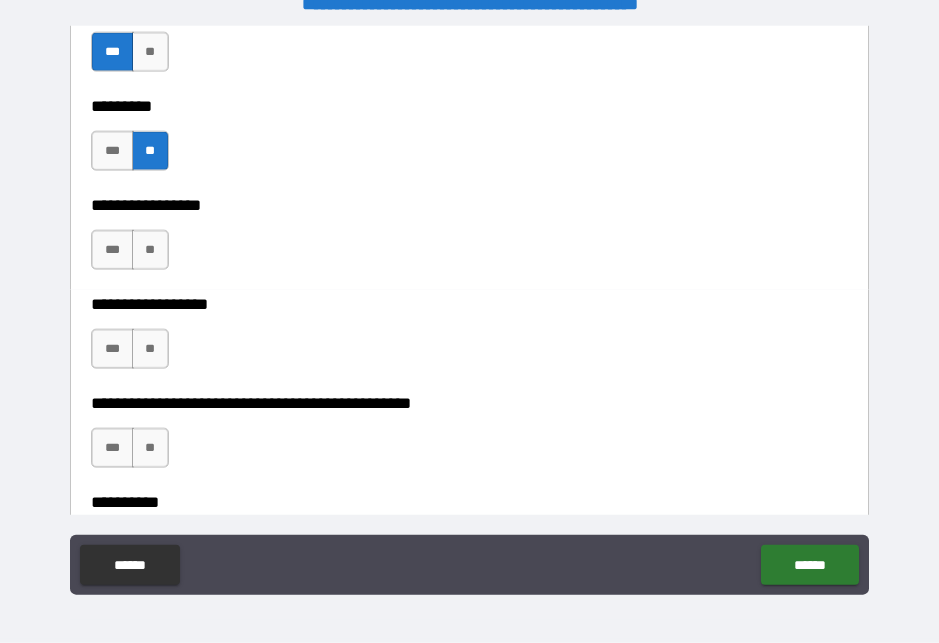 click on "**" at bounding box center (150, 250) 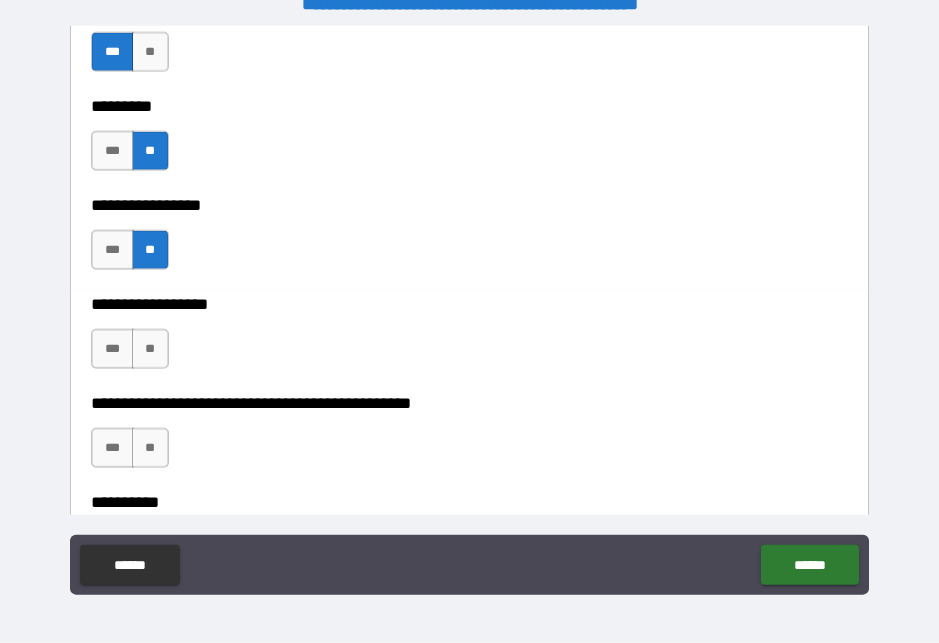 click on "**" at bounding box center [150, 349] 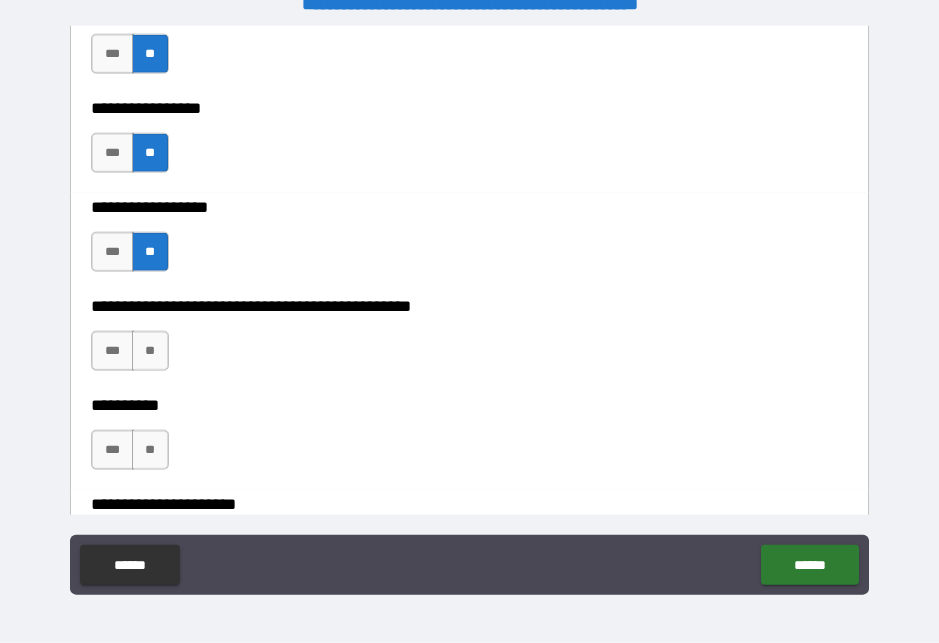 scroll, scrollTop: 11915, scrollLeft: 0, axis: vertical 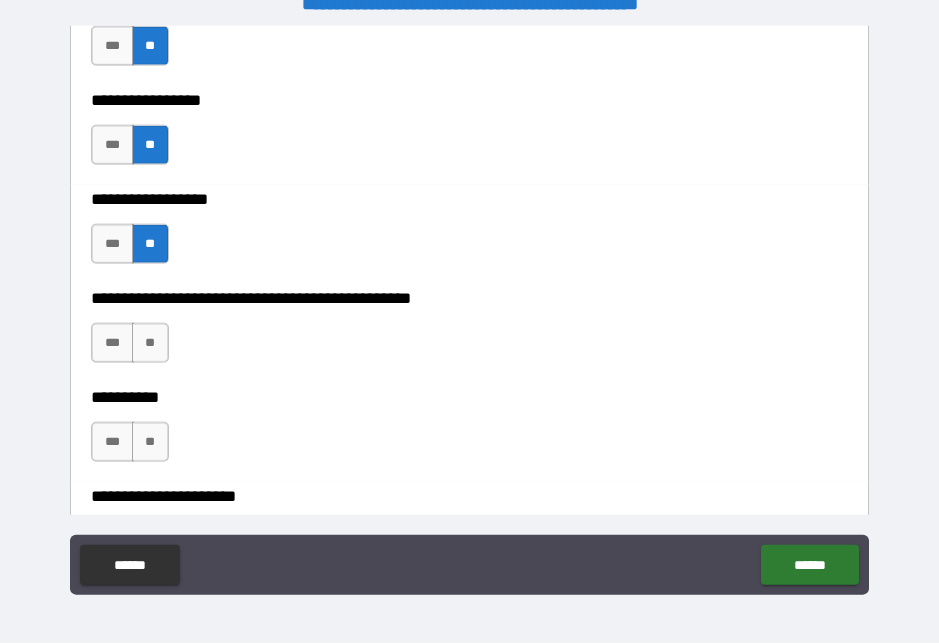 click on "**********" at bounding box center (469, 333) 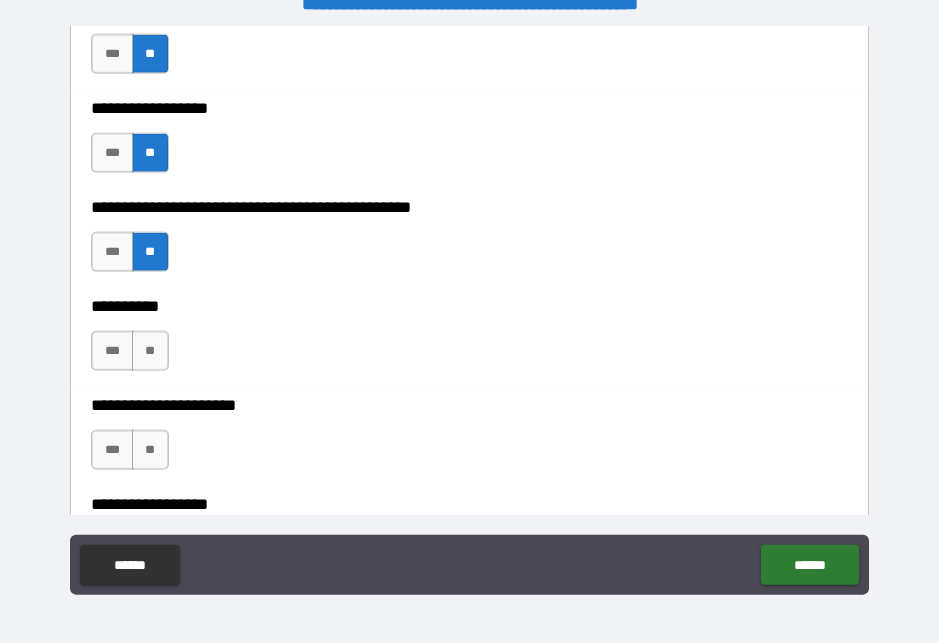 scroll, scrollTop: 12008, scrollLeft: 0, axis: vertical 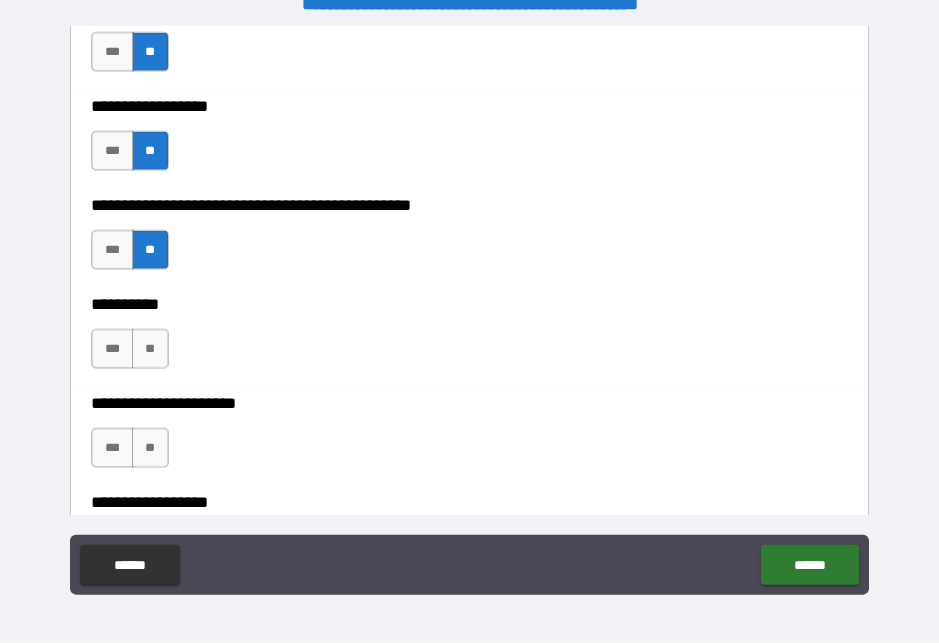 click on "**" at bounding box center (150, 349) 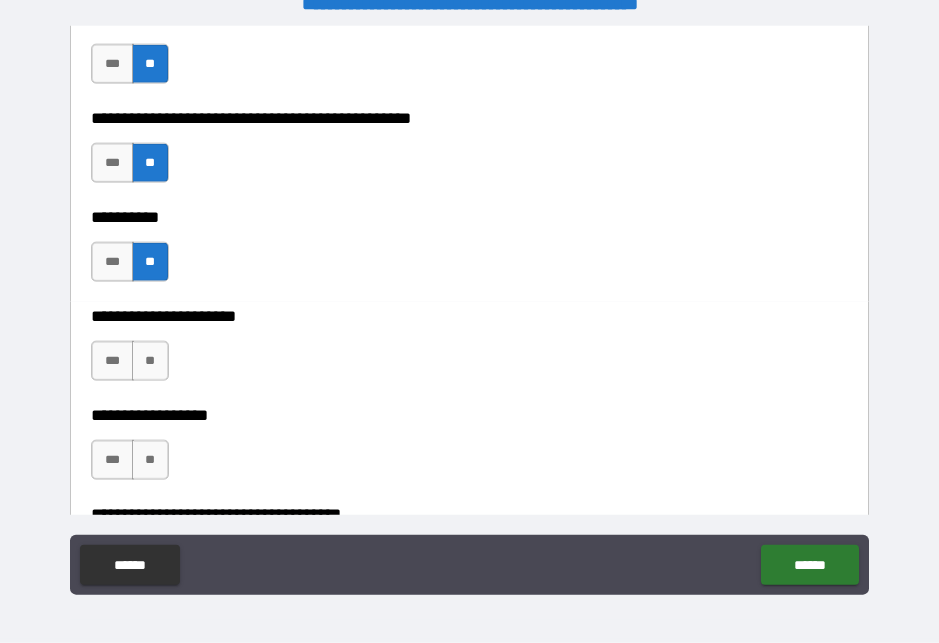 scroll, scrollTop: 12097, scrollLeft: 0, axis: vertical 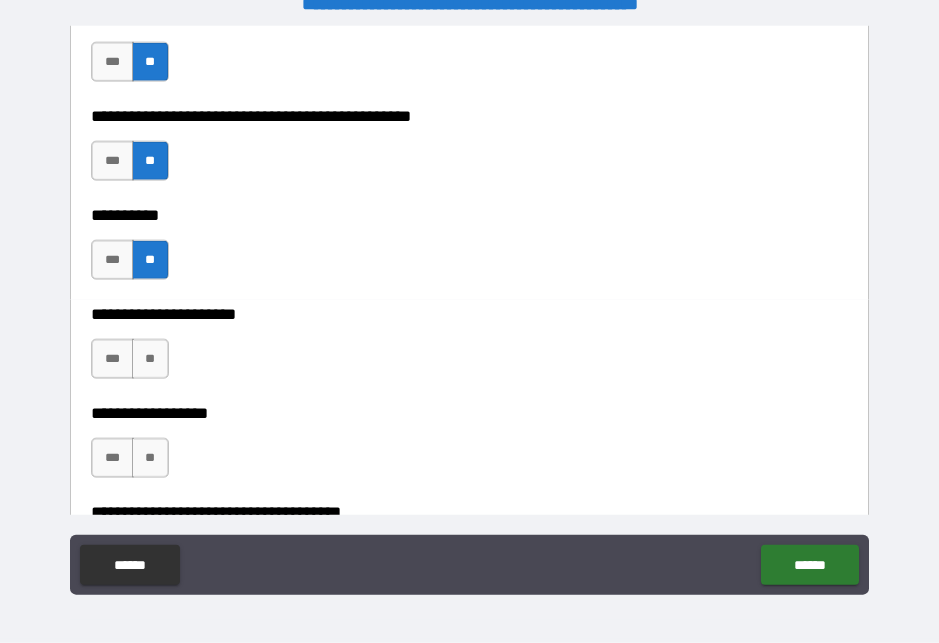 click on "**" at bounding box center [150, 359] 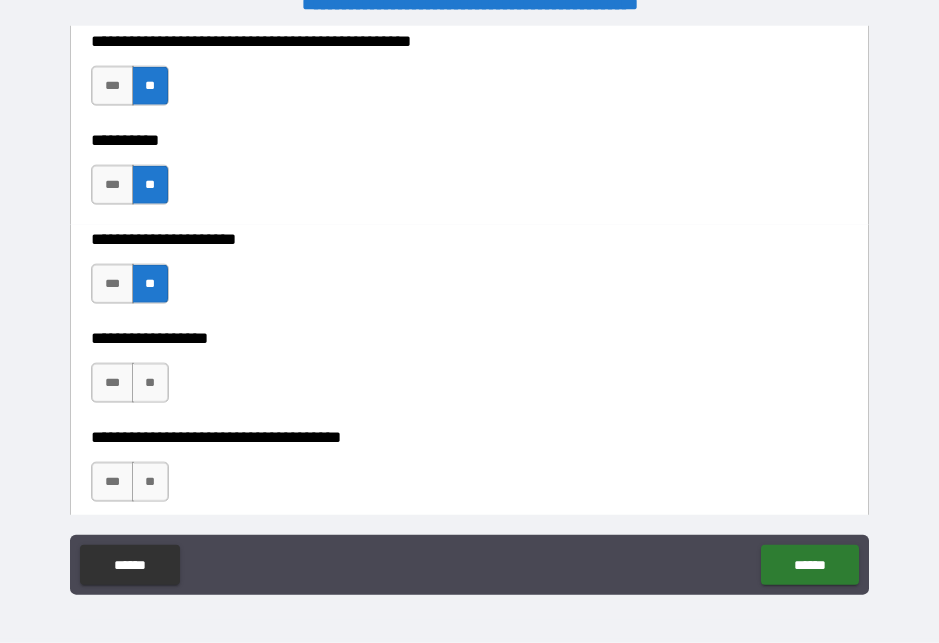 scroll, scrollTop: 12210, scrollLeft: 0, axis: vertical 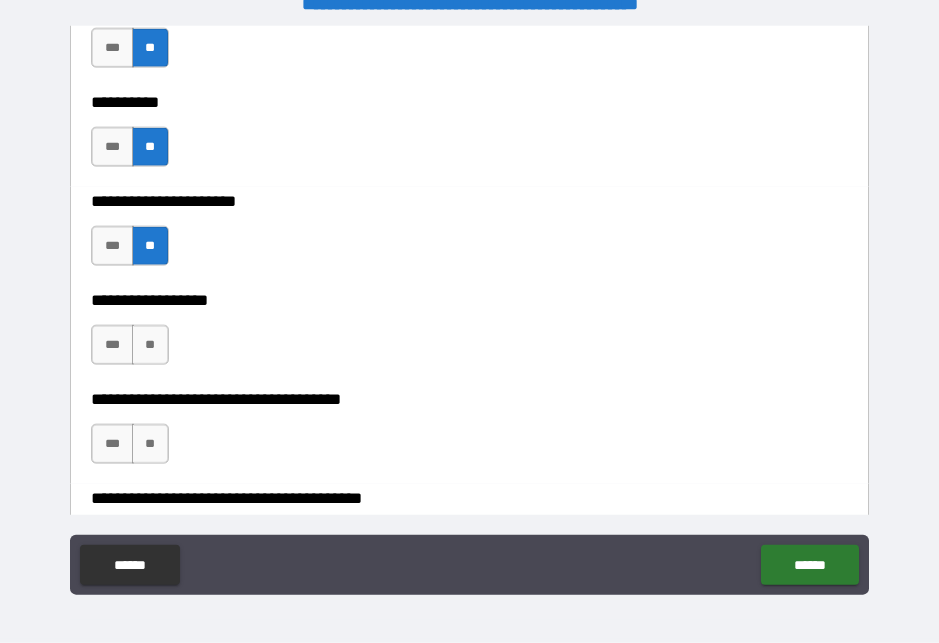 click on "**" at bounding box center (150, 345) 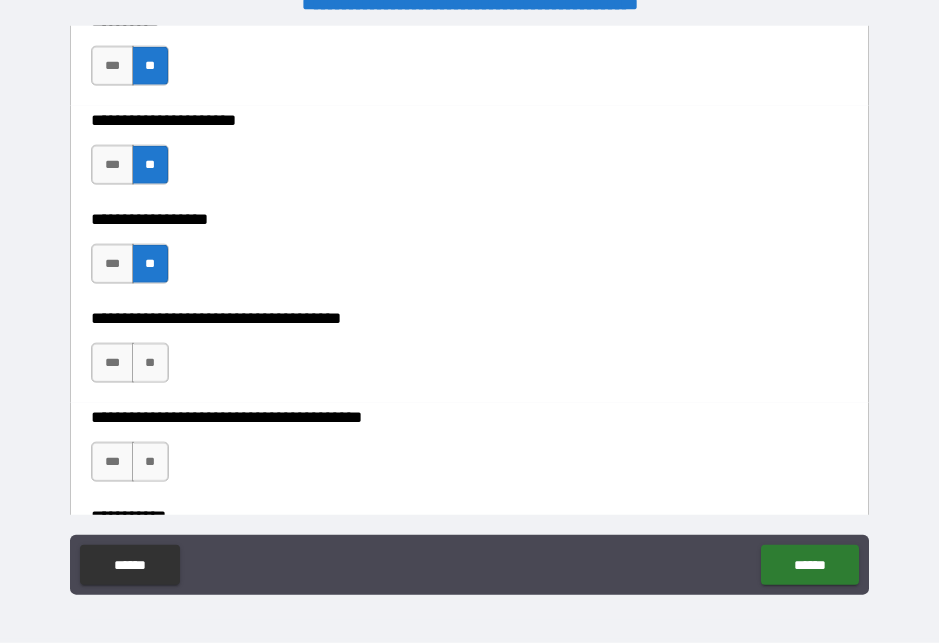scroll, scrollTop: 12312, scrollLeft: 0, axis: vertical 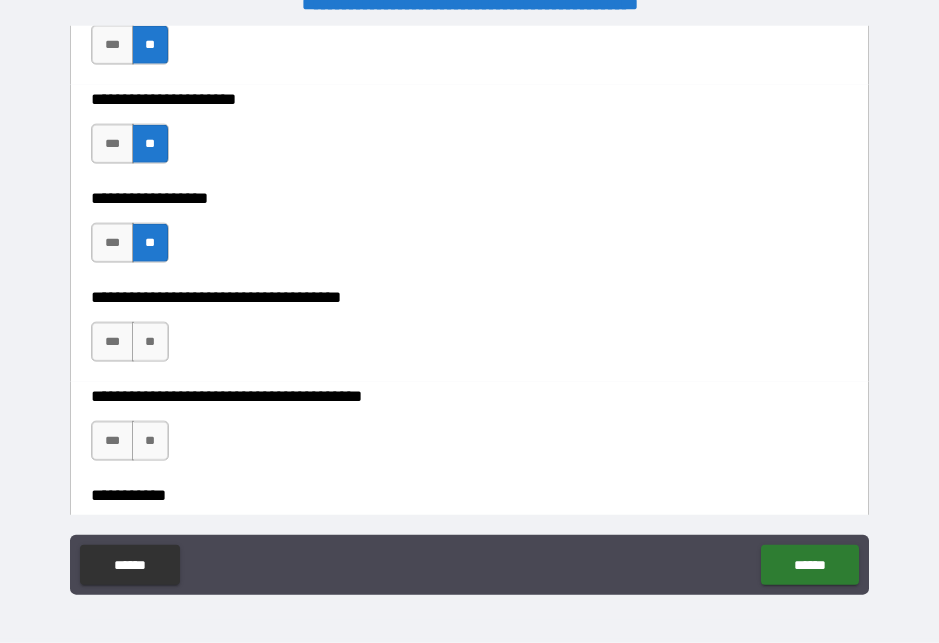 click on "**" at bounding box center [150, 342] 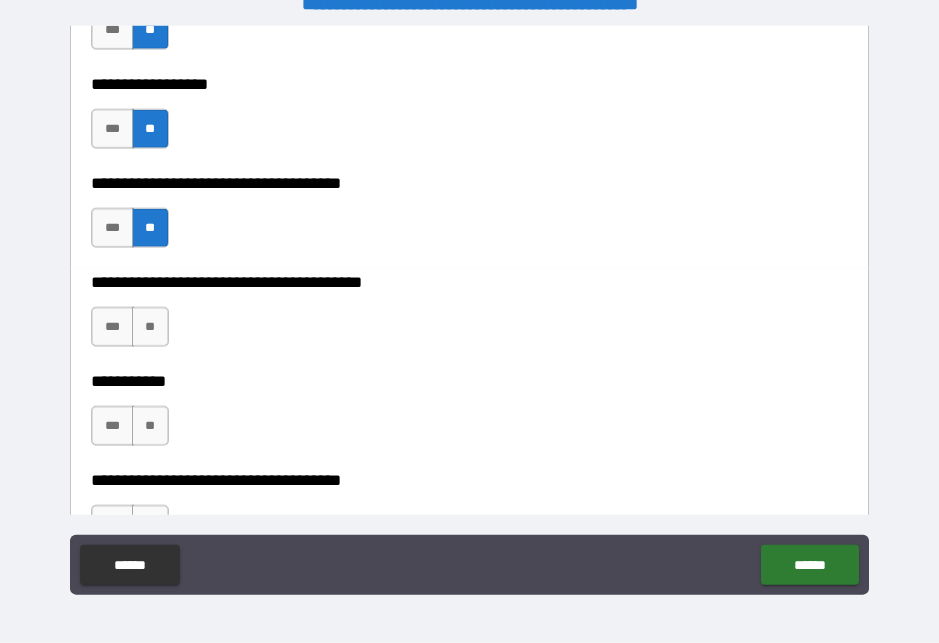 scroll, scrollTop: 12428, scrollLeft: 0, axis: vertical 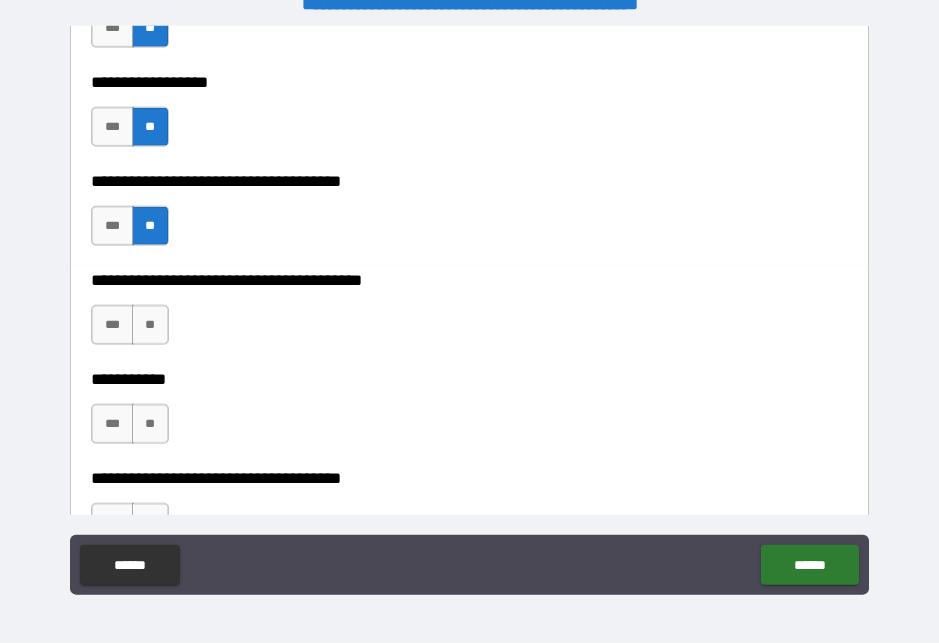 click on "***" at bounding box center [112, 325] 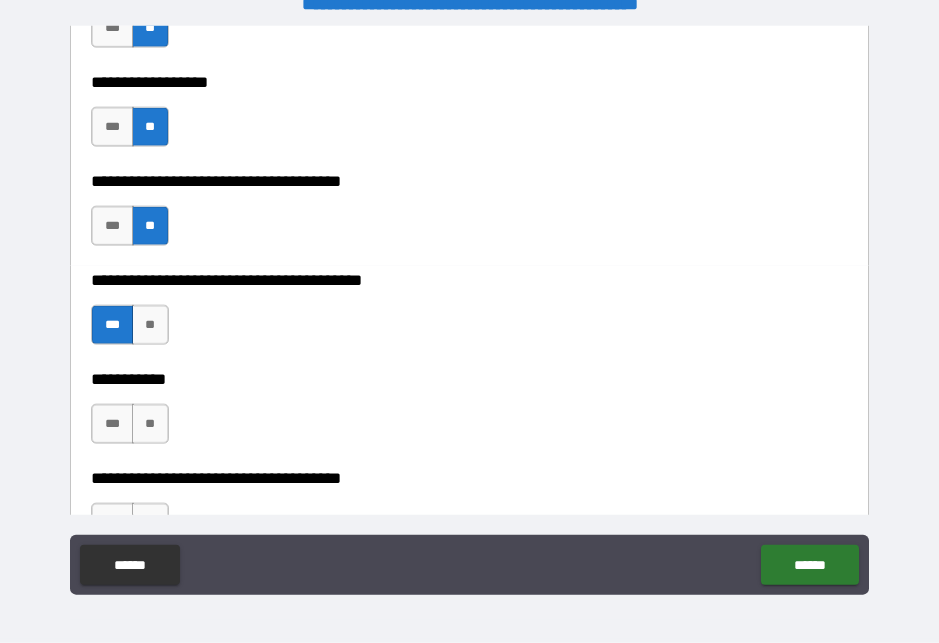 click on "***" at bounding box center (112, 424) 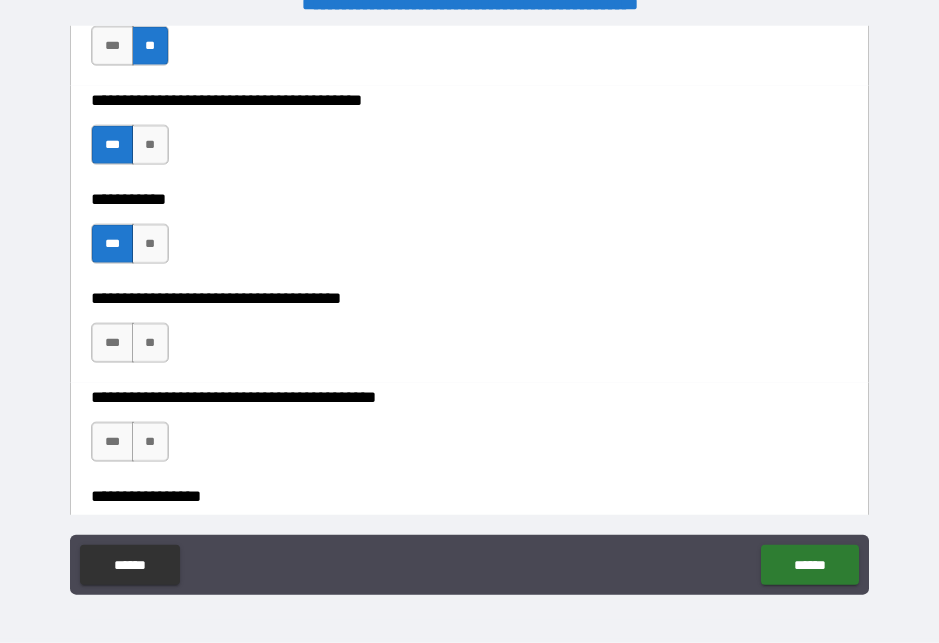 scroll, scrollTop: 12606, scrollLeft: 0, axis: vertical 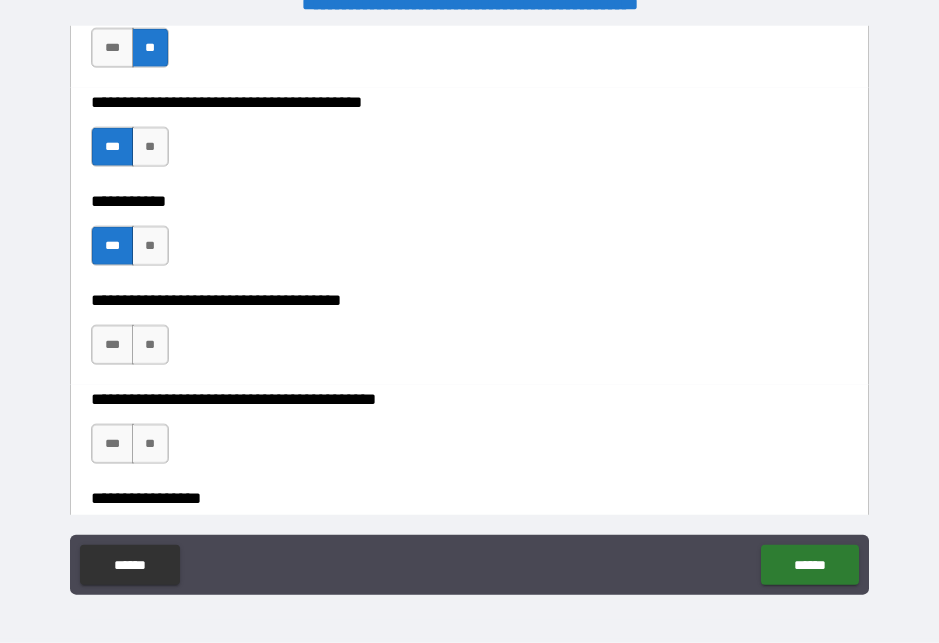 click on "**" at bounding box center (150, 345) 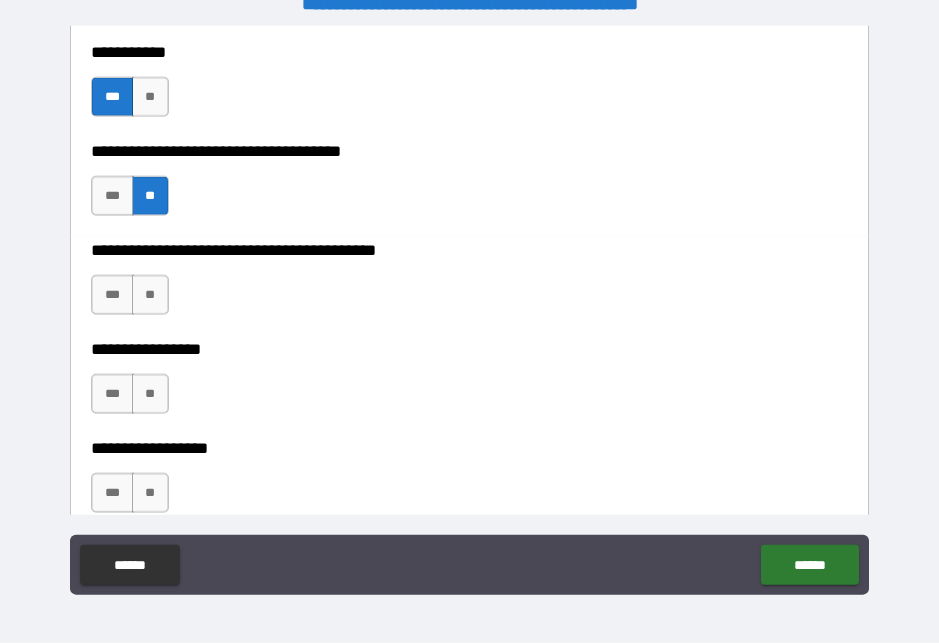 scroll, scrollTop: 12761, scrollLeft: 0, axis: vertical 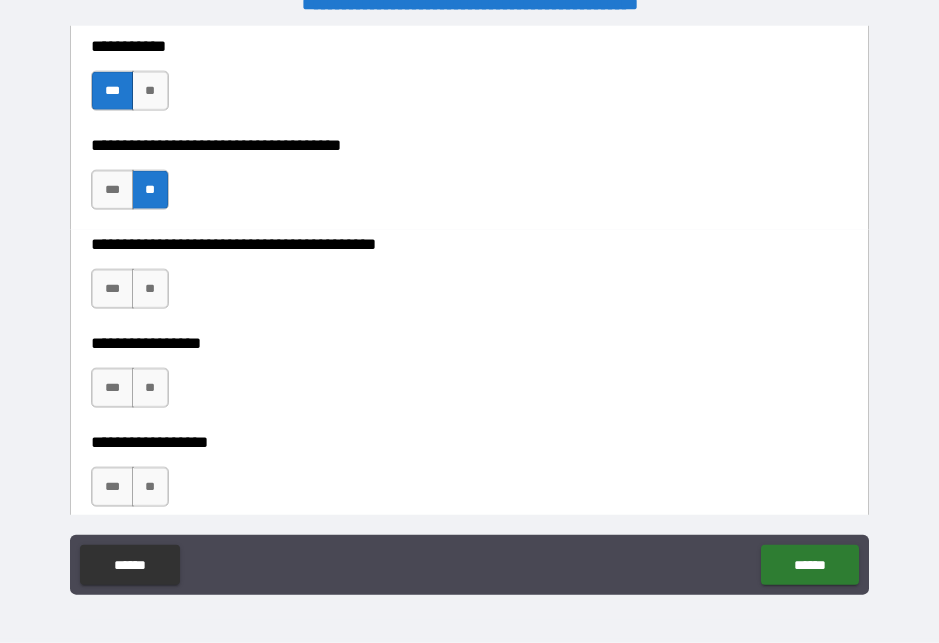 click on "**" at bounding box center [150, 289] 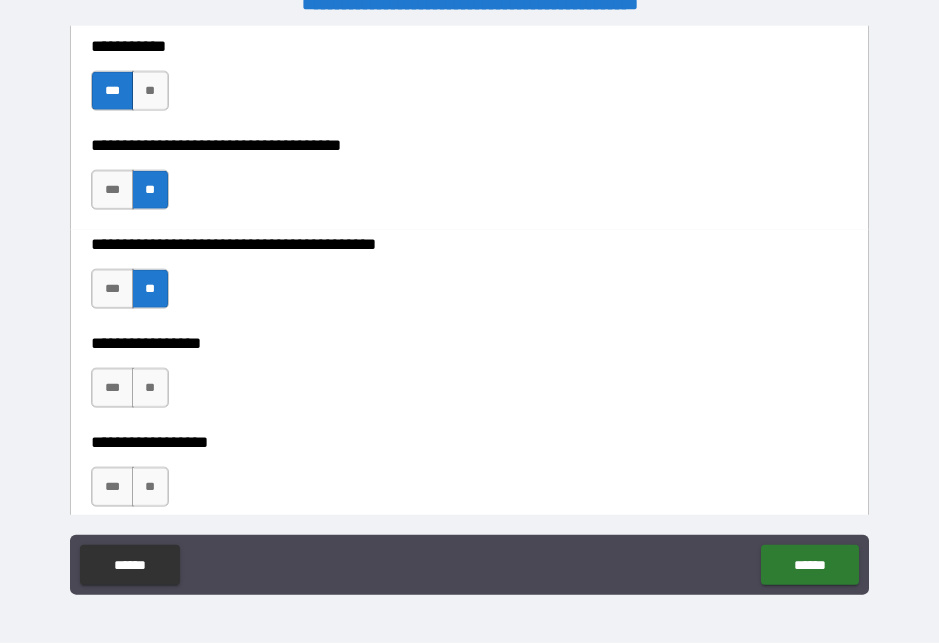 click on "**" at bounding box center (150, 388) 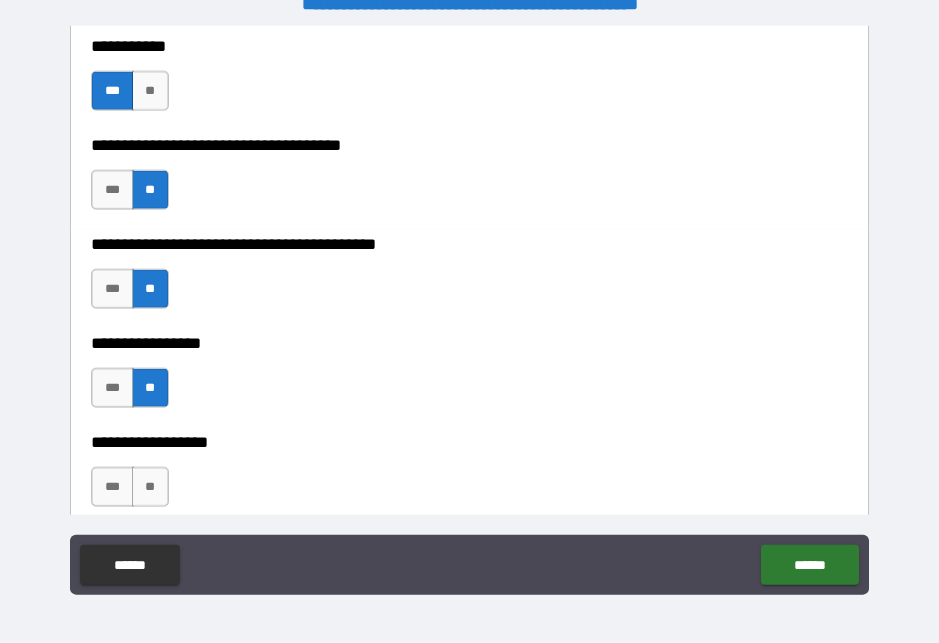 click on "**" at bounding box center (150, 487) 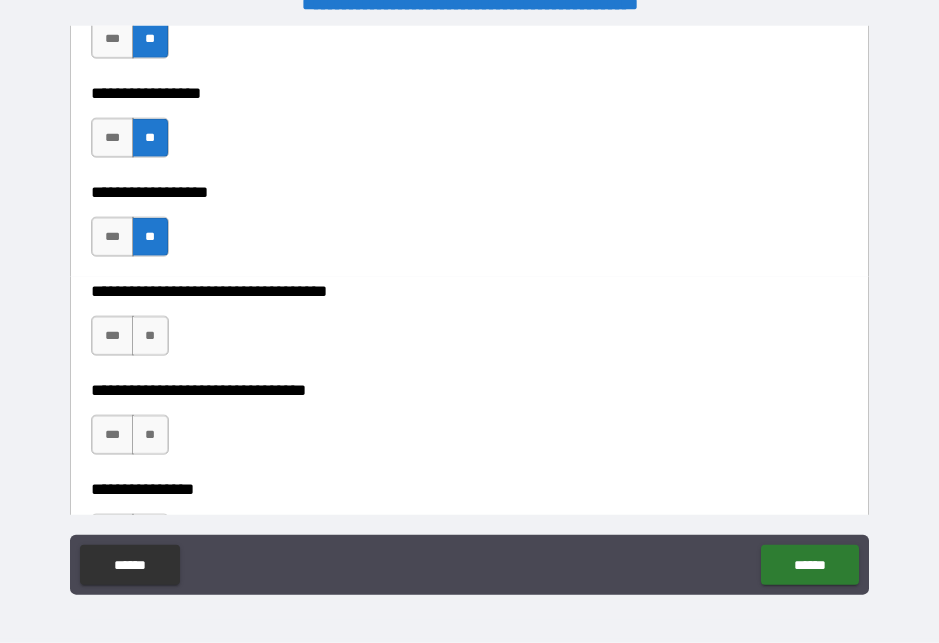 scroll, scrollTop: 13013, scrollLeft: 0, axis: vertical 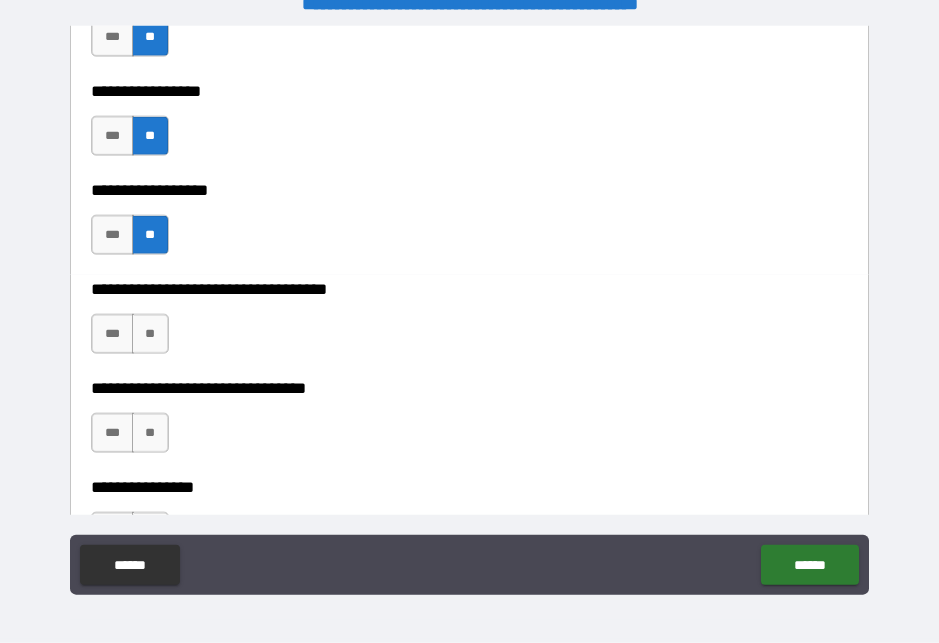 click on "**" at bounding box center [150, 334] 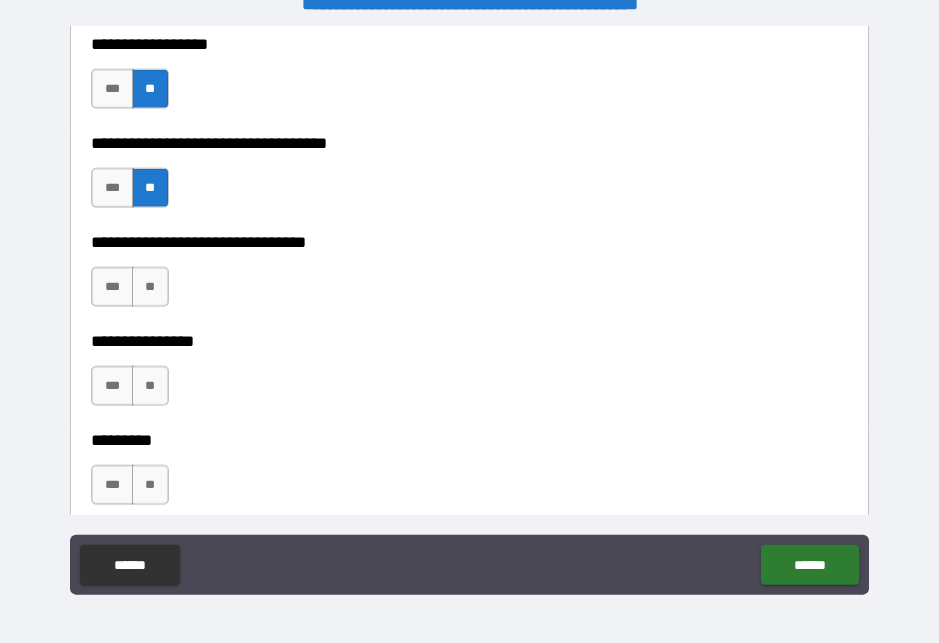 scroll, scrollTop: 13172, scrollLeft: 0, axis: vertical 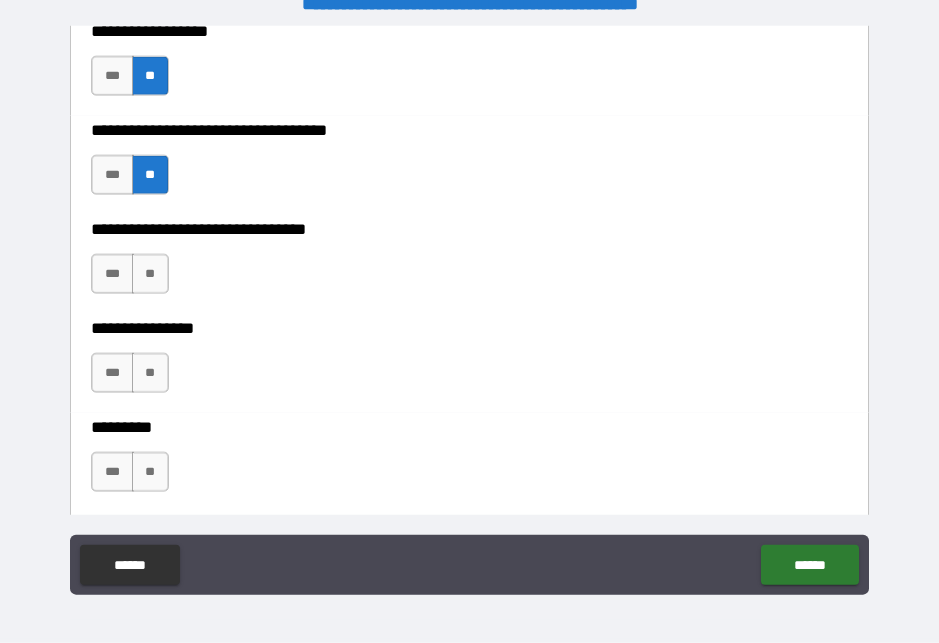 click on "**" at bounding box center [150, 274] 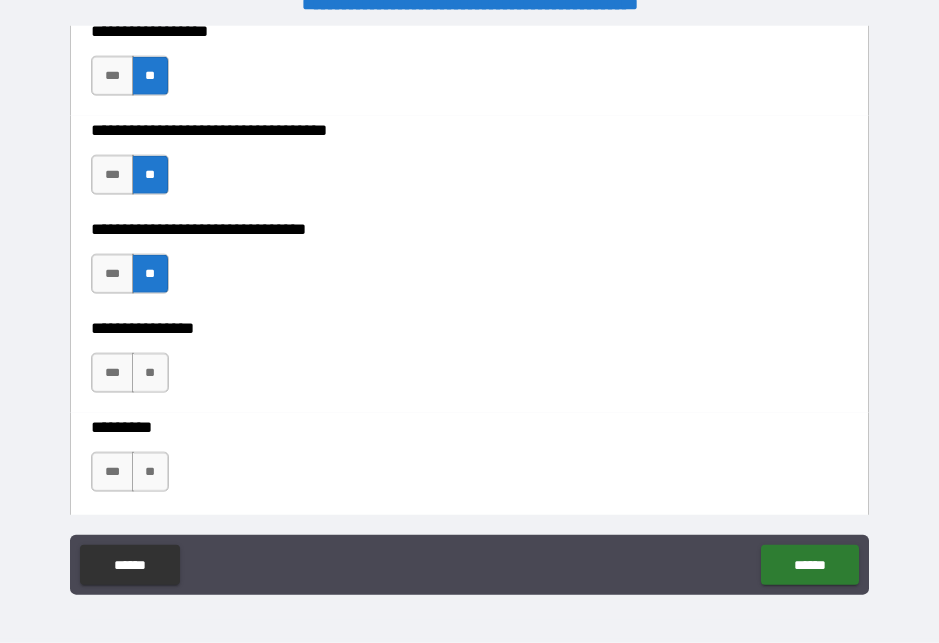 click on "**" at bounding box center (150, 373) 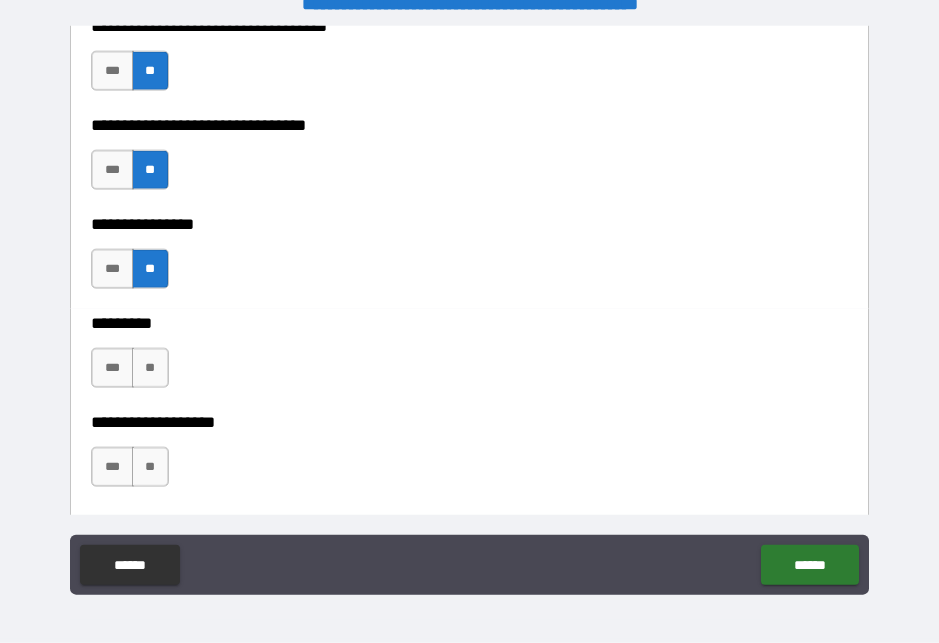 scroll, scrollTop: 13318, scrollLeft: 0, axis: vertical 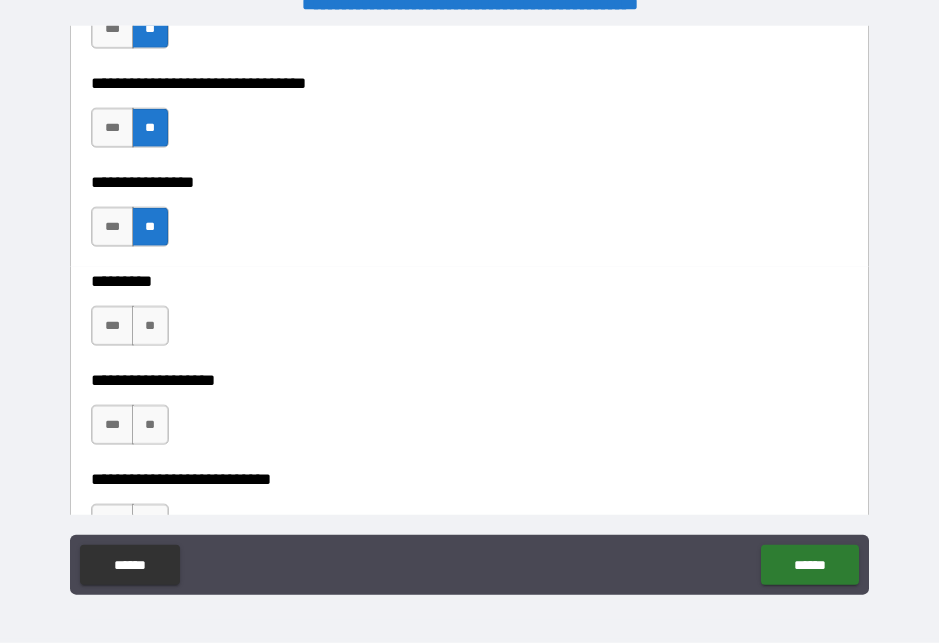 click on "***" at bounding box center [112, 326] 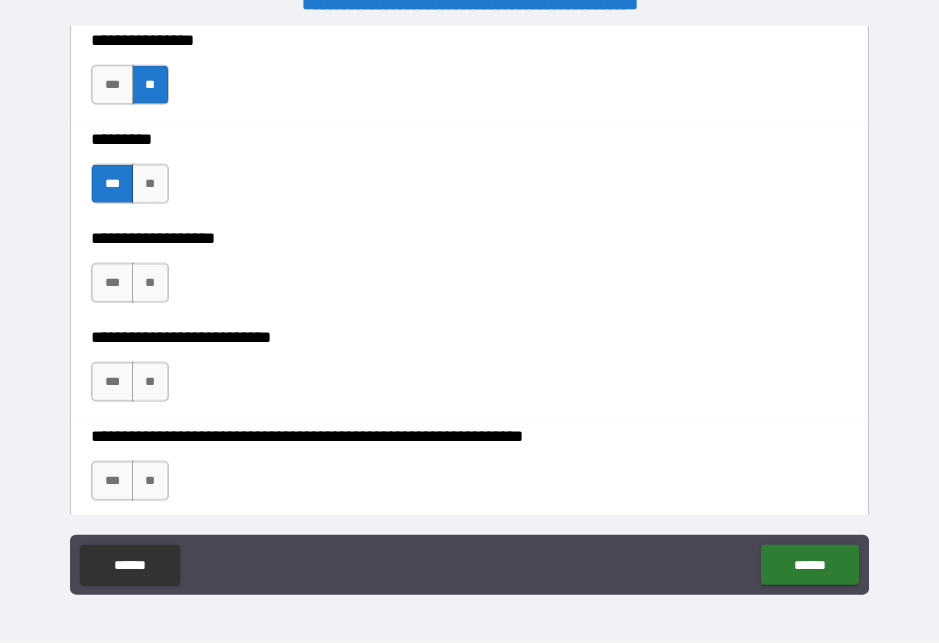 scroll, scrollTop: 13463, scrollLeft: 0, axis: vertical 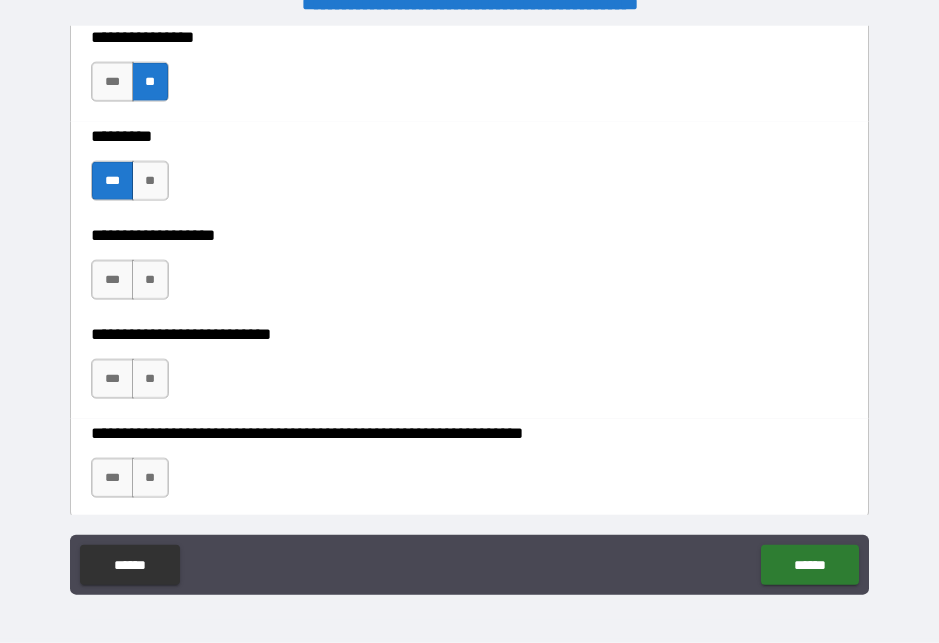 click on "**" at bounding box center [150, 280] 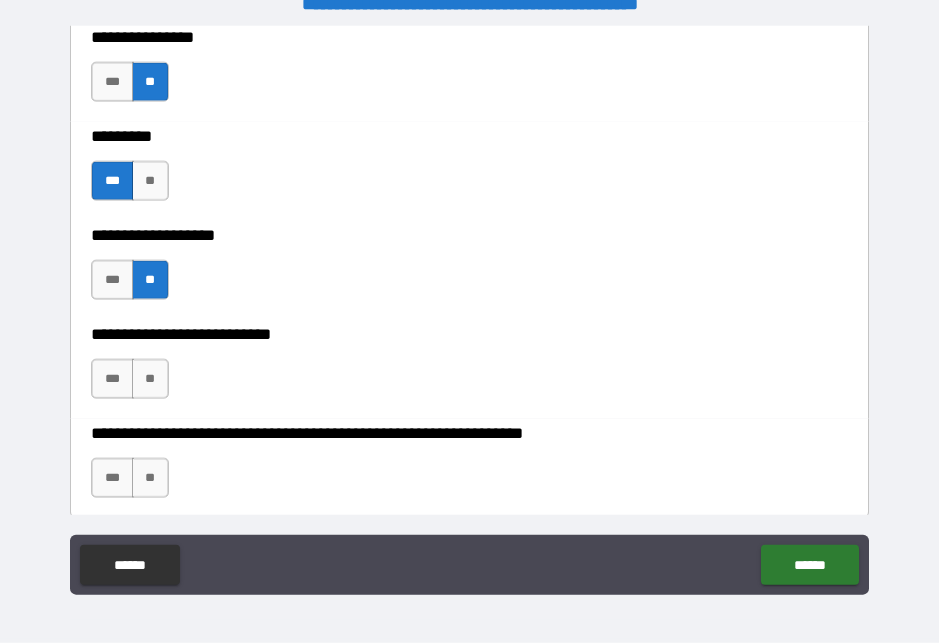 click on "**" at bounding box center [150, 379] 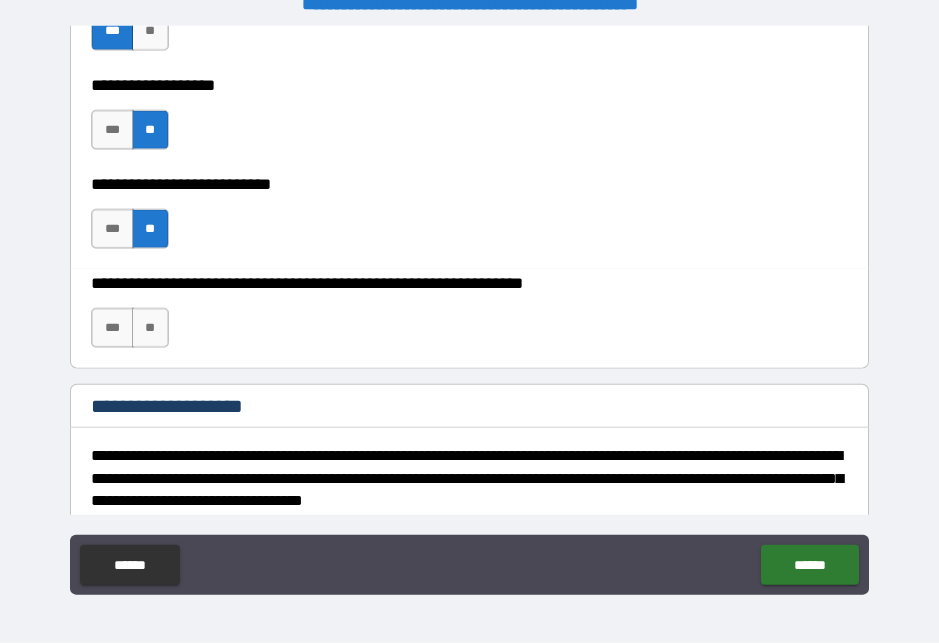 scroll, scrollTop: 13614, scrollLeft: 0, axis: vertical 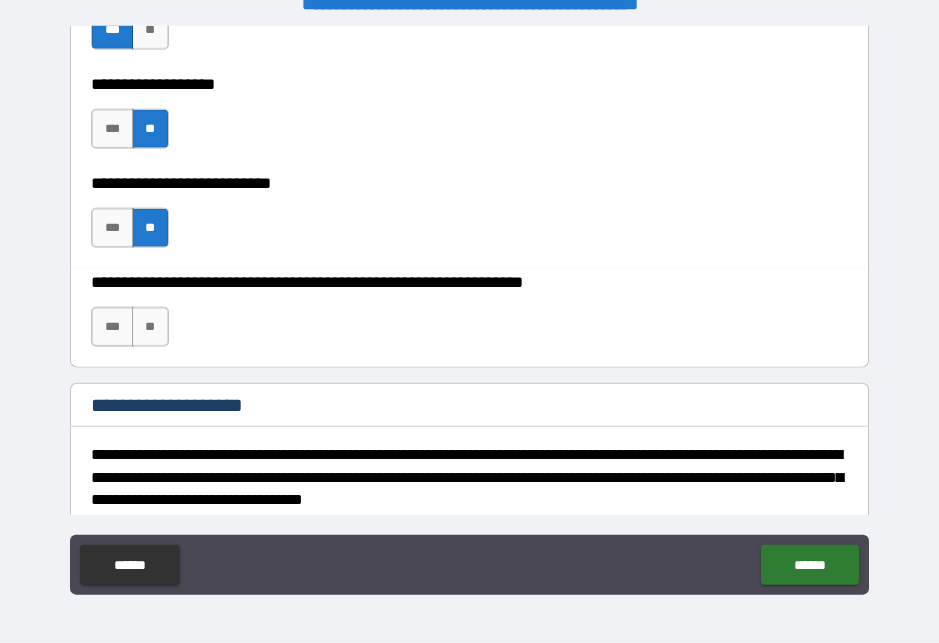 click on "**" at bounding box center (150, 327) 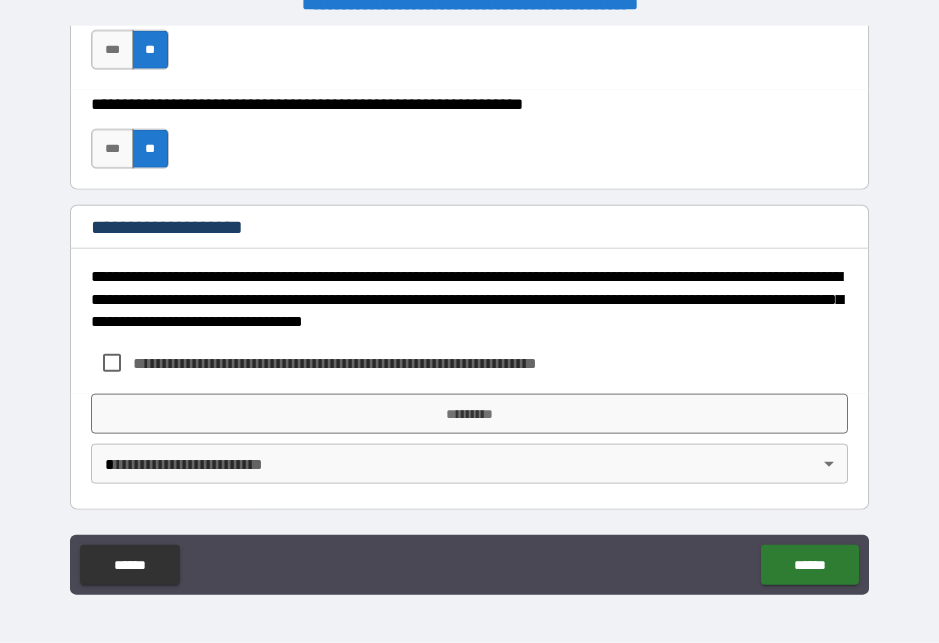 scroll, scrollTop: 13792, scrollLeft: 0, axis: vertical 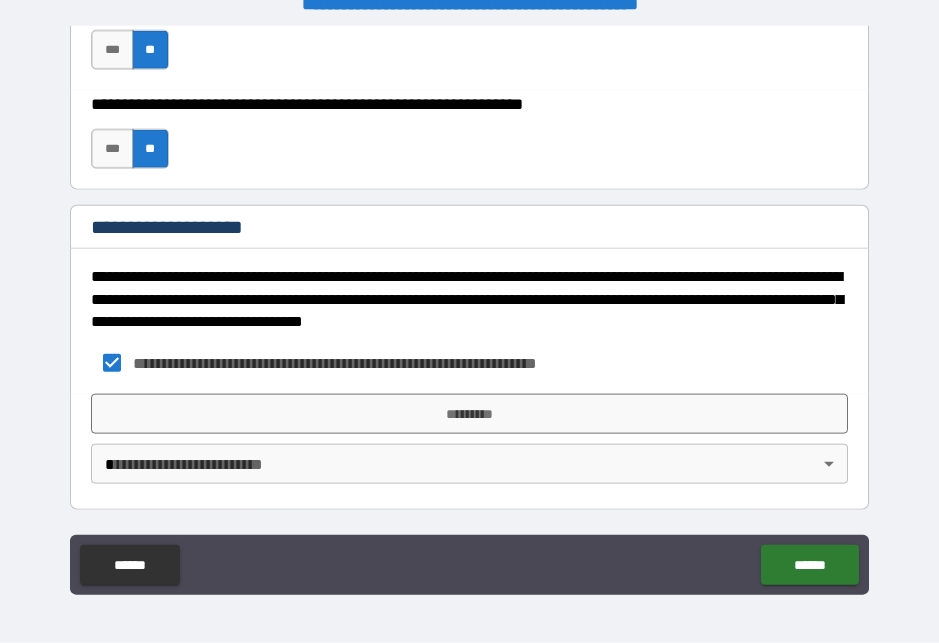 click on "*********" at bounding box center [469, 414] 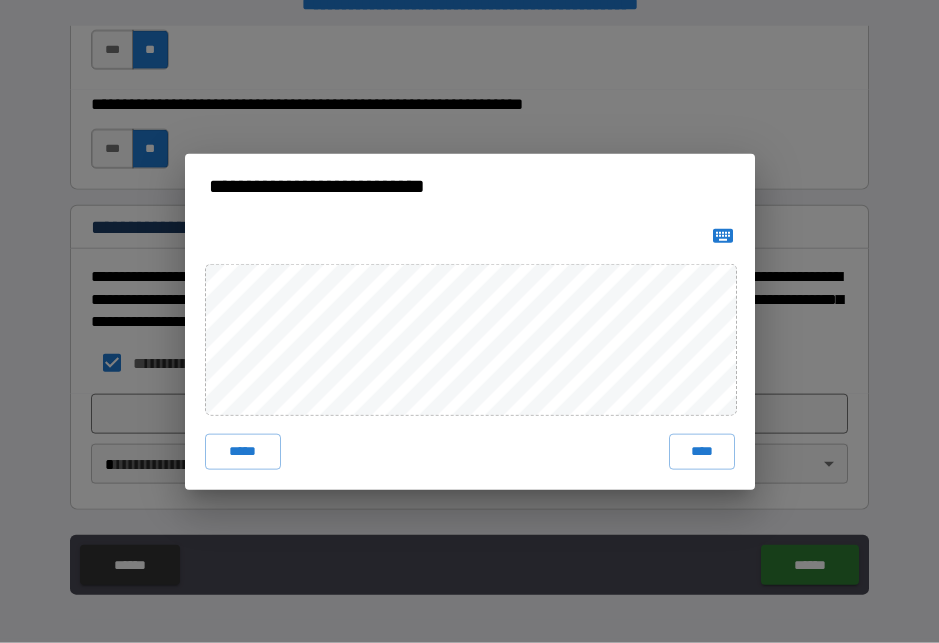 click on "****" at bounding box center [702, 452] 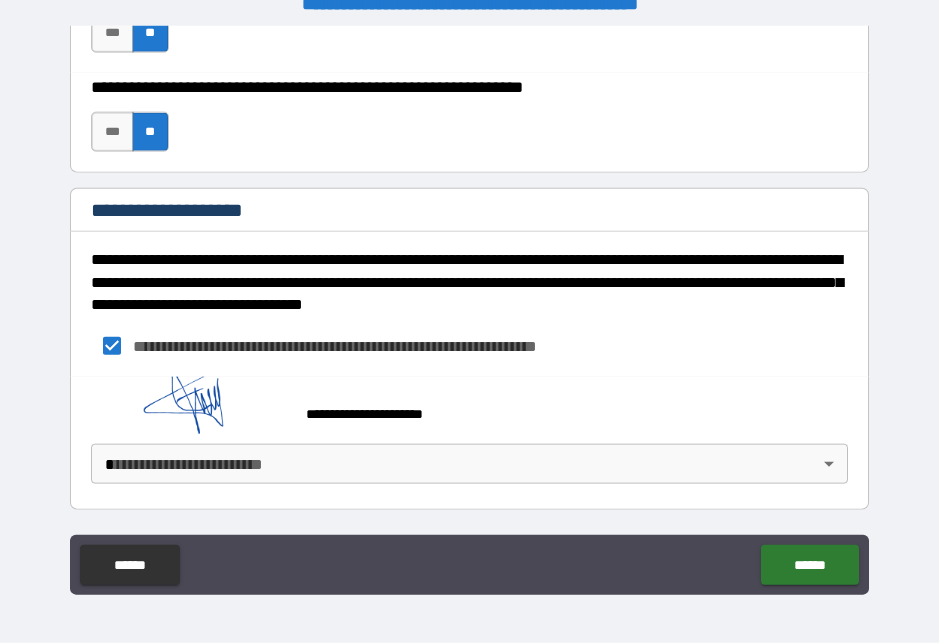scroll, scrollTop: 13809, scrollLeft: 0, axis: vertical 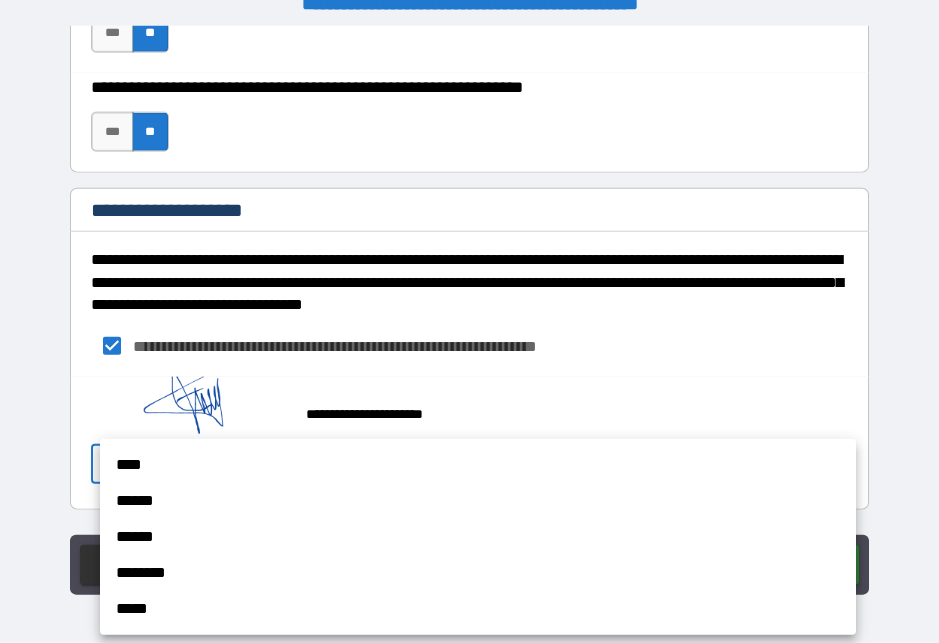click on "****" at bounding box center [478, 465] 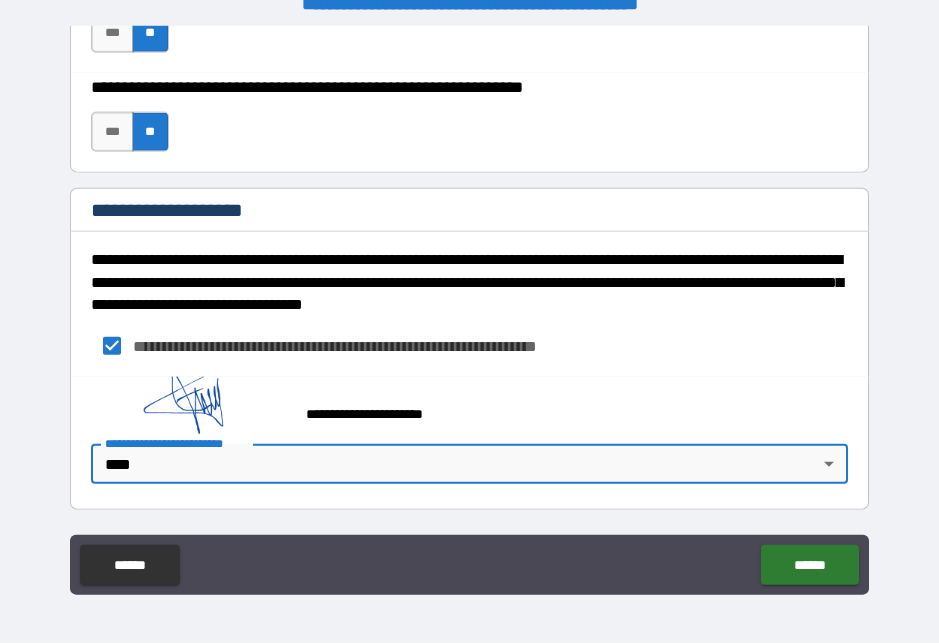 click on "******" at bounding box center [809, 565] 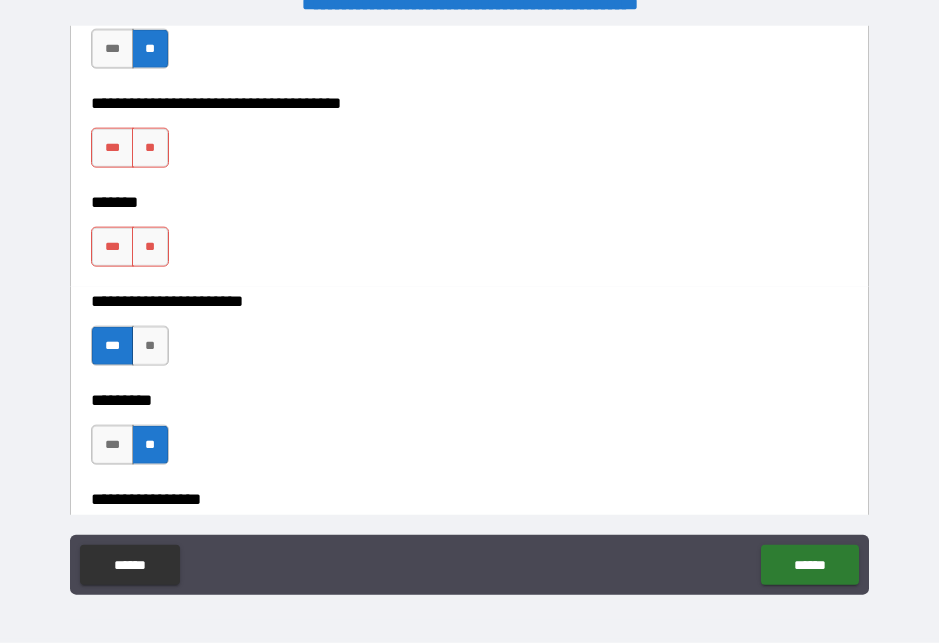 scroll, scrollTop: 11514, scrollLeft: 0, axis: vertical 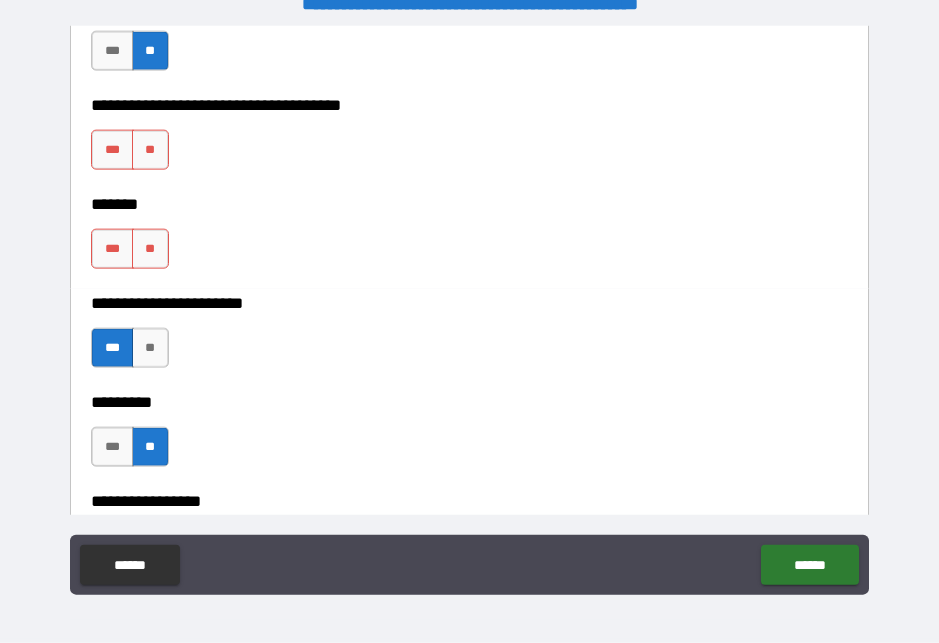 click on "***" at bounding box center (112, 150) 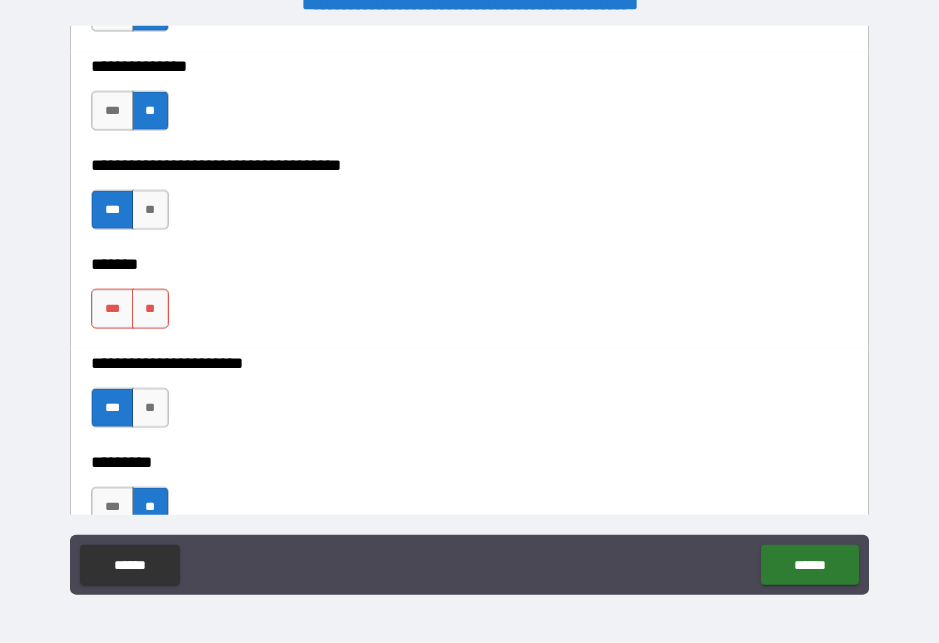 scroll, scrollTop: 11455, scrollLeft: 0, axis: vertical 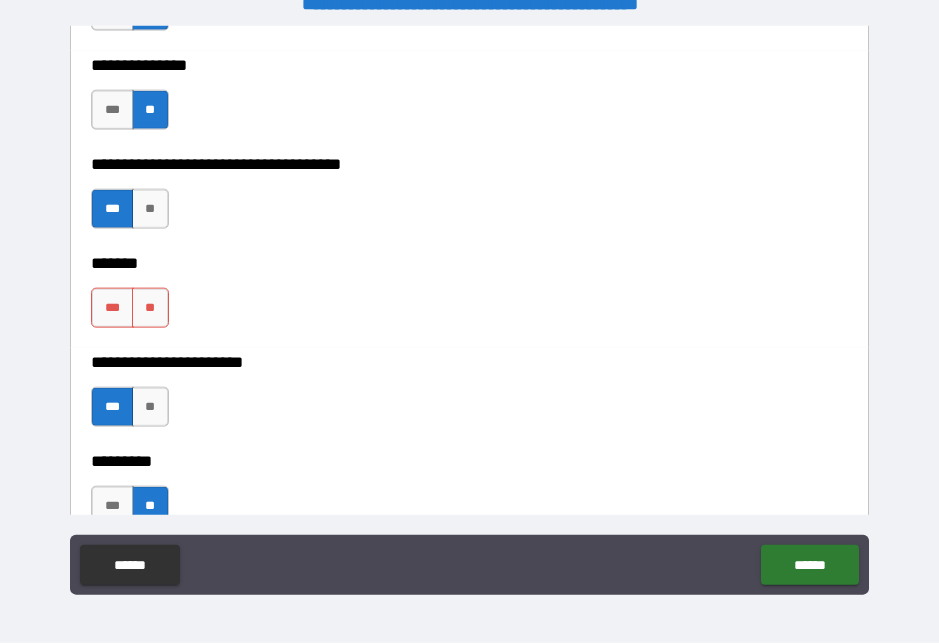 click on "**" at bounding box center (150, 308) 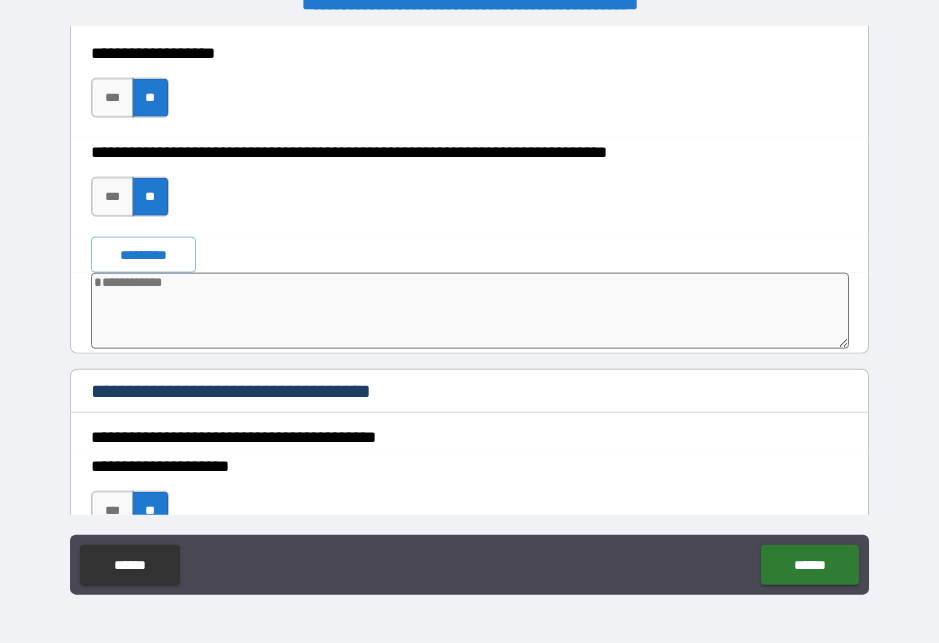 scroll, scrollTop: 10455, scrollLeft: 0, axis: vertical 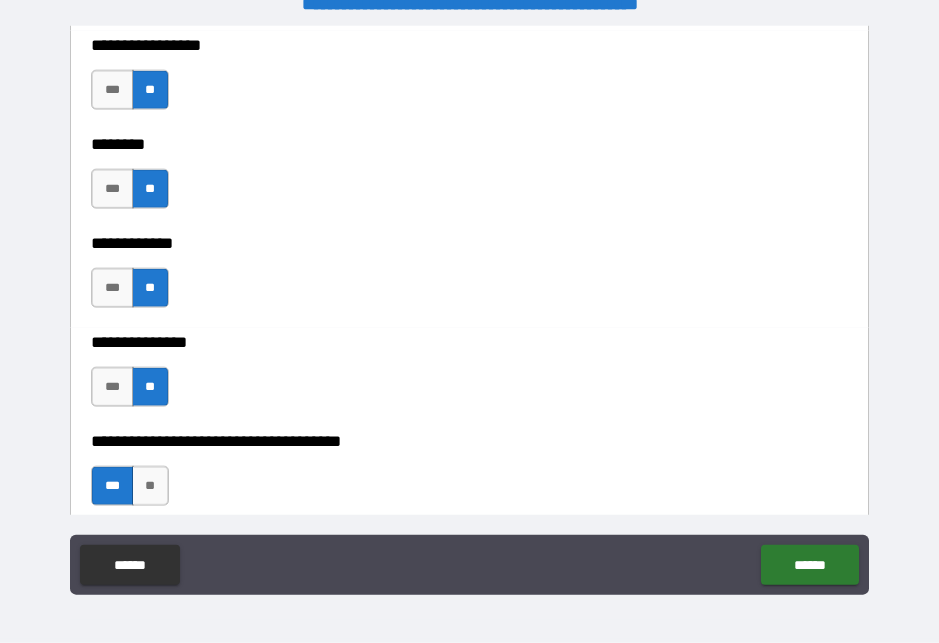 click on "******" at bounding box center [809, 565] 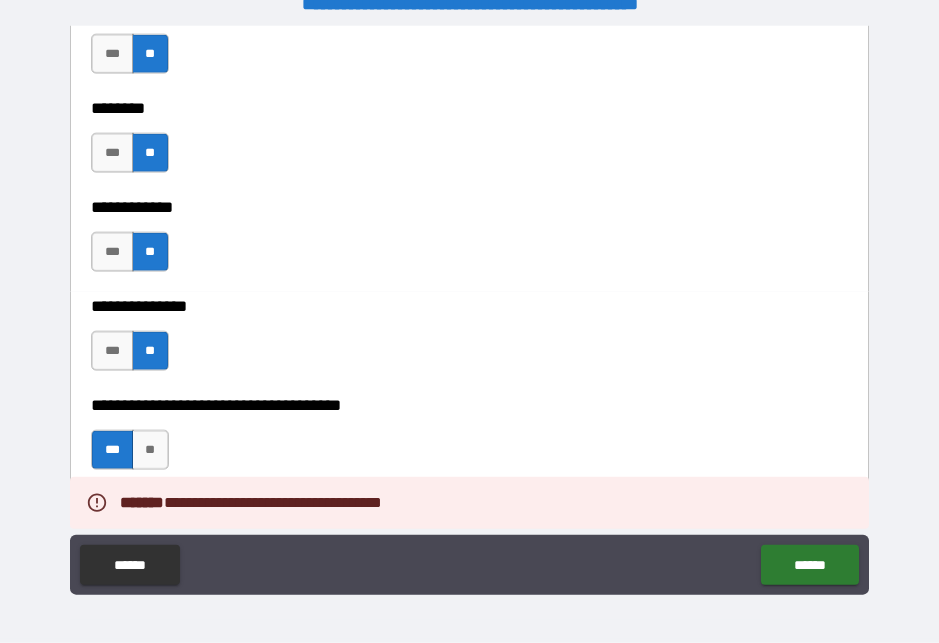 type on "*" 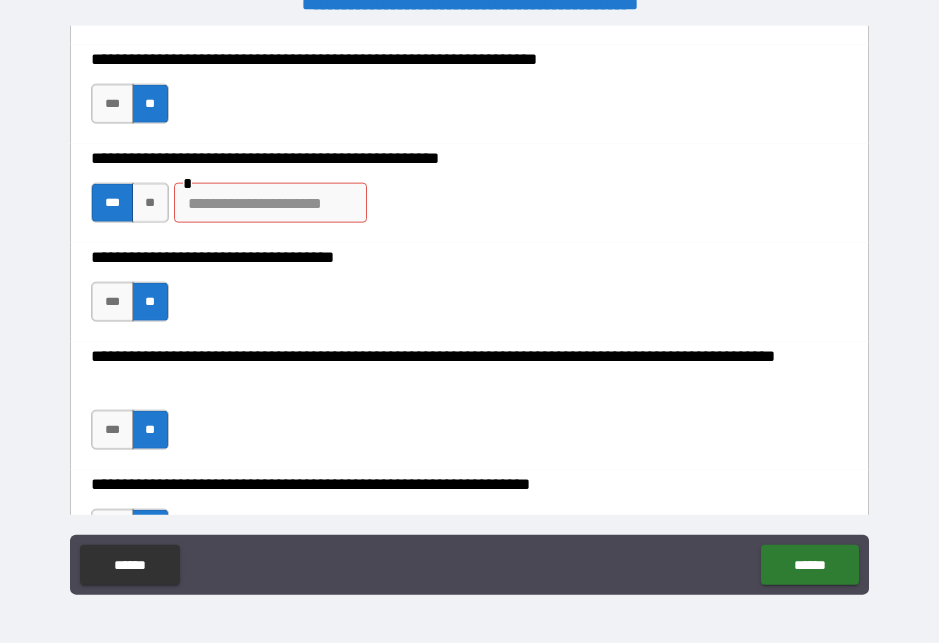 scroll, scrollTop: 634, scrollLeft: 0, axis: vertical 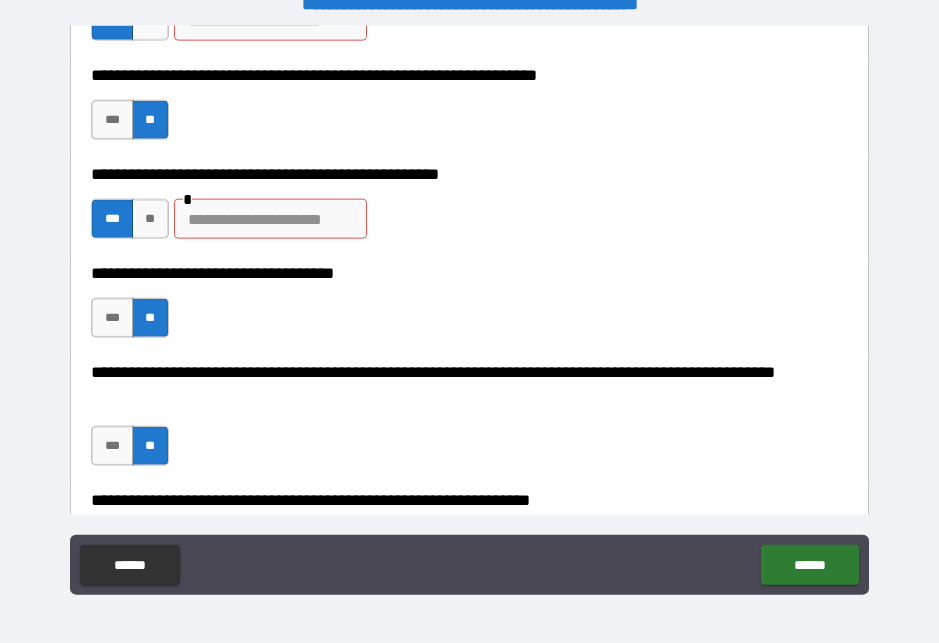 click at bounding box center [270, 219] 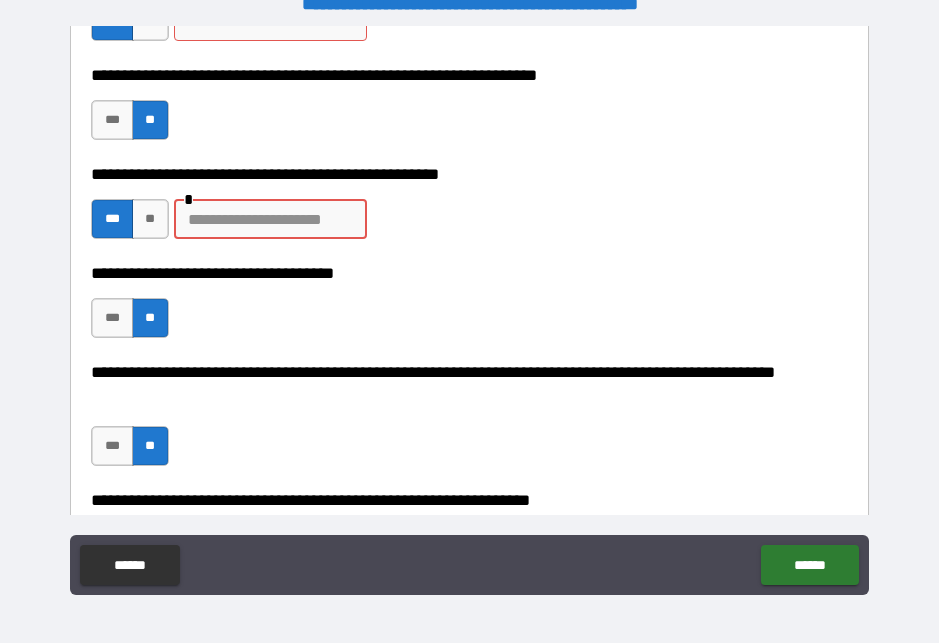 scroll, scrollTop: 26, scrollLeft: 0, axis: vertical 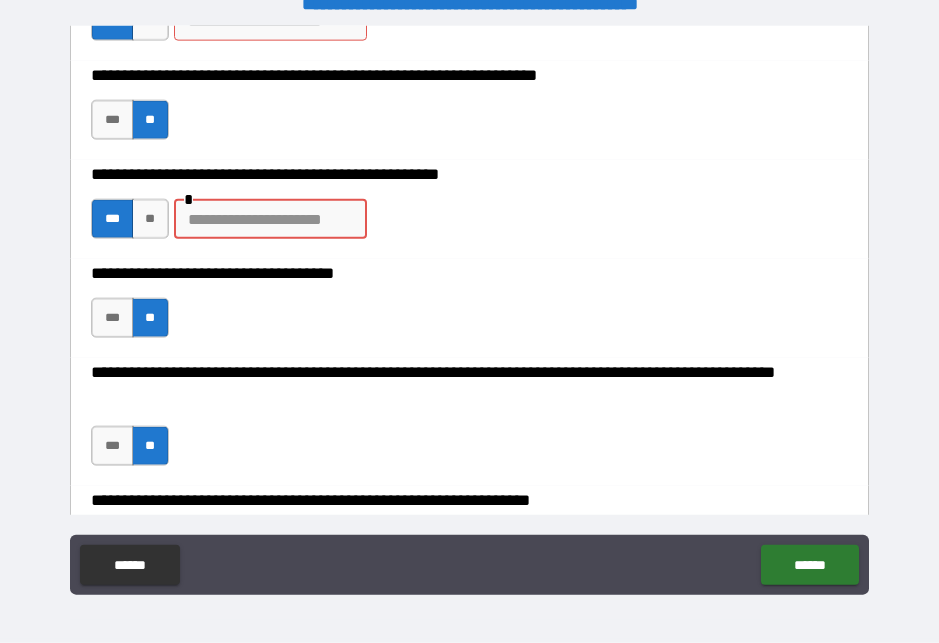 click at bounding box center [270, 219] 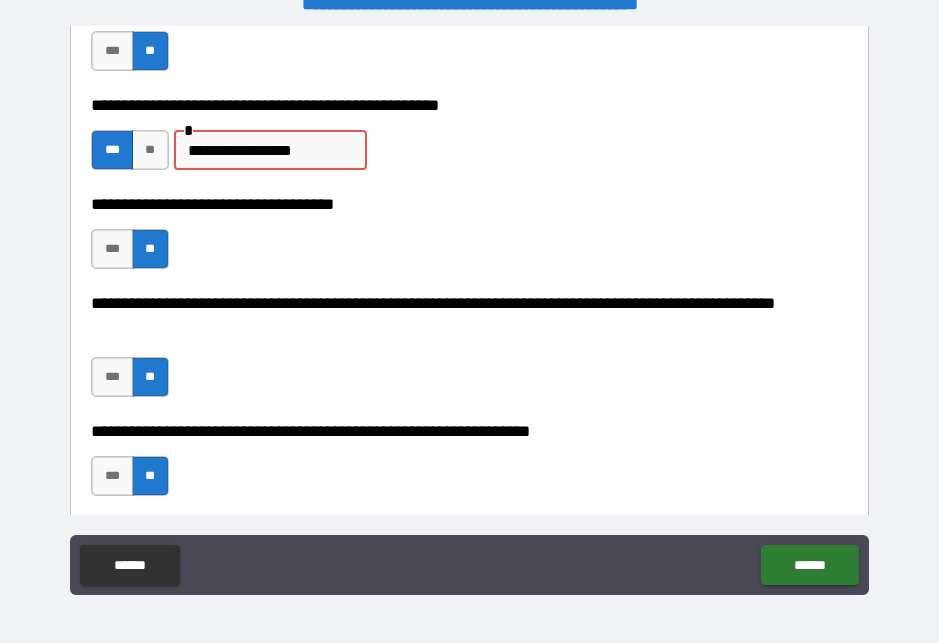 scroll, scrollTop: 702, scrollLeft: 0, axis: vertical 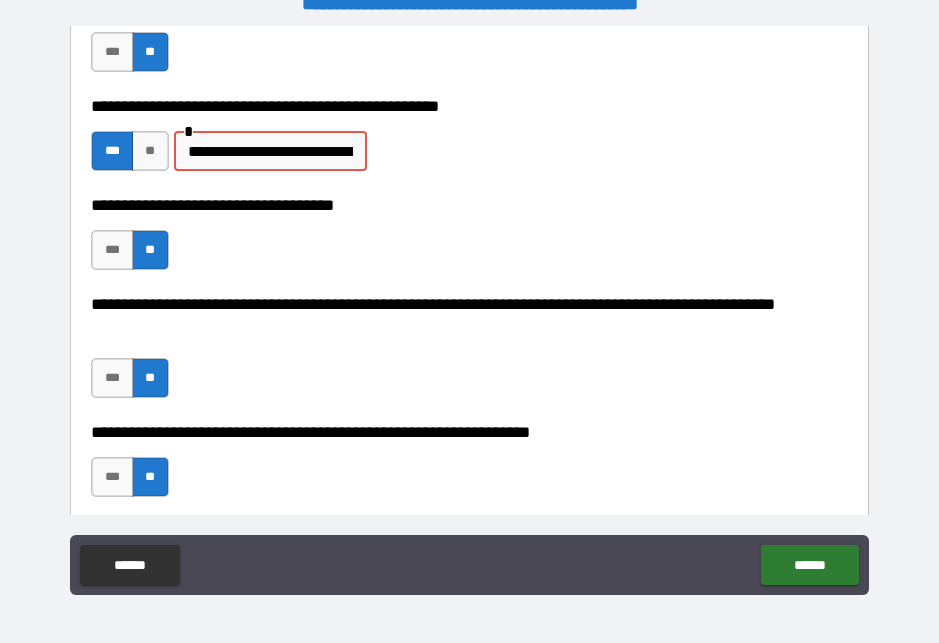 type on "**********" 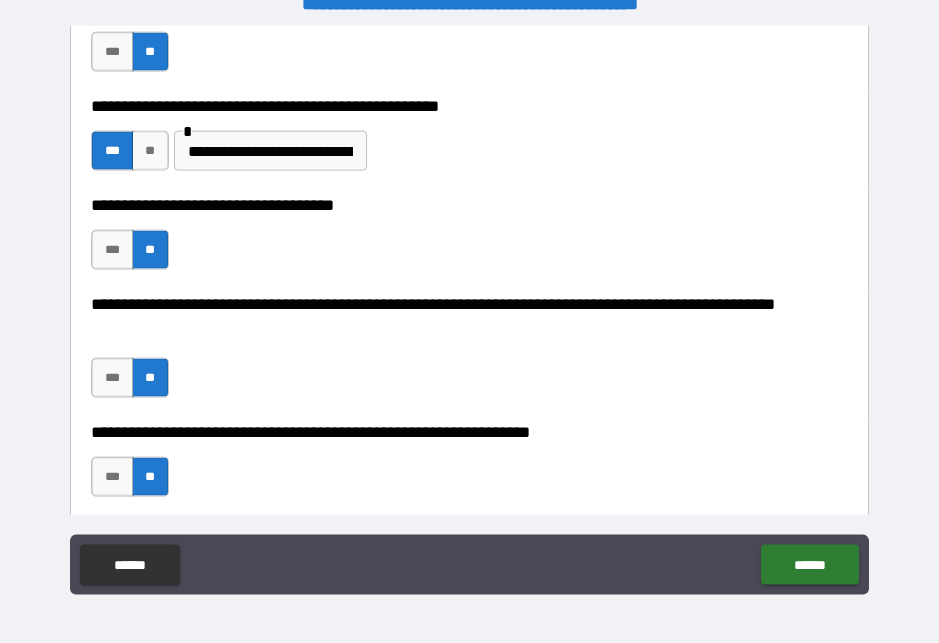 scroll, scrollTop: 26, scrollLeft: 0, axis: vertical 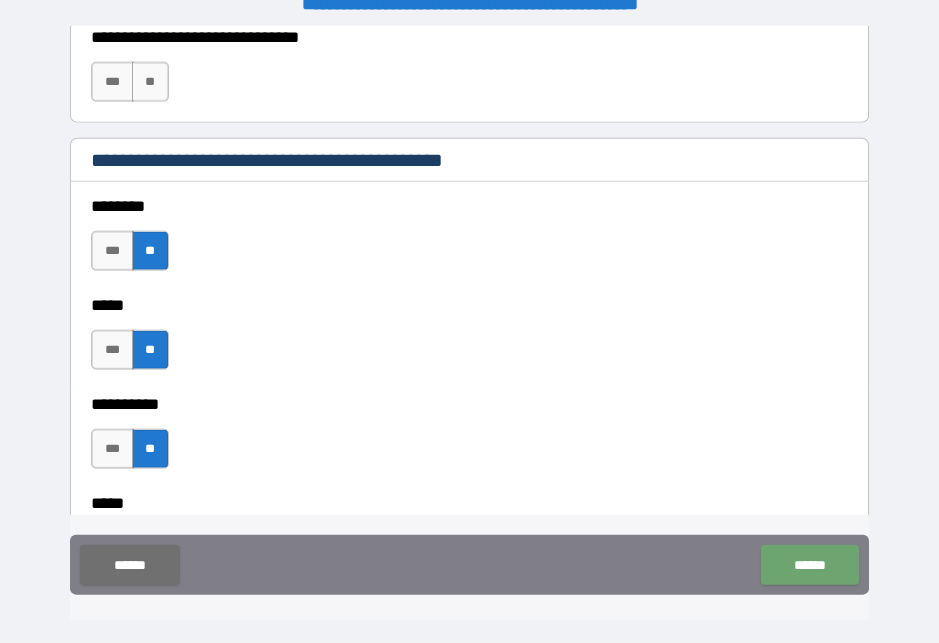 click on "******" at bounding box center [809, 565] 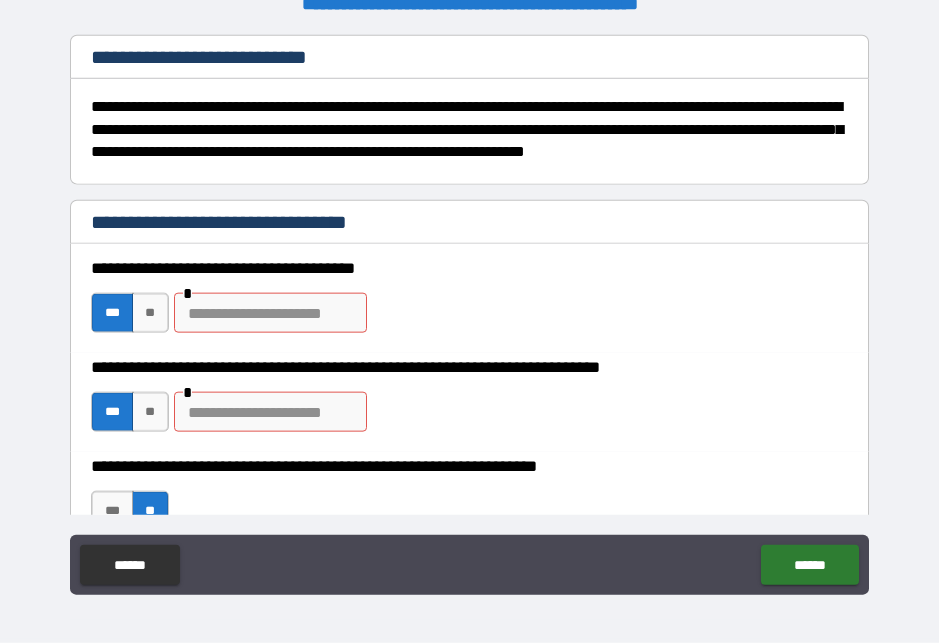 scroll, scrollTop: 244, scrollLeft: 0, axis: vertical 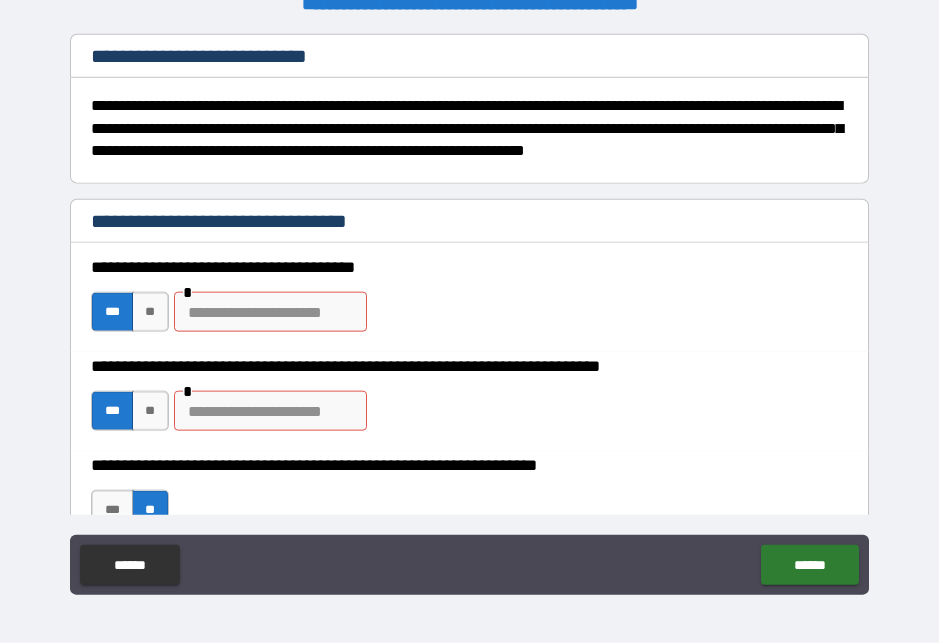 click at bounding box center (270, 312) 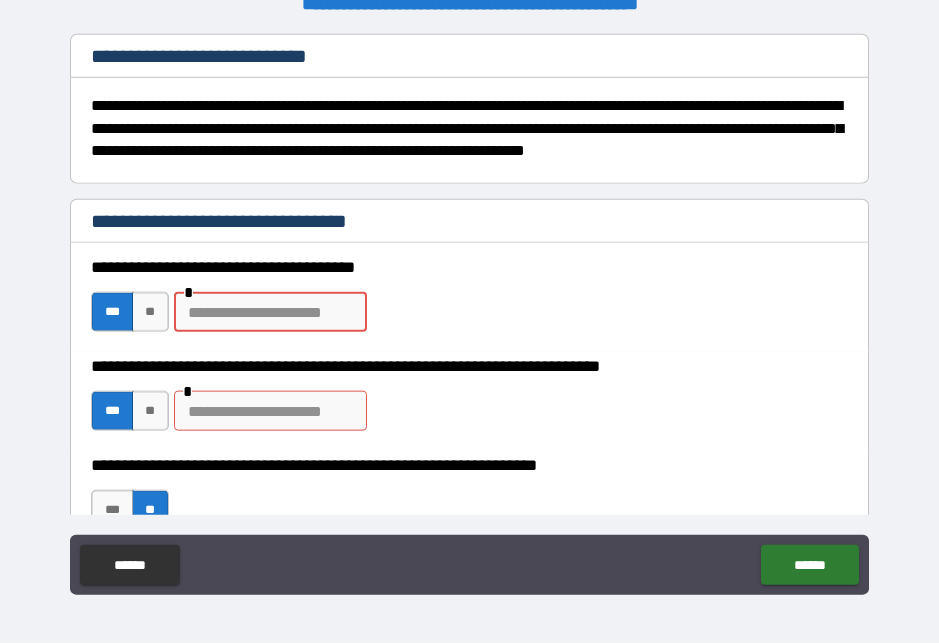 scroll, scrollTop: 26, scrollLeft: 0, axis: vertical 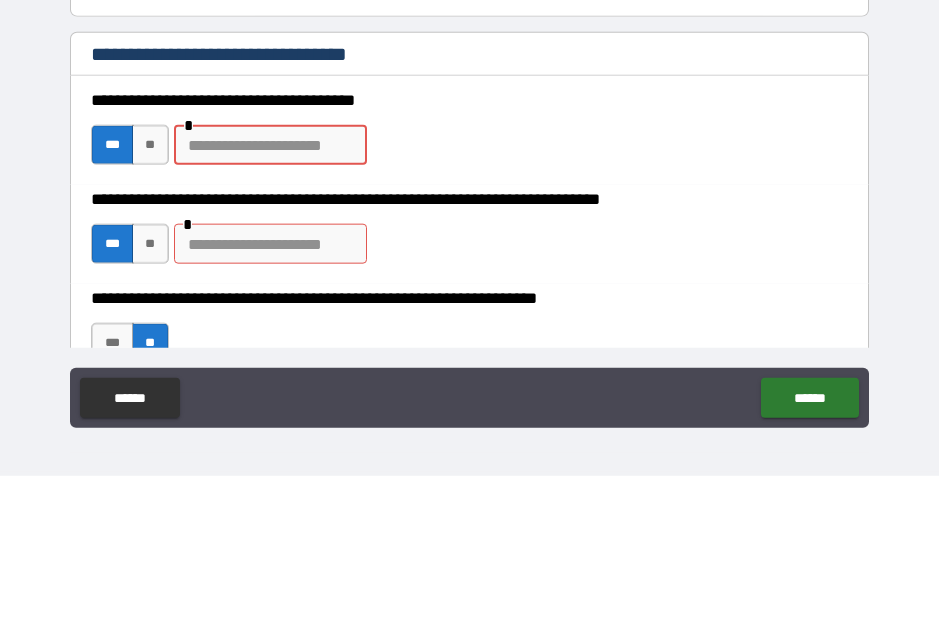 click at bounding box center (270, 411) 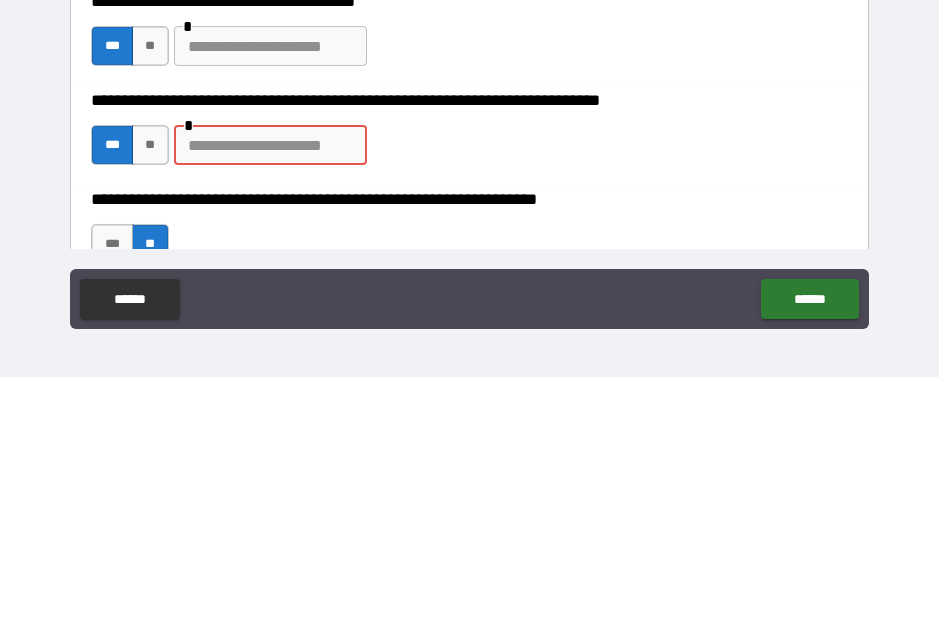 type on "*" 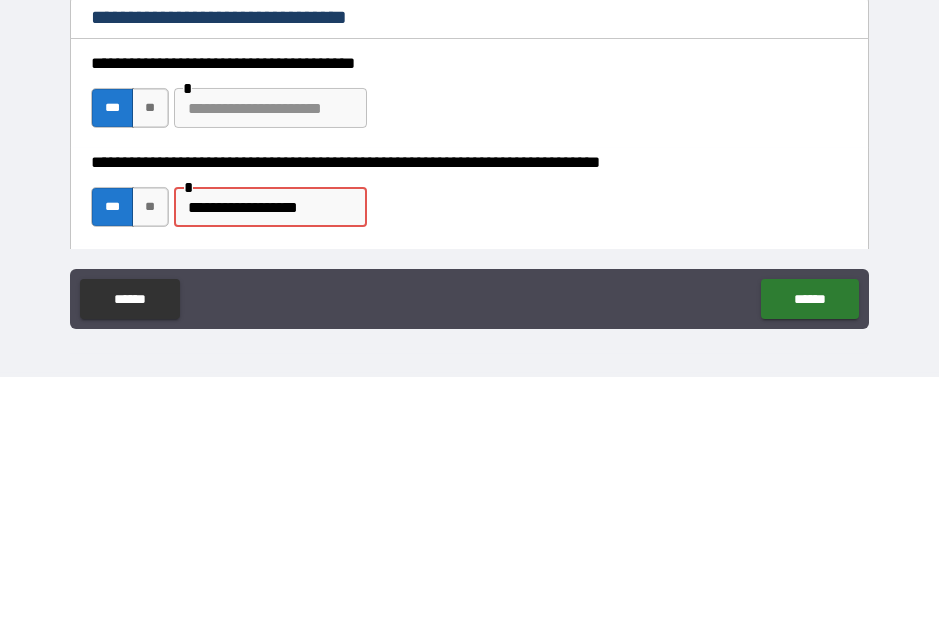 scroll, scrollTop: 157, scrollLeft: 0, axis: vertical 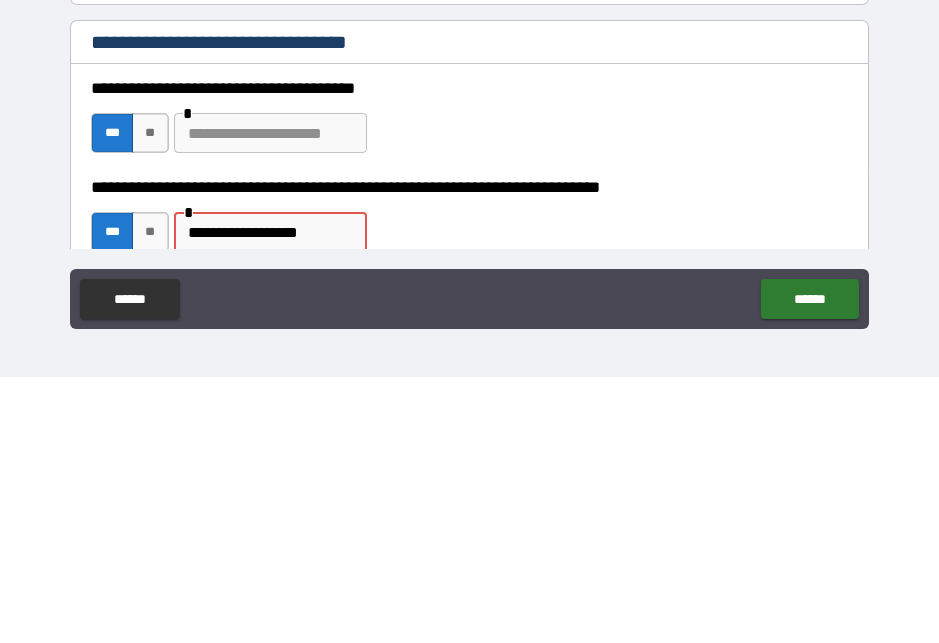 type on "**********" 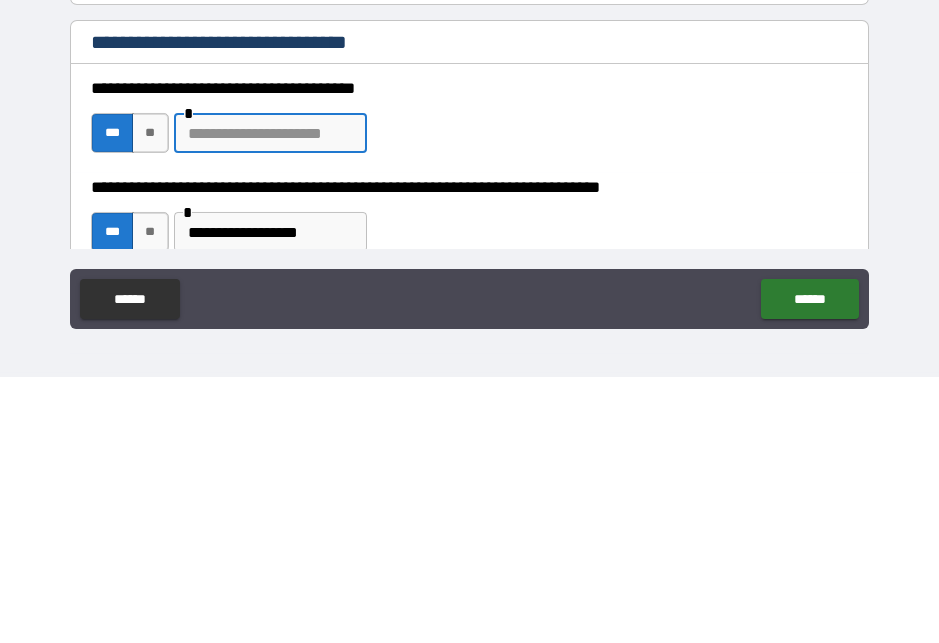 type on "*" 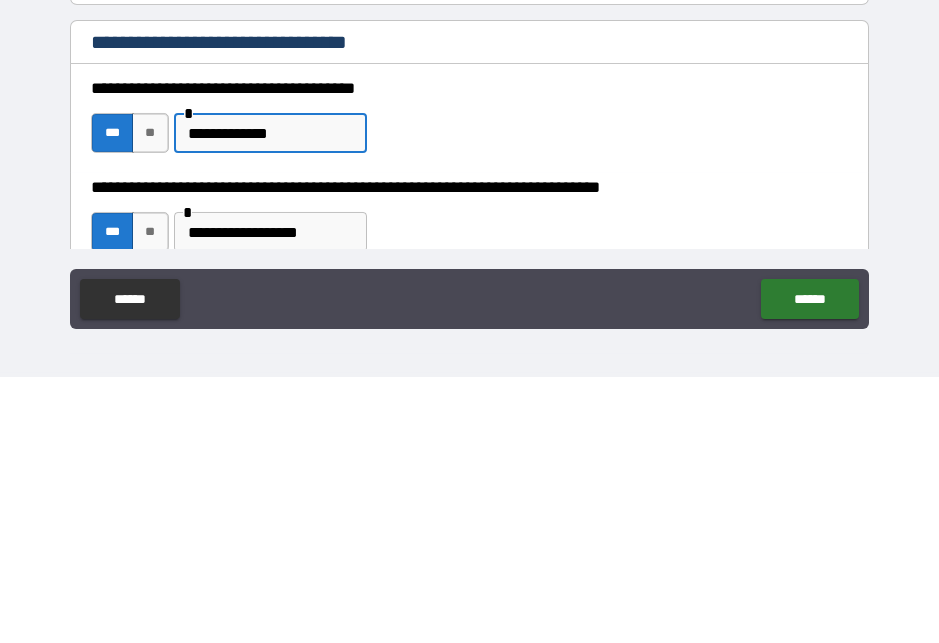 type on "**********" 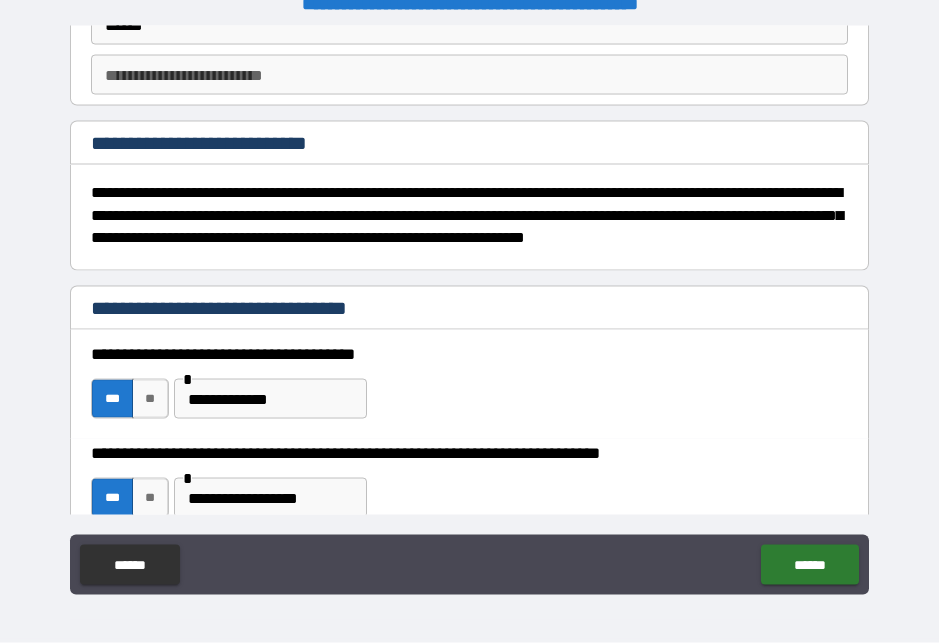 type on "*" 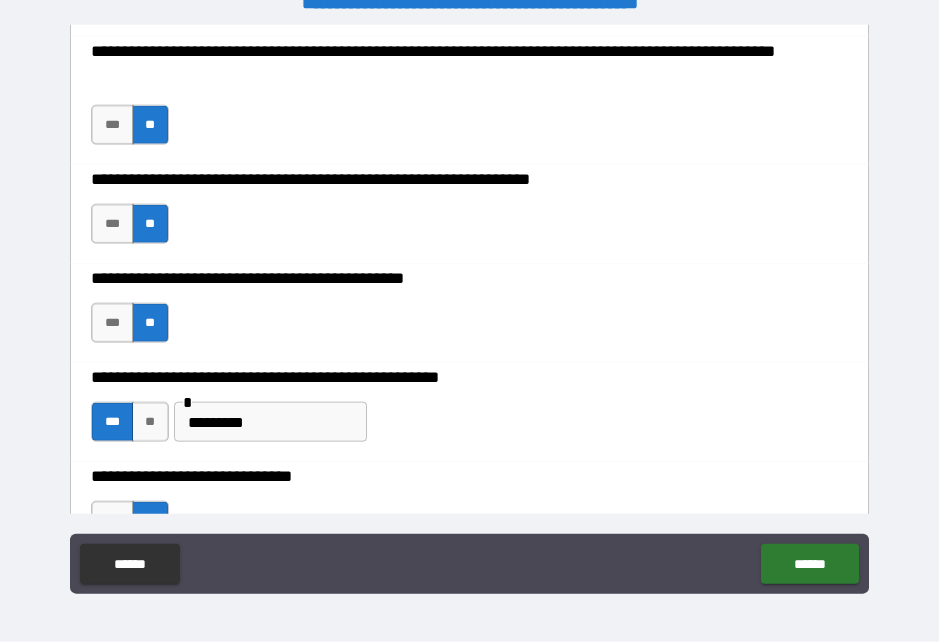 scroll, scrollTop: 966, scrollLeft: 0, axis: vertical 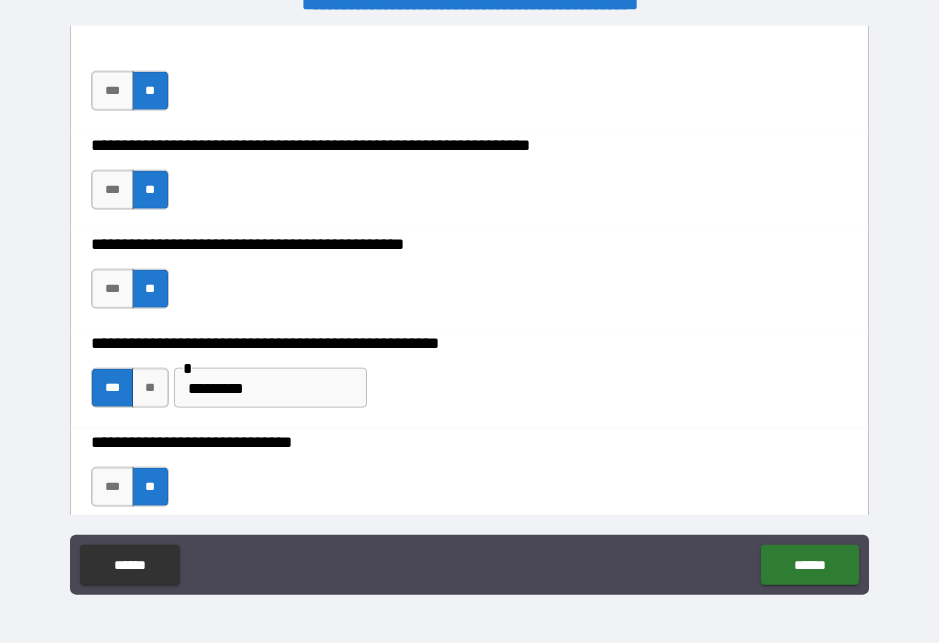 click on "******" at bounding box center [809, 565] 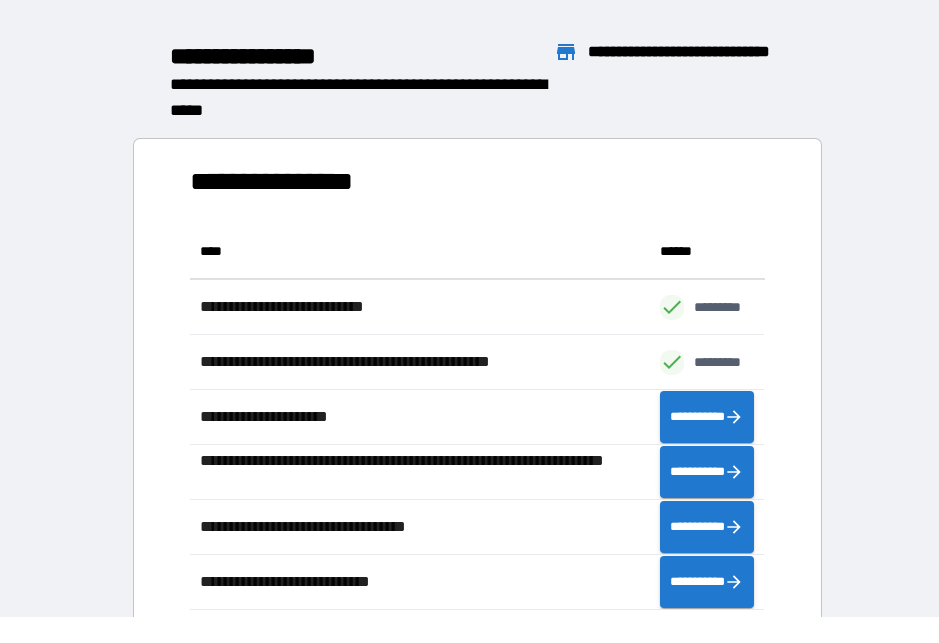 scroll, scrollTop: 1, scrollLeft: 1, axis: both 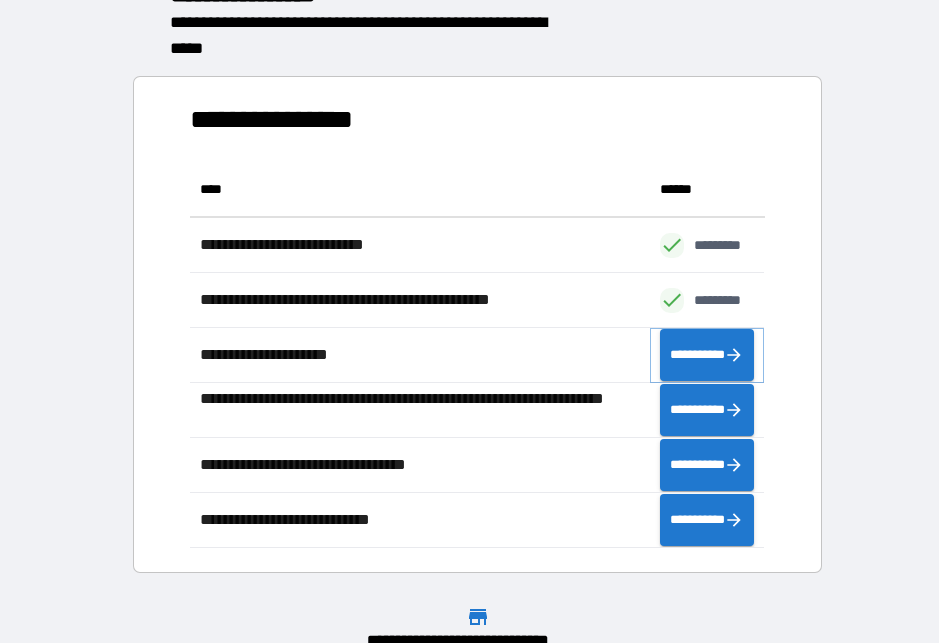 click on "**********" at bounding box center (707, 355) 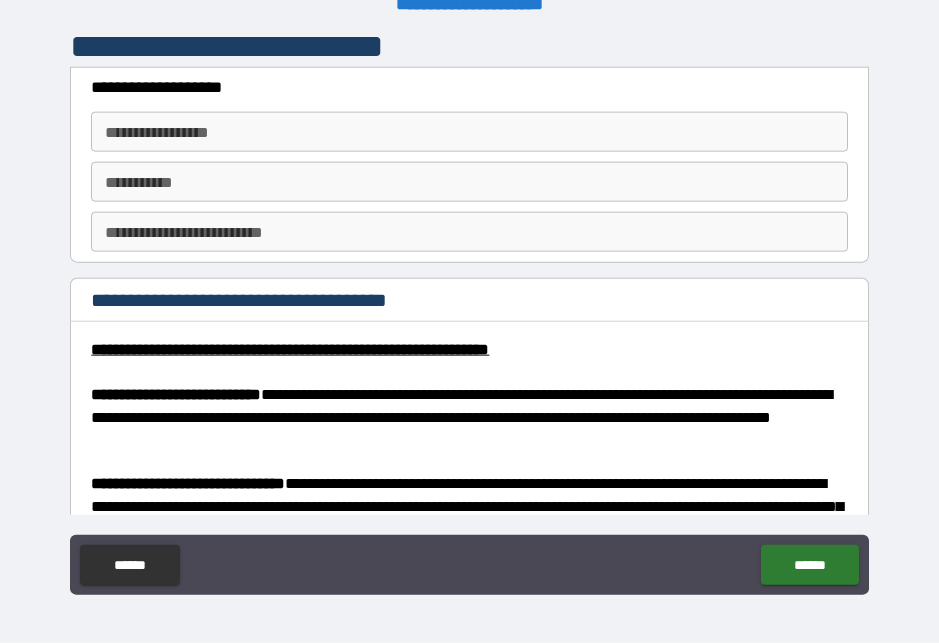 click on "**********" at bounding box center (469, 132) 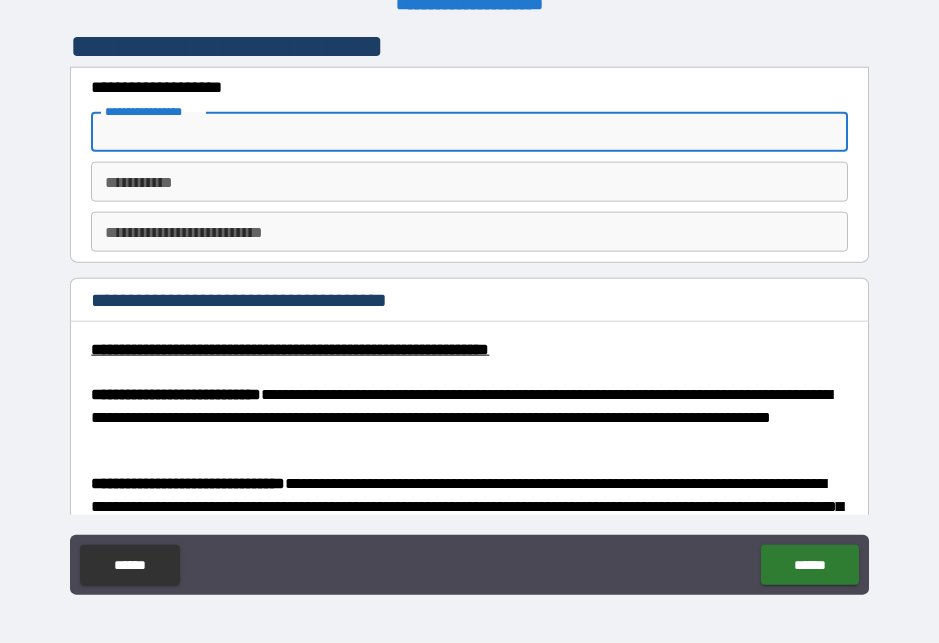 scroll, scrollTop: 26, scrollLeft: 0, axis: vertical 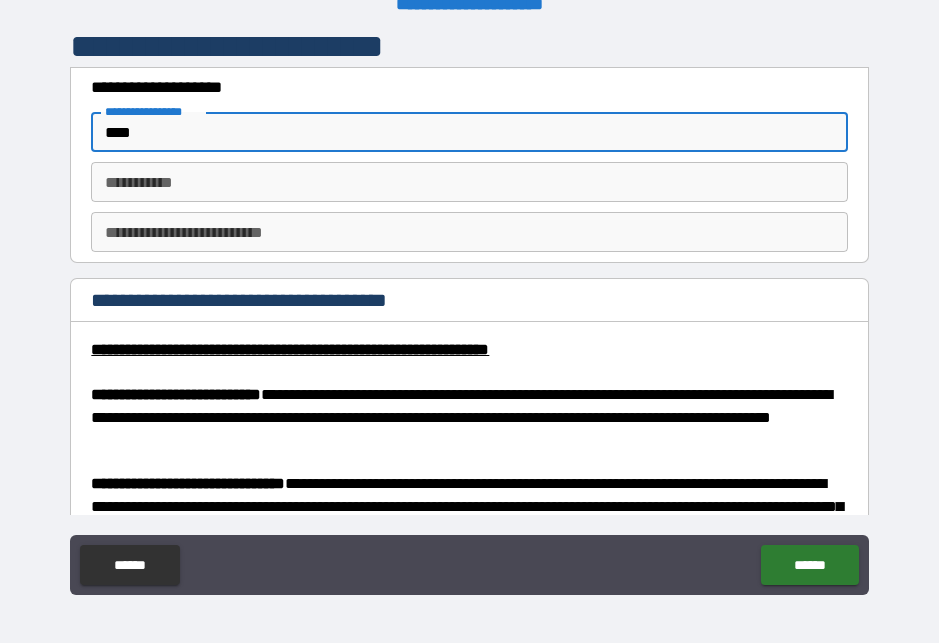 type on "****" 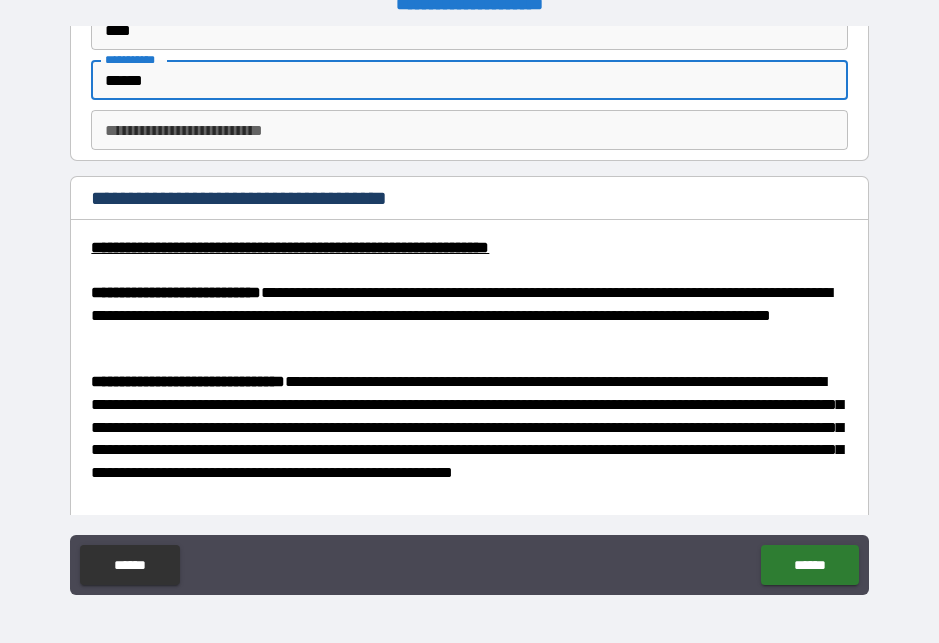 scroll, scrollTop: 101, scrollLeft: 0, axis: vertical 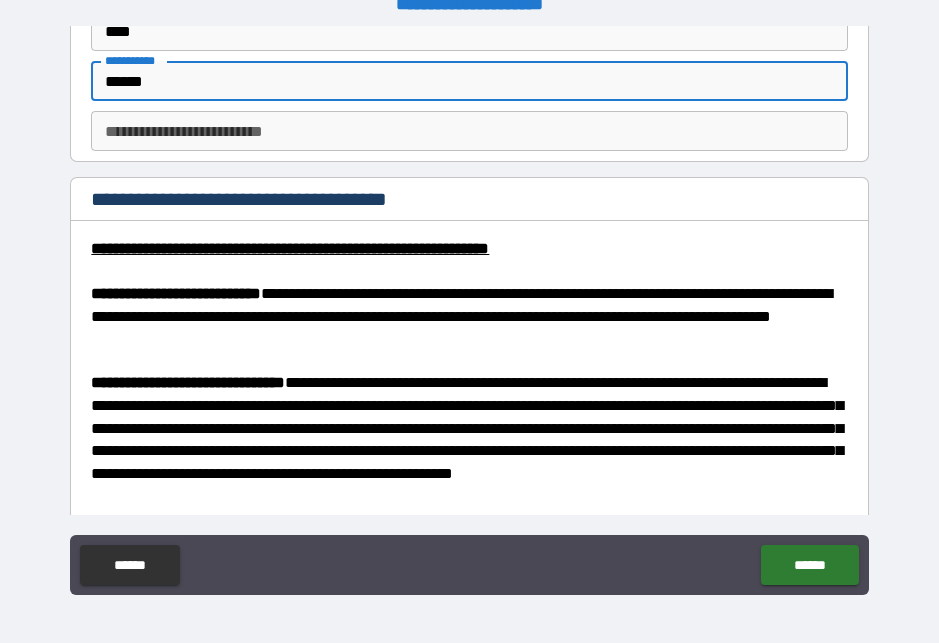 type on "******" 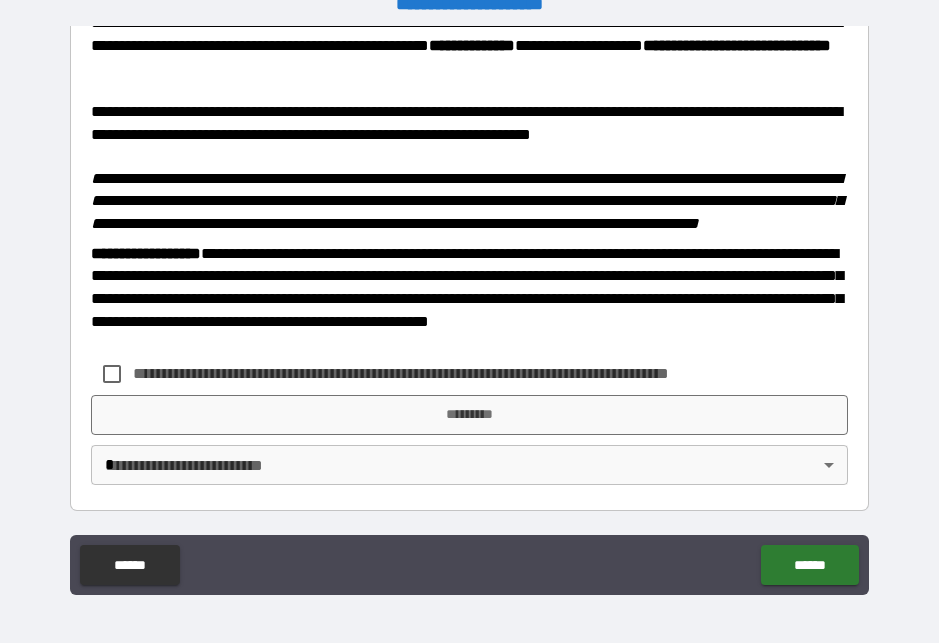 scroll, scrollTop: 2839, scrollLeft: 0, axis: vertical 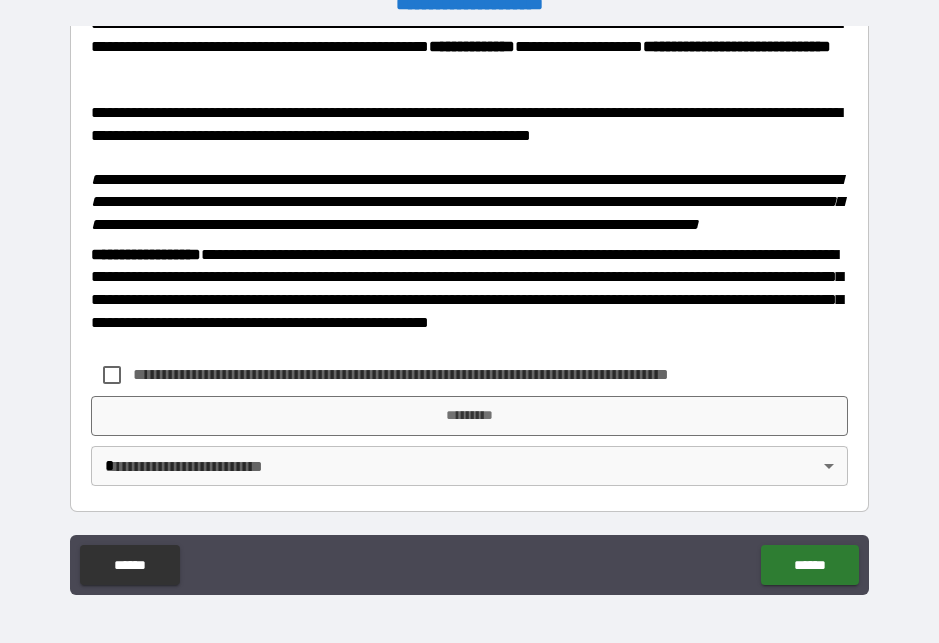 type on "*" 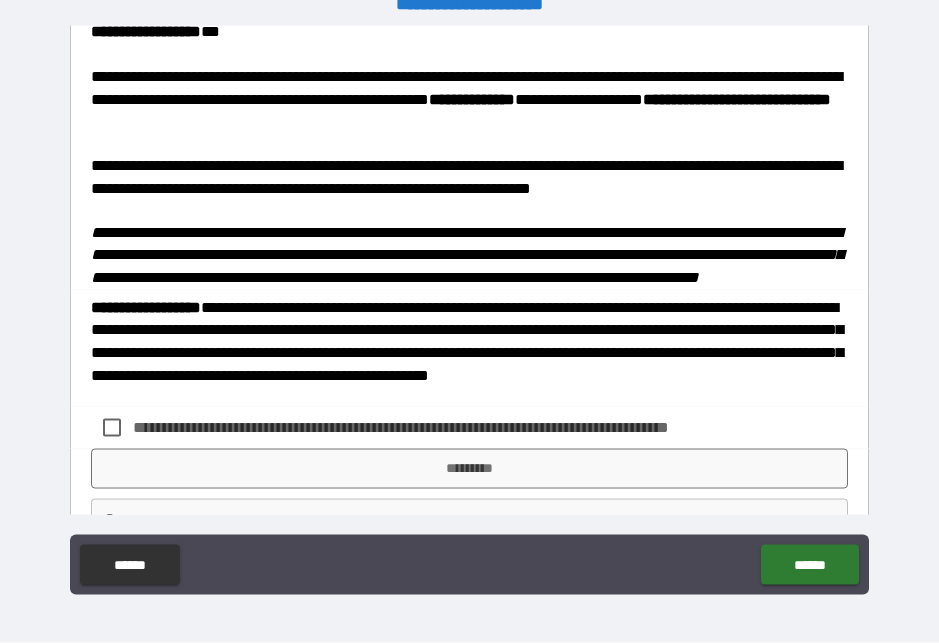 scroll, scrollTop: 2800, scrollLeft: 0, axis: vertical 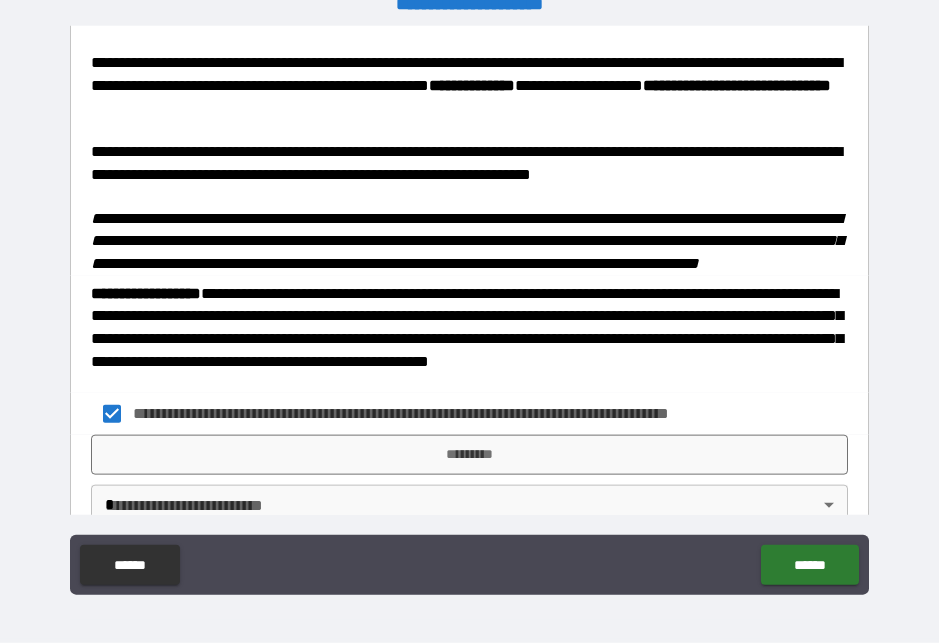 click on "*********" at bounding box center [469, 455] 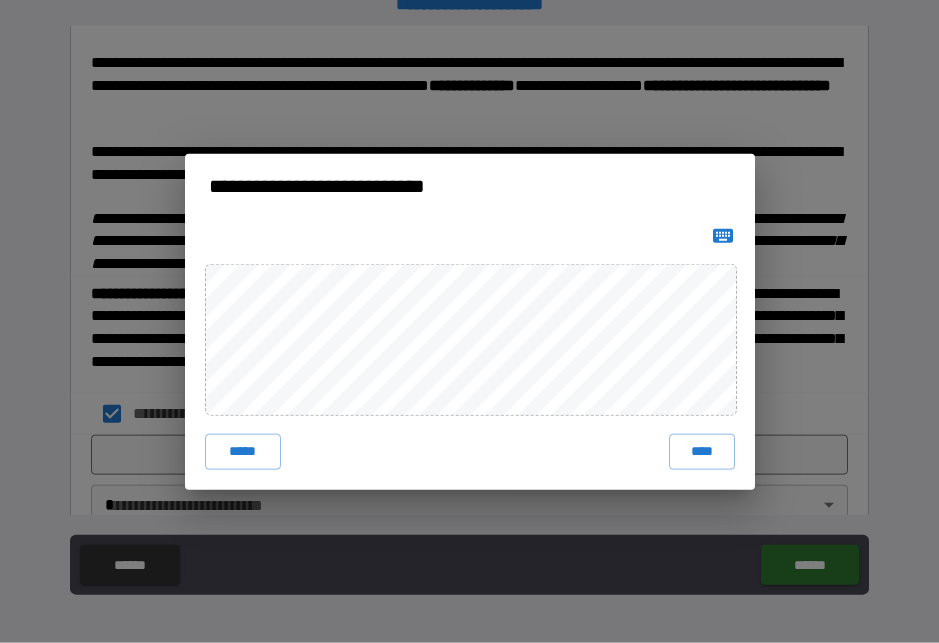 click on "****" at bounding box center (702, 452) 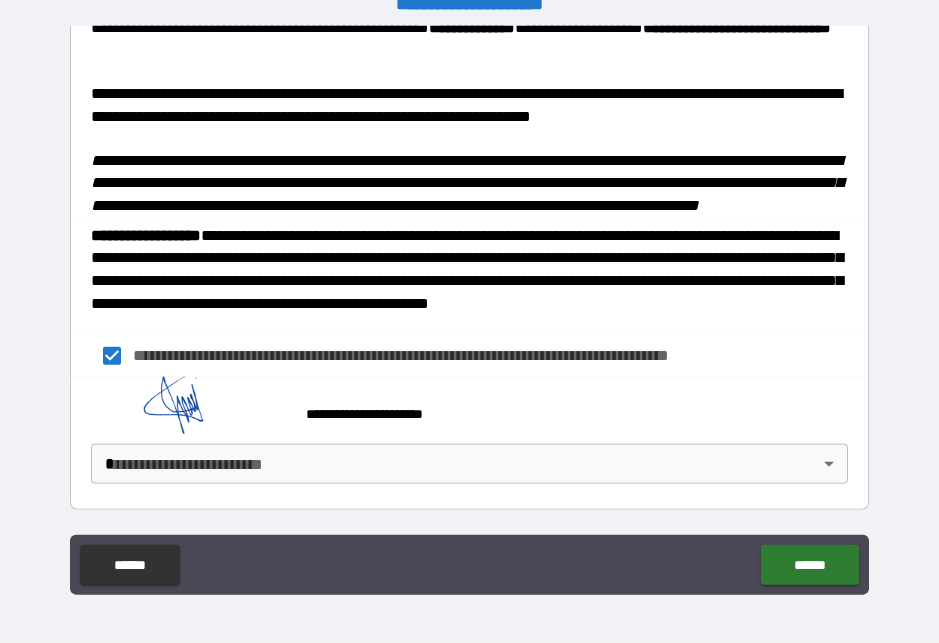 scroll, scrollTop: 2856, scrollLeft: 0, axis: vertical 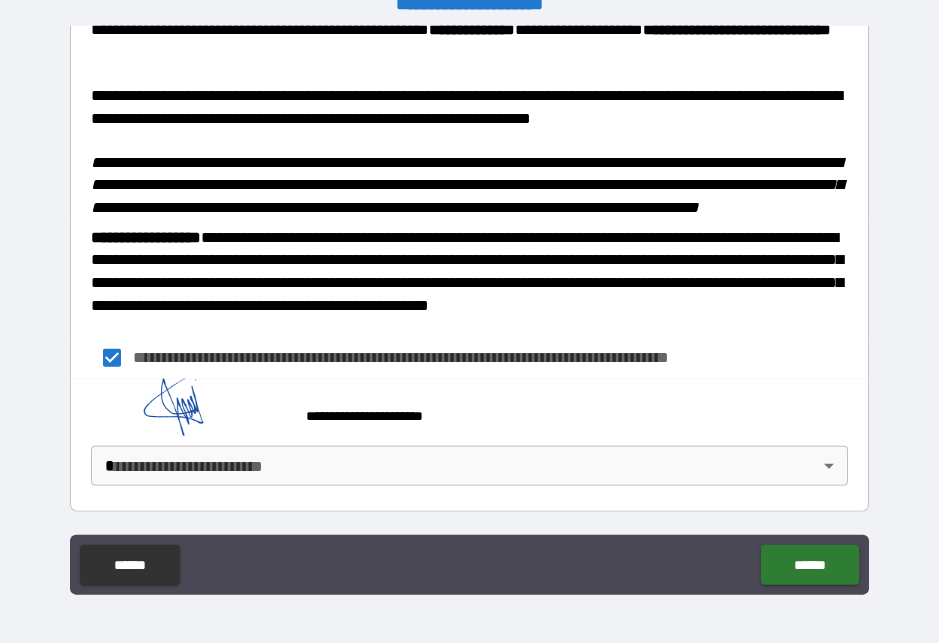 click on "**********" at bounding box center (469, 309) 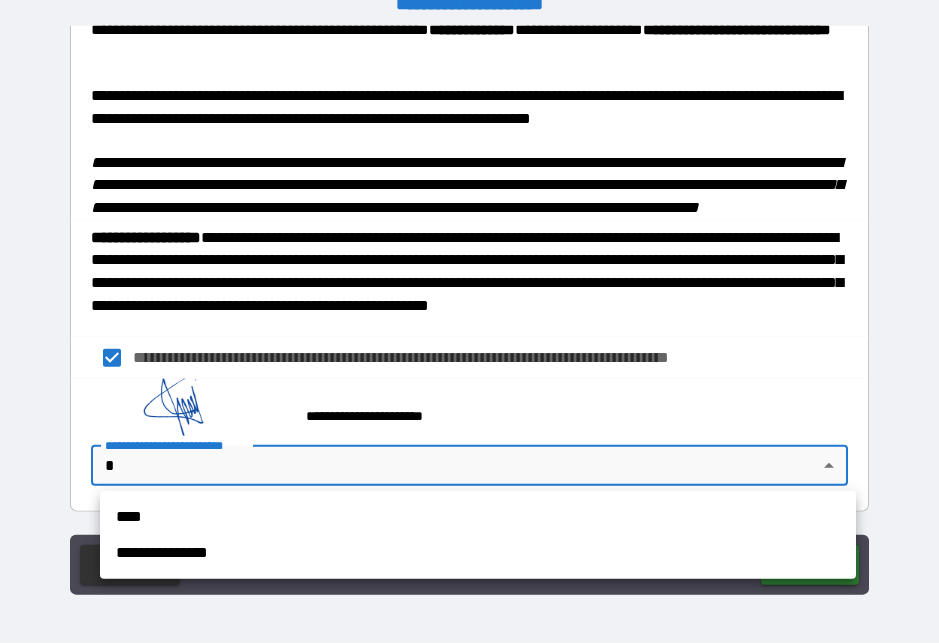 click on "****" at bounding box center (478, 517) 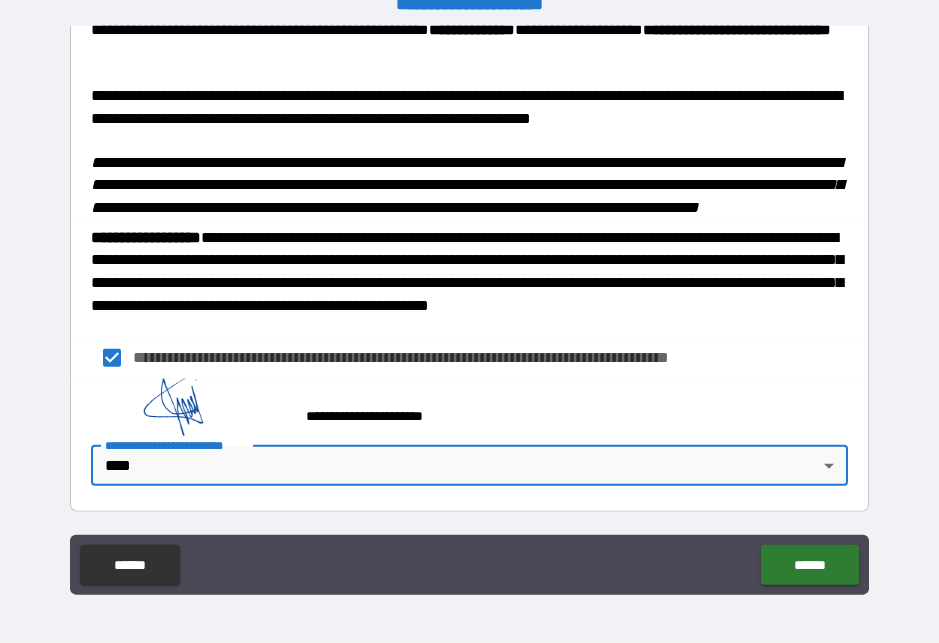 click on "******" at bounding box center (809, 565) 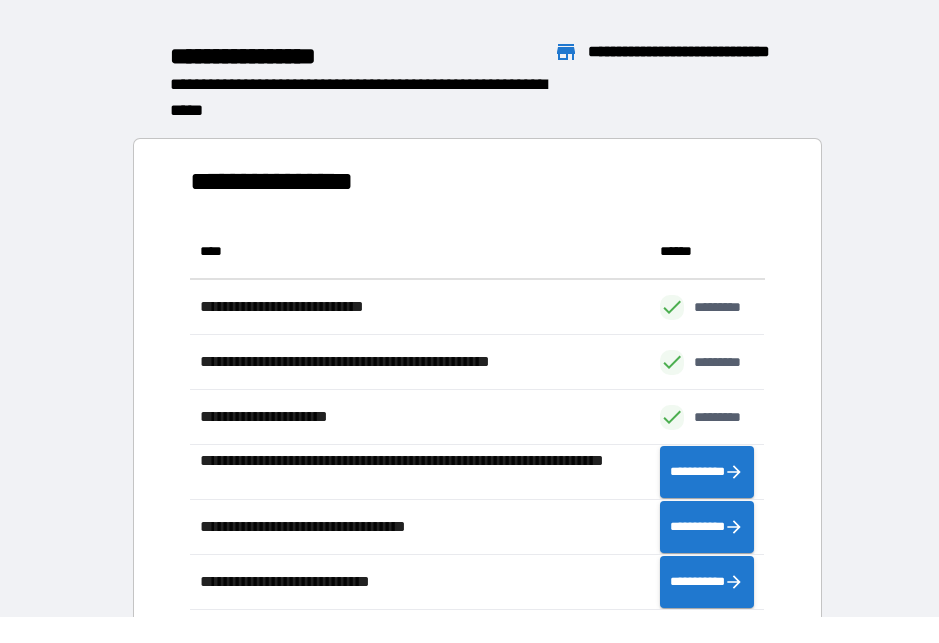 scroll, scrollTop: 386, scrollLeft: 575, axis: both 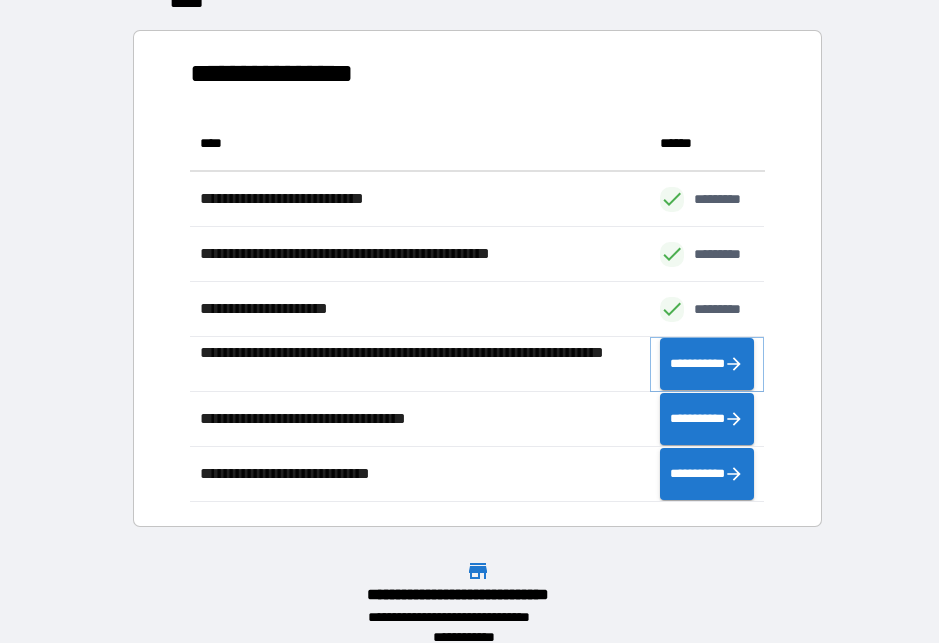 click on "**********" at bounding box center (707, 364) 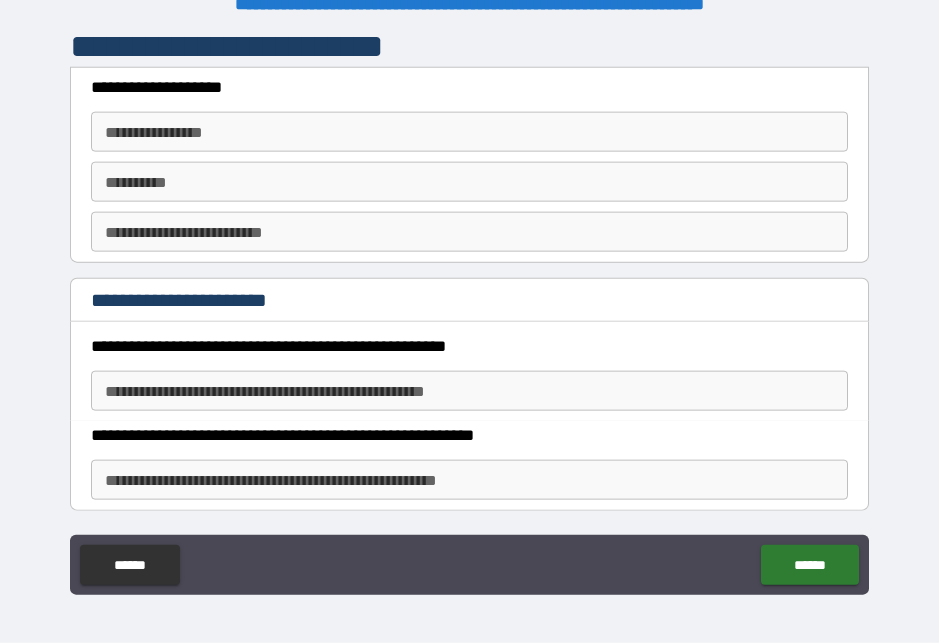 click on "**********" at bounding box center (469, 132) 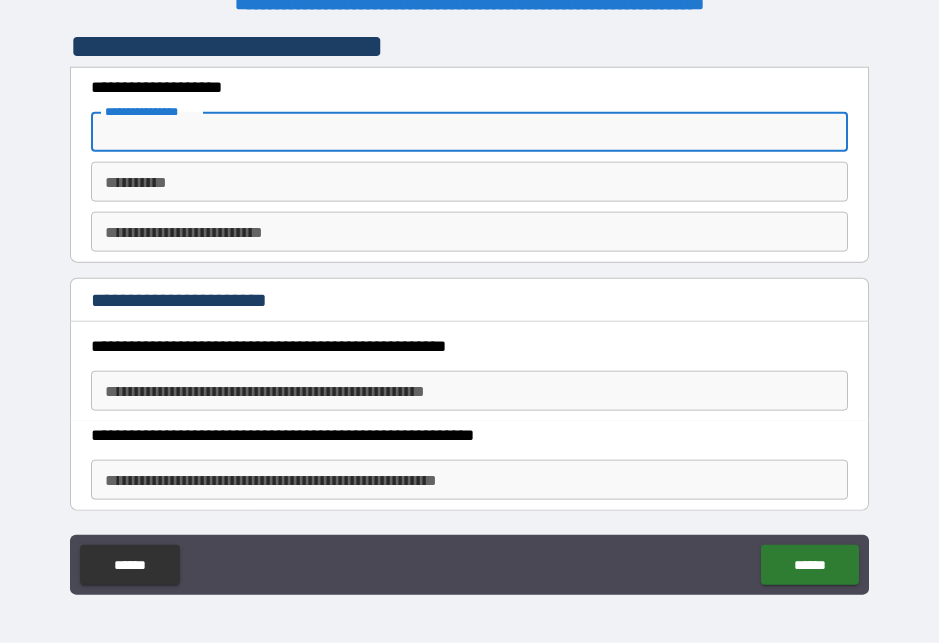 scroll, scrollTop: 26, scrollLeft: 0, axis: vertical 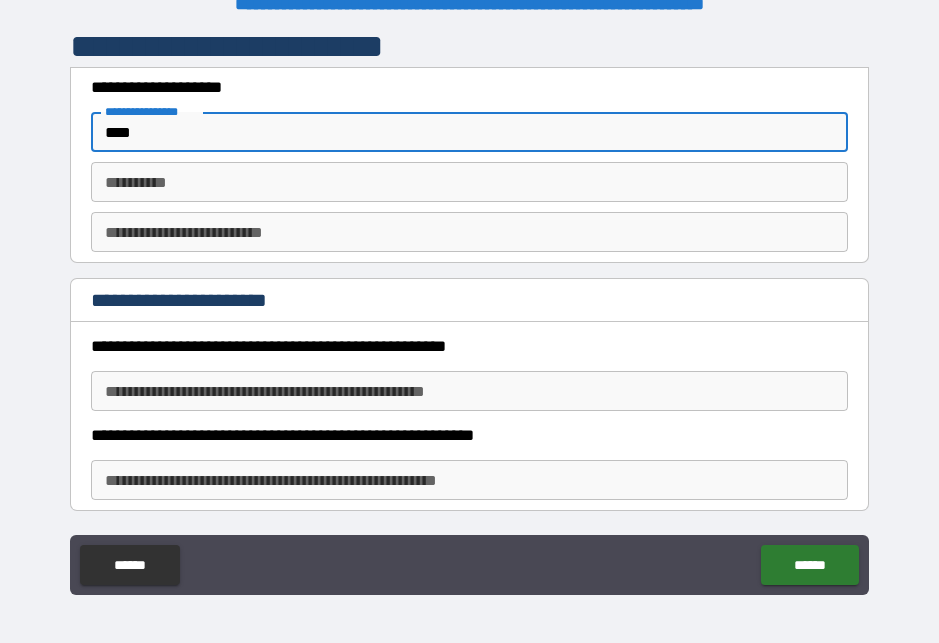 type on "****" 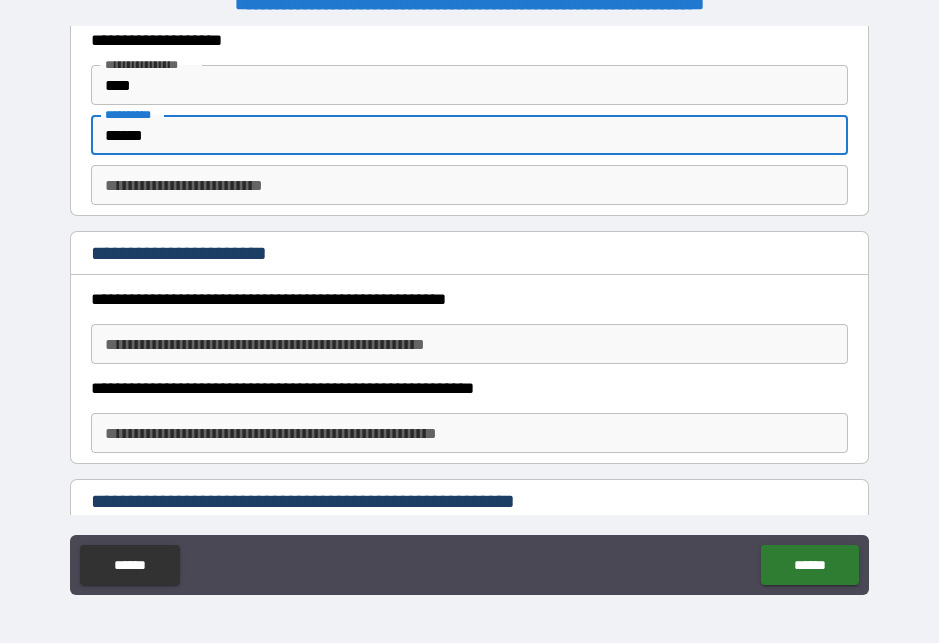 scroll, scrollTop: 55, scrollLeft: 0, axis: vertical 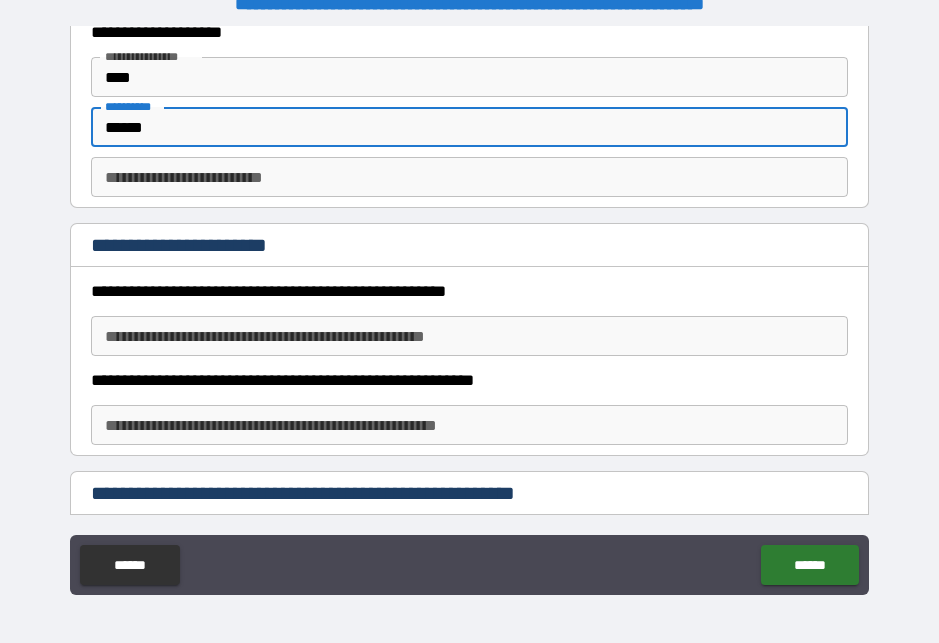 type on "******" 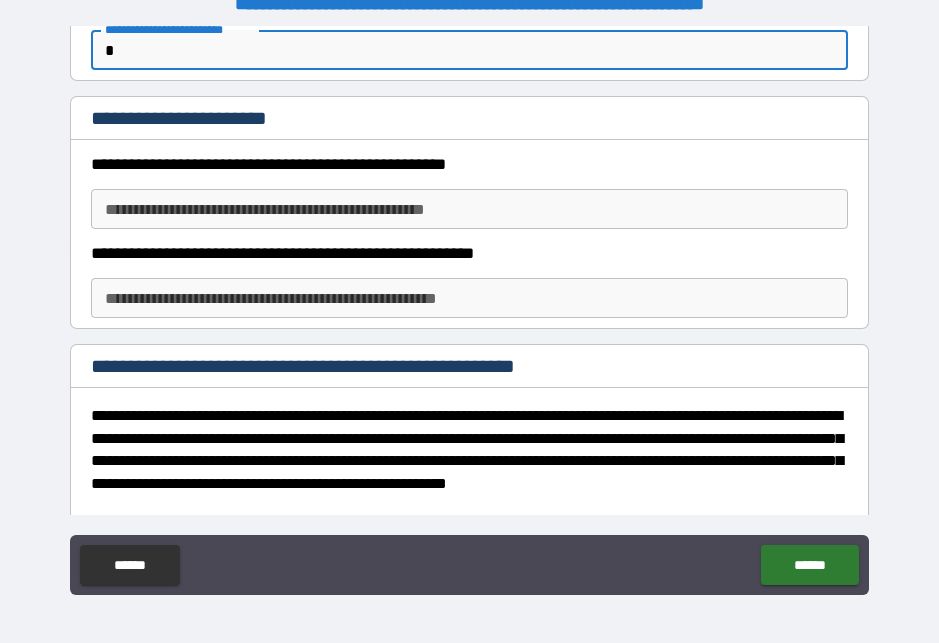 scroll, scrollTop: 183, scrollLeft: 0, axis: vertical 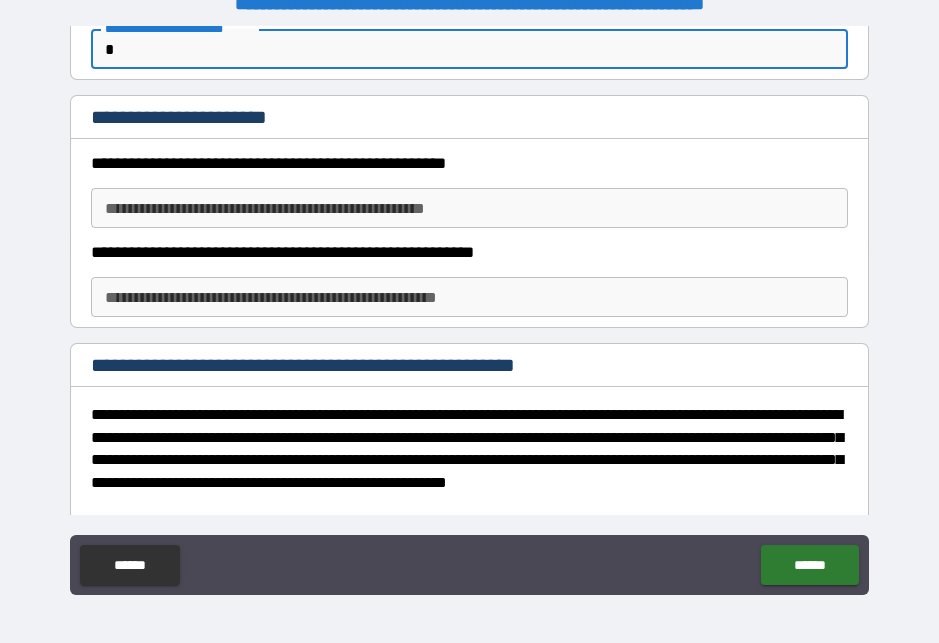 type on "*" 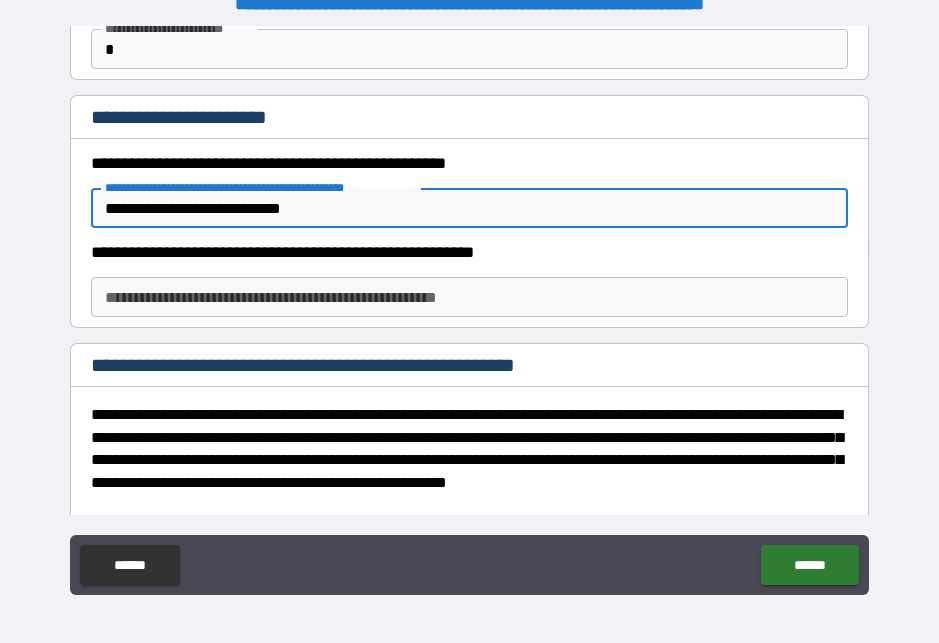 click on "**********" at bounding box center (469, 208) 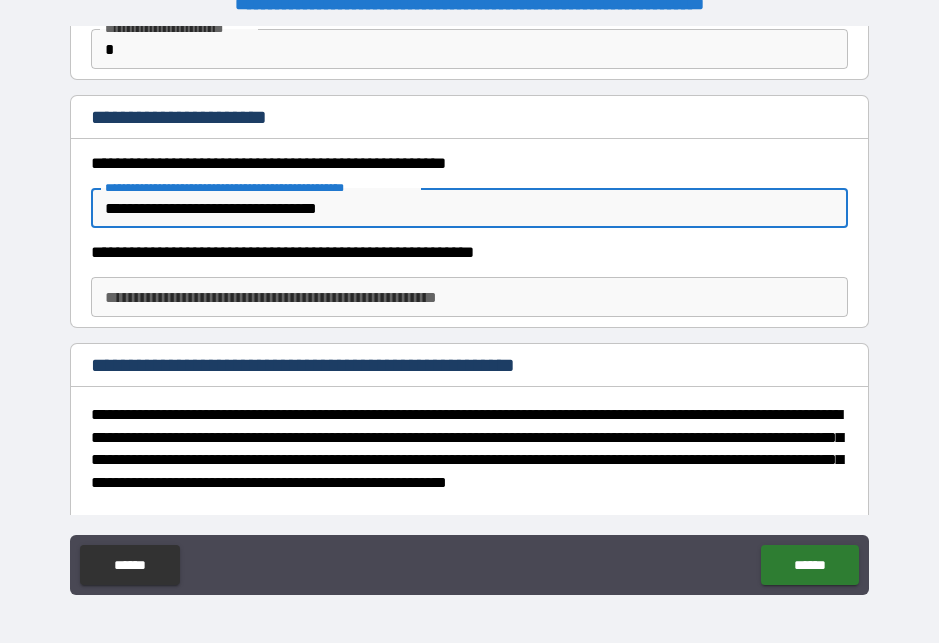 type on "**********" 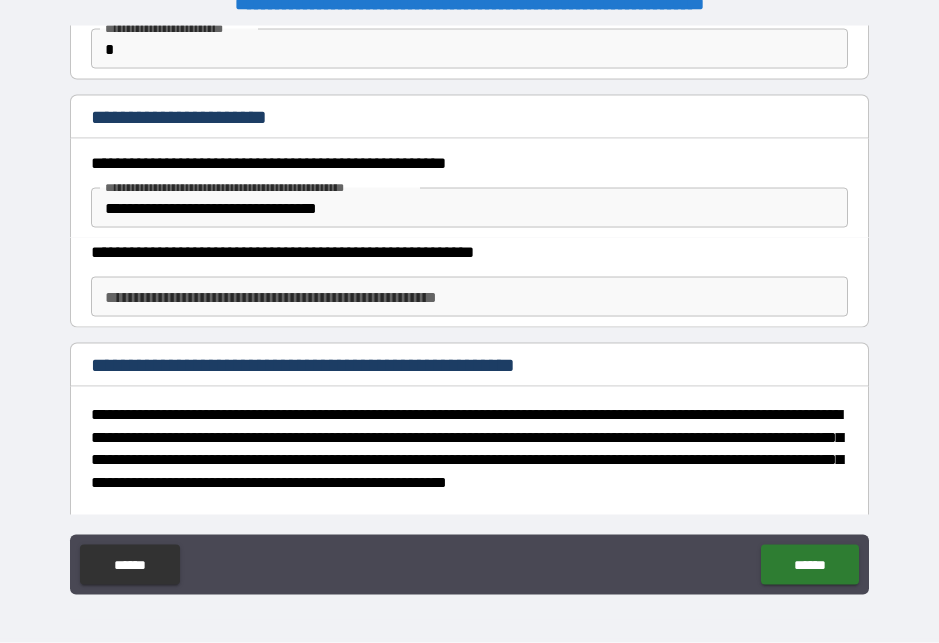 click on "**********" at bounding box center (469, 297) 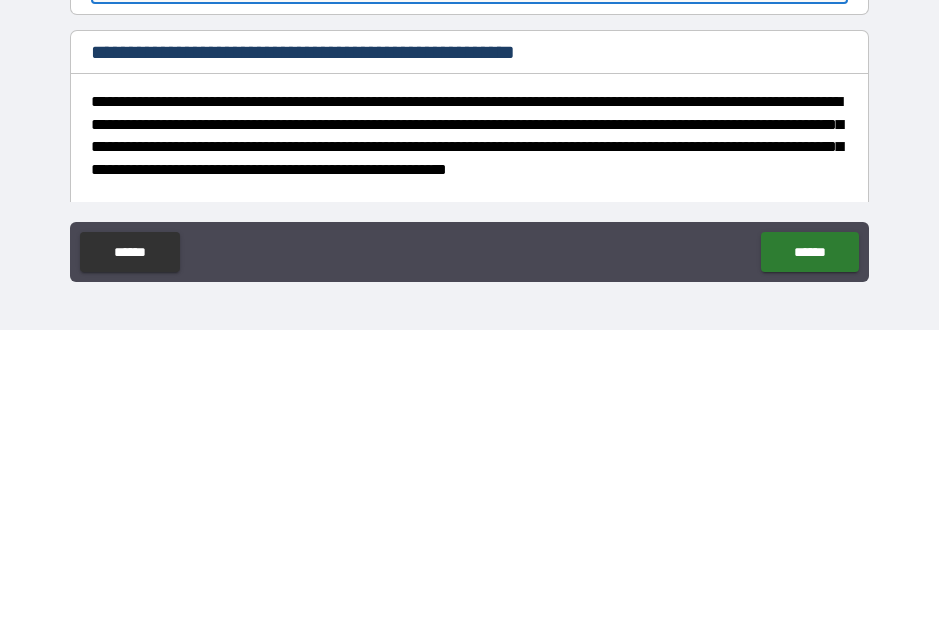 type on "**********" 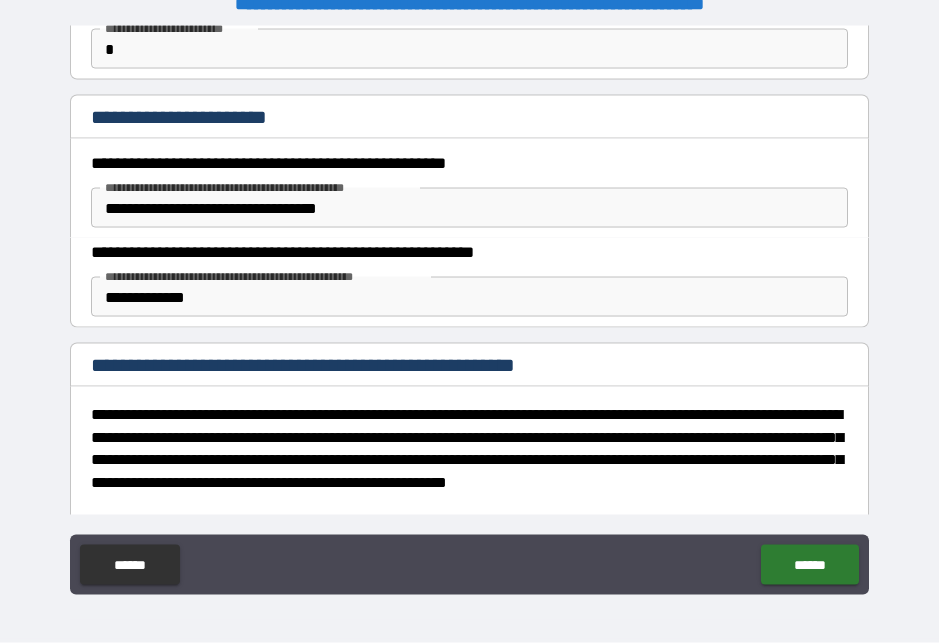 scroll, scrollTop: 26, scrollLeft: 0, axis: vertical 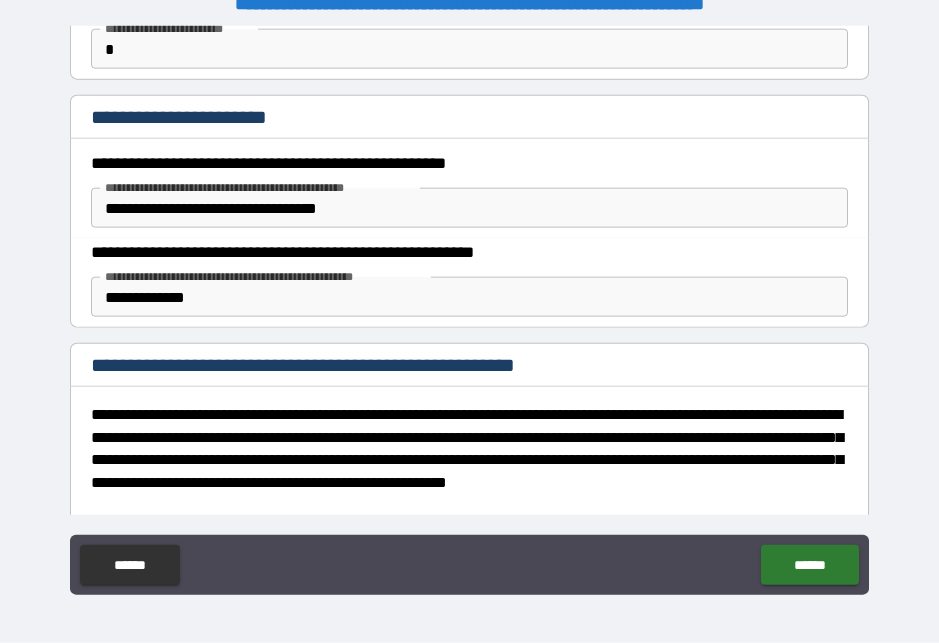 click on "******" at bounding box center [809, 565] 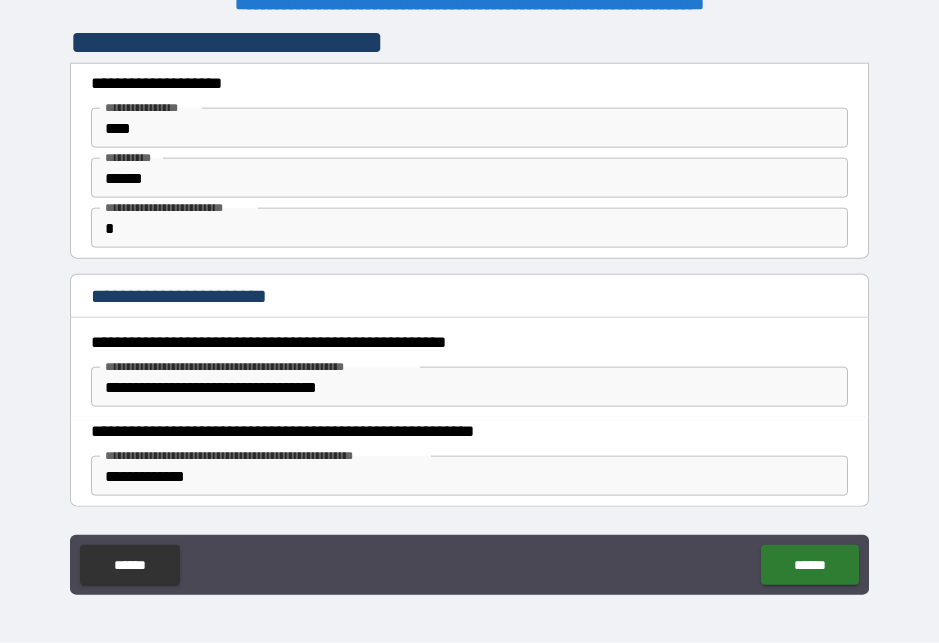 scroll, scrollTop: 1, scrollLeft: 0, axis: vertical 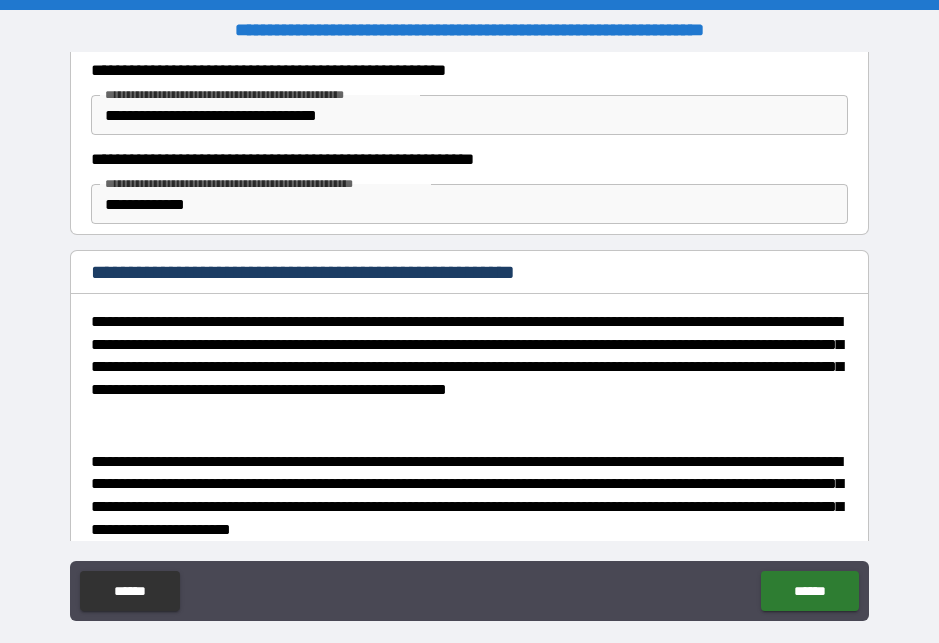 click on "**********" at bounding box center [469, 115] 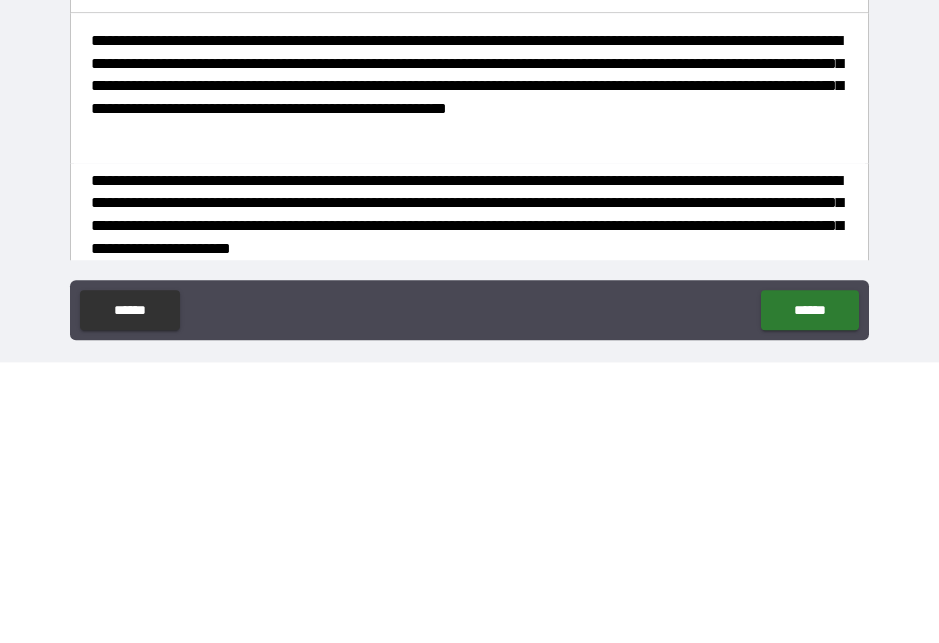scroll, scrollTop: 27, scrollLeft: 0, axis: vertical 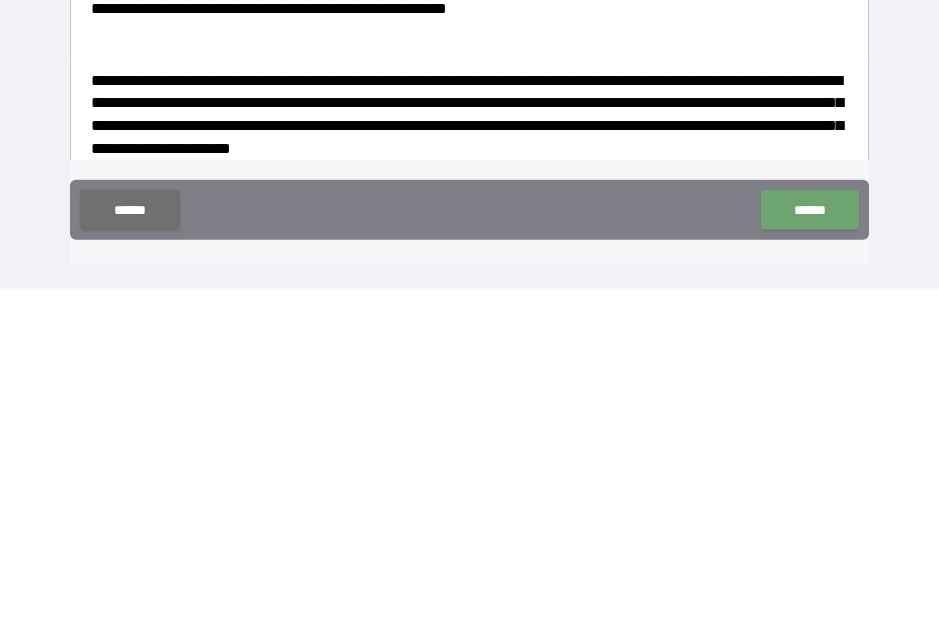 click on "******" at bounding box center [809, 564] 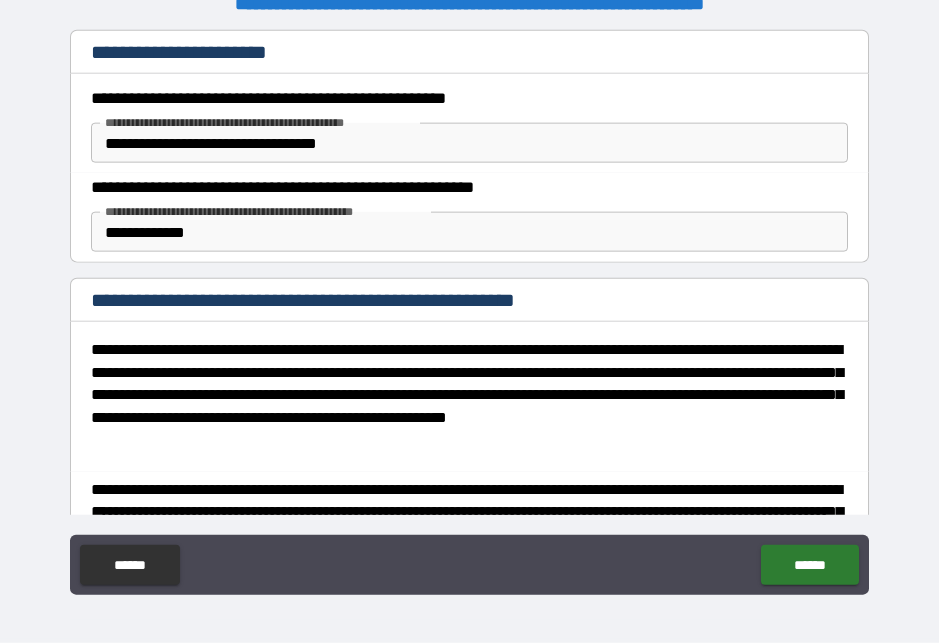 scroll, scrollTop: 245, scrollLeft: 0, axis: vertical 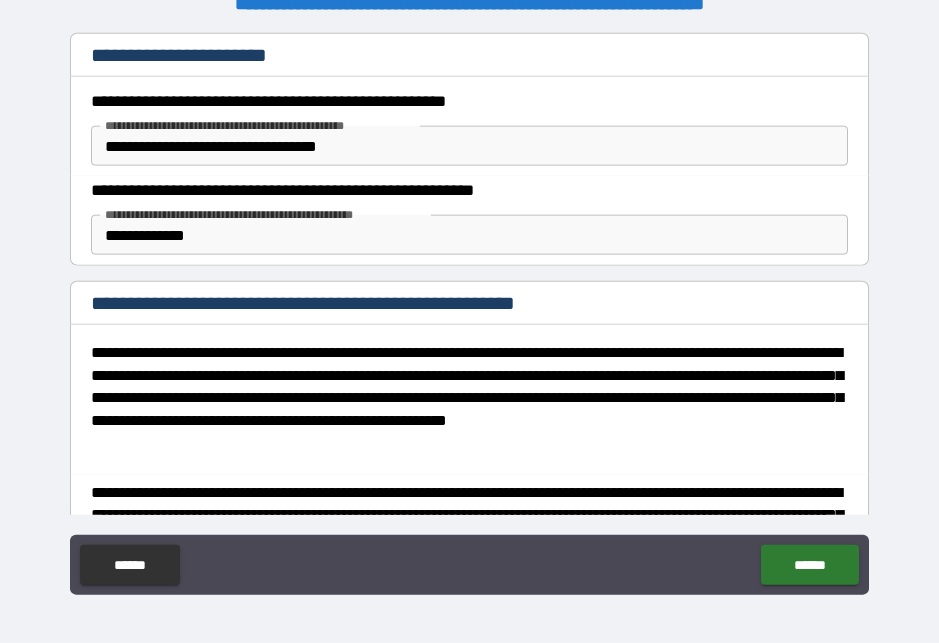 click on "**********" at bounding box center (469, 146) 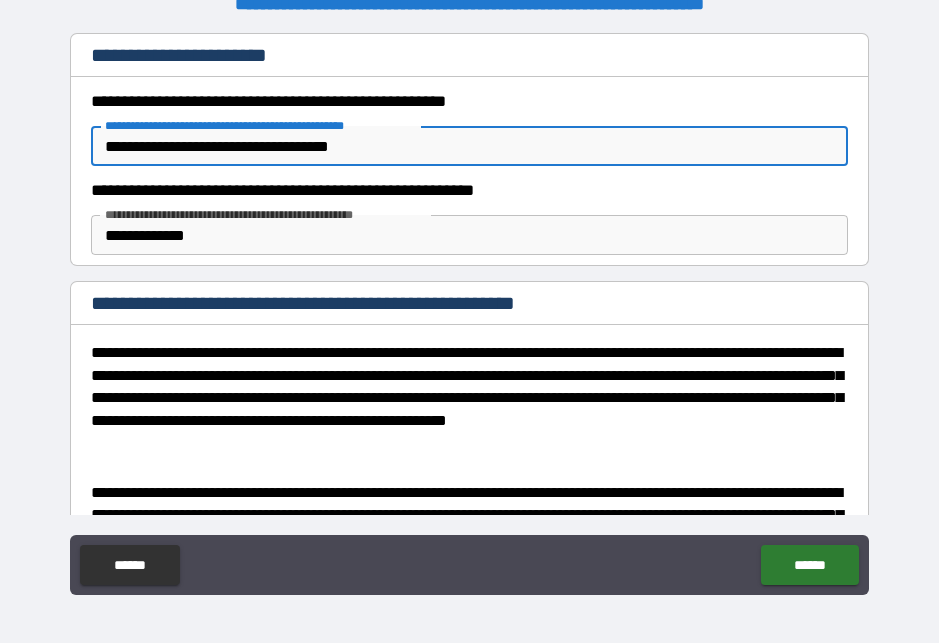 click on "**********" at bounding box center (469, 311) 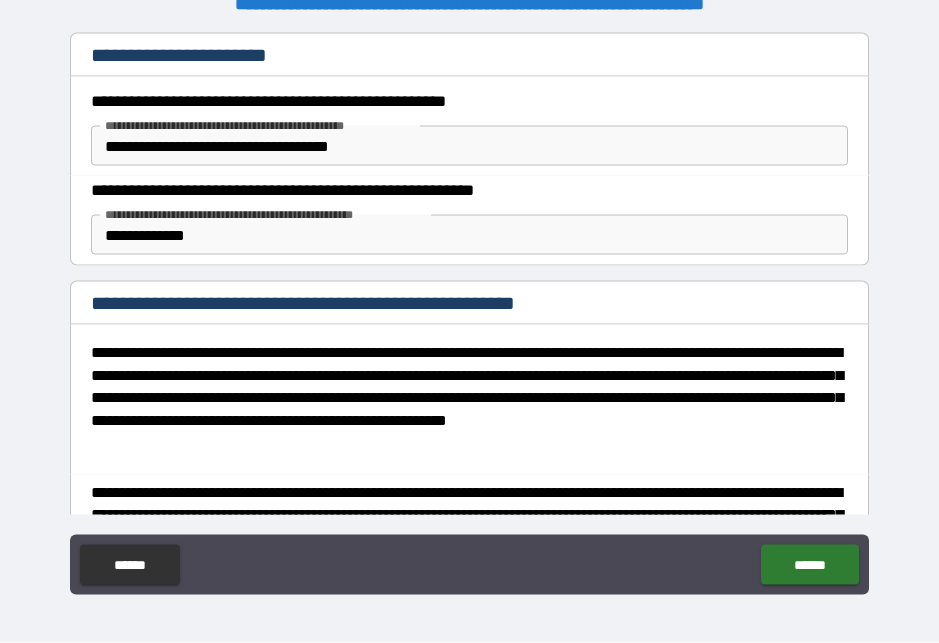 click on "**********" at bounding box center (469, 146) 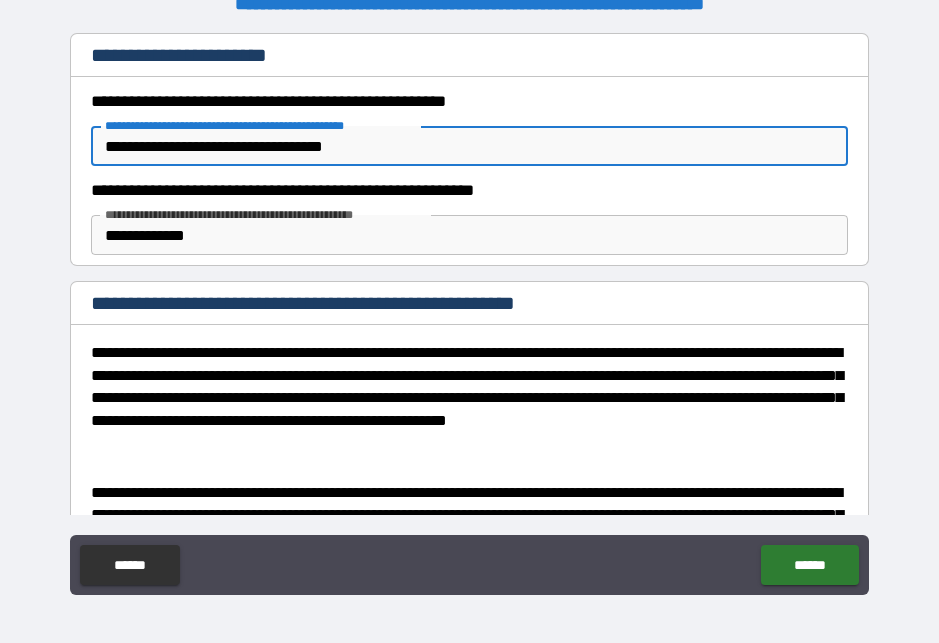 click on "**********" at bounding box center (469, 311) 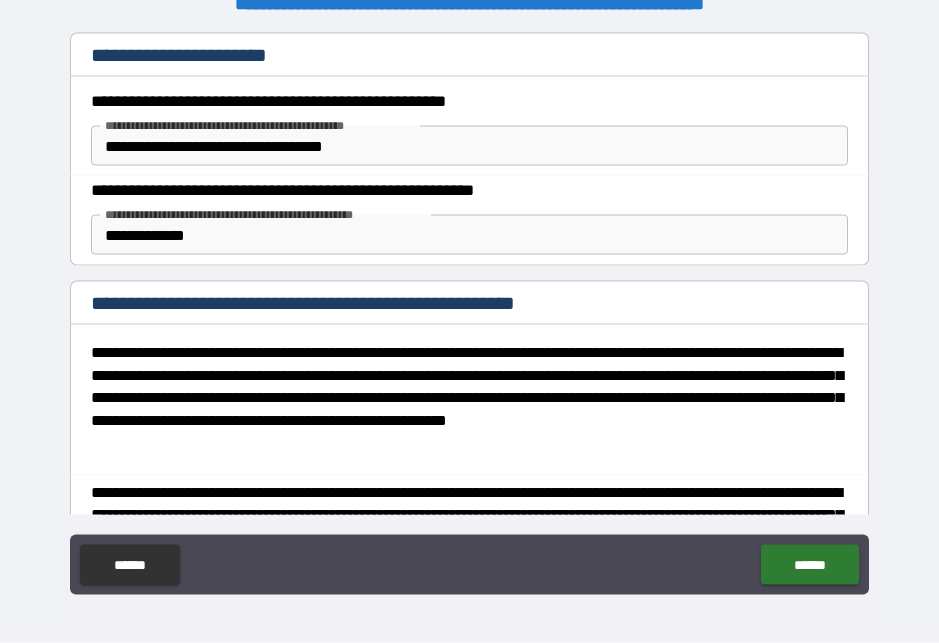 click on "**********" at bounding box center [469, 146] 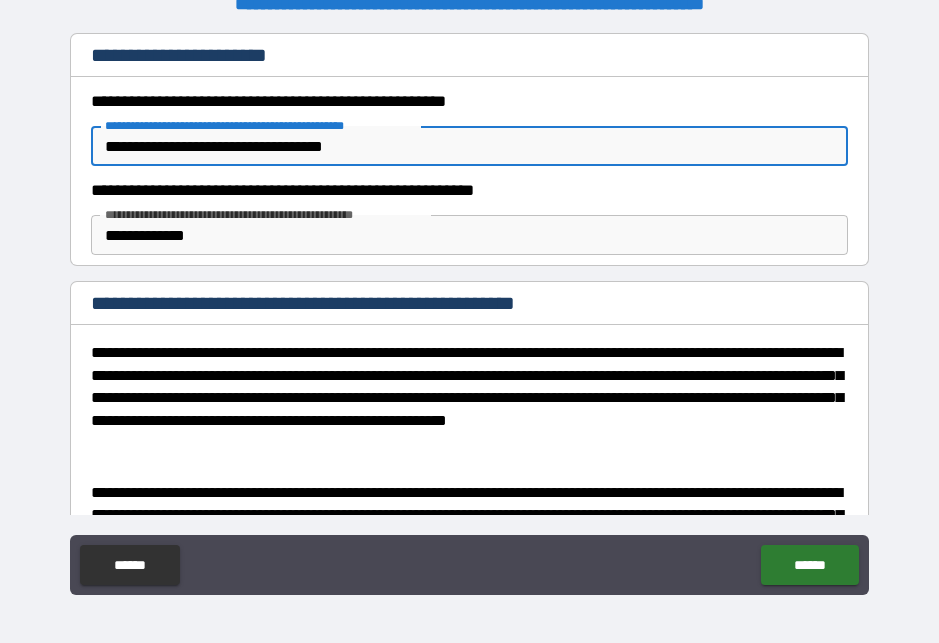 type on "**********" 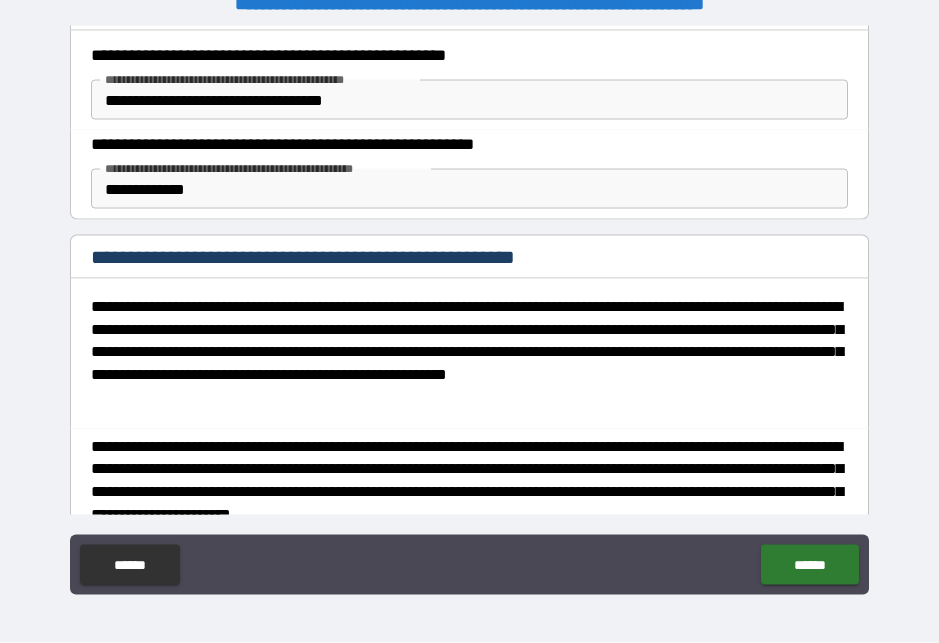 scroll, scrollTop: 288, scrollLeft: 0, axis: vertical 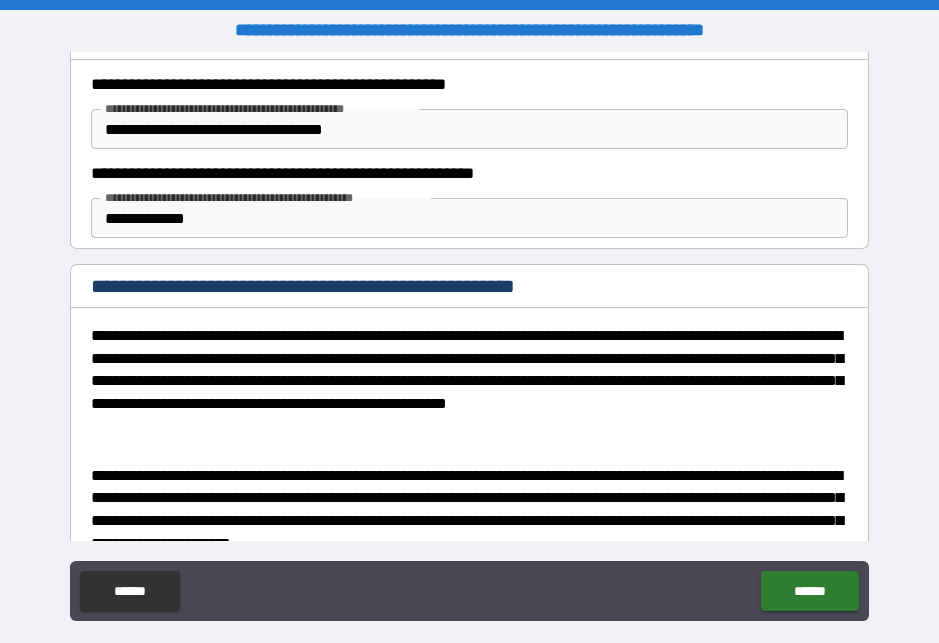 click on "**********" at bounding box center [469, 218] 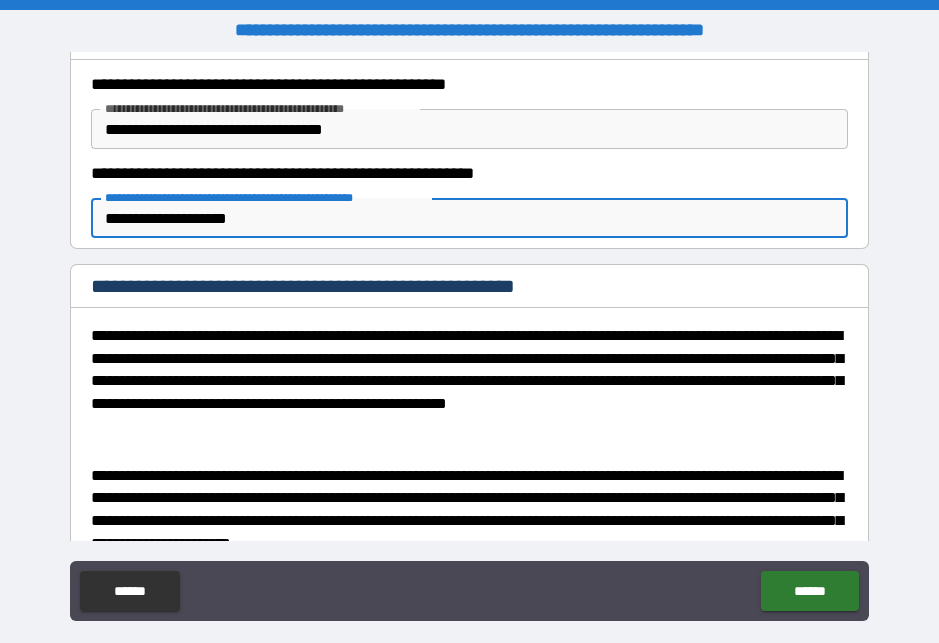 click on "**********" at bounding box center (469, 337) 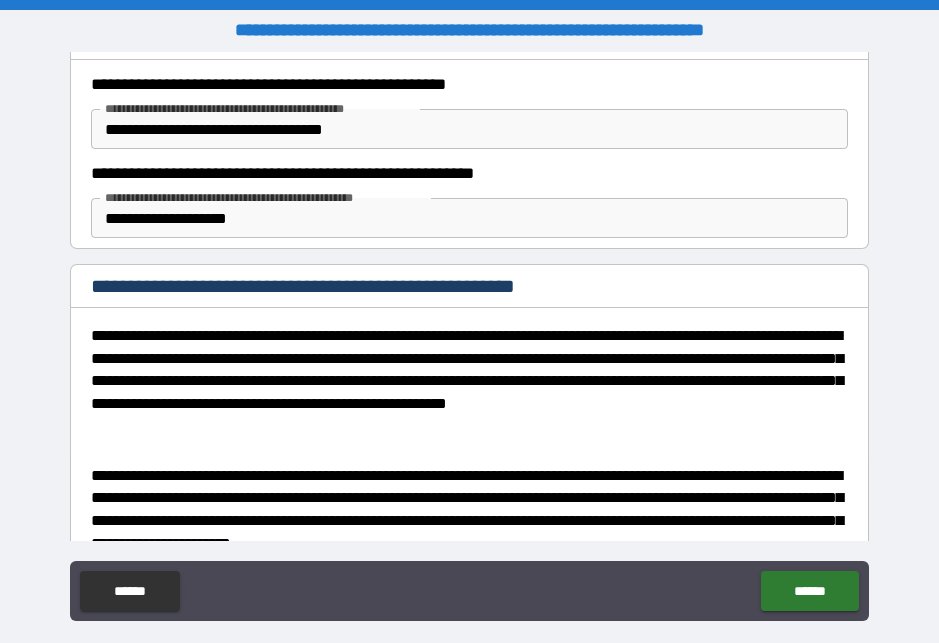 click on "******" at bounding box center [809, 591] 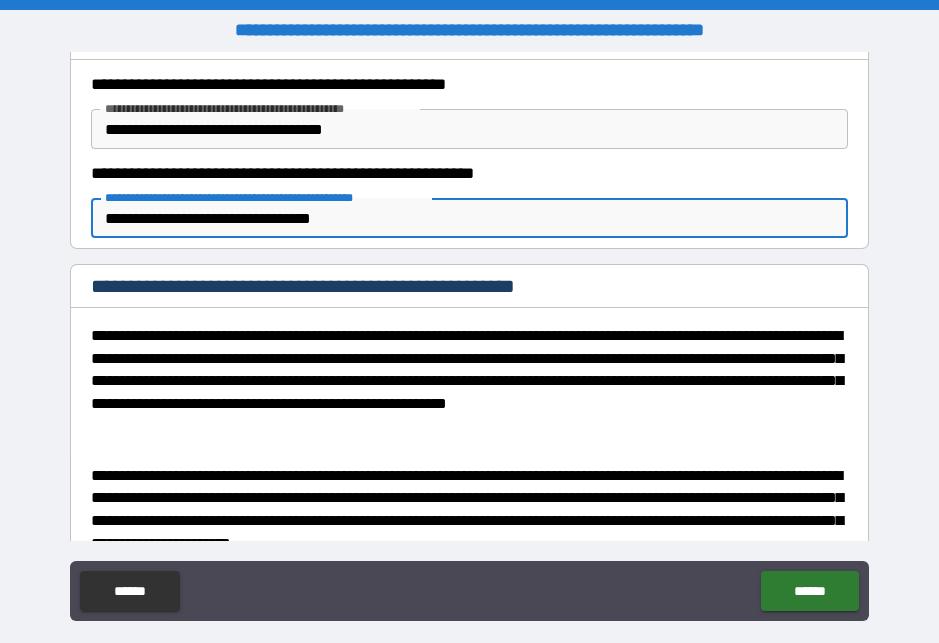 type on "**********" 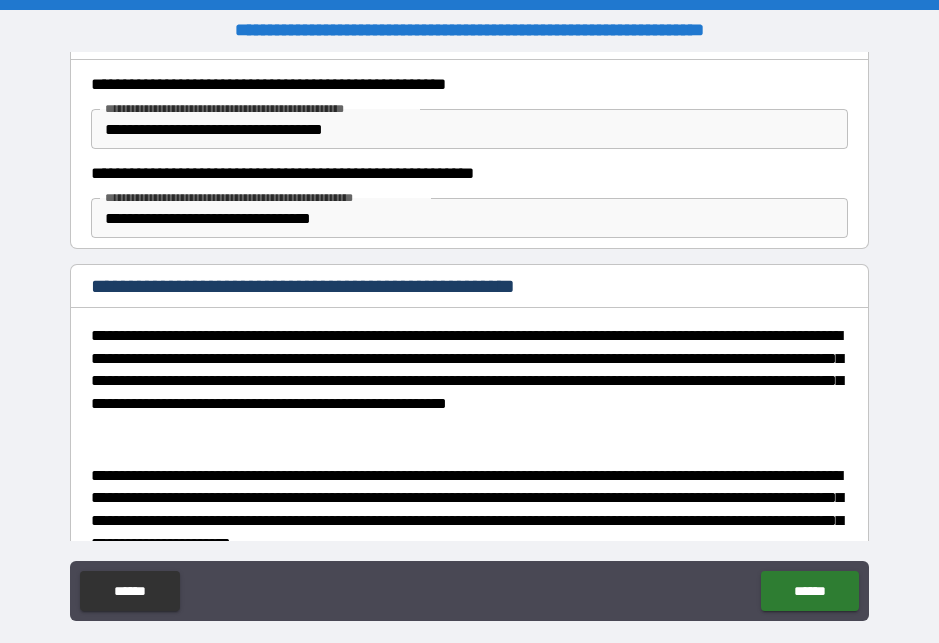 click on "******" at bounding box center [809, 591] 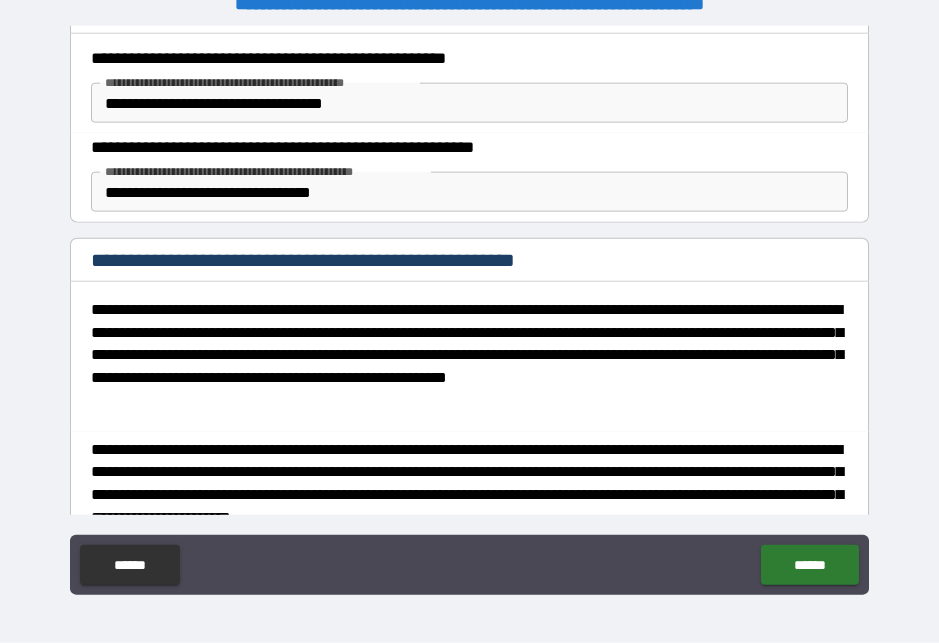 scroll, scrollTop: 0, scrollLeft: 0, axis: both 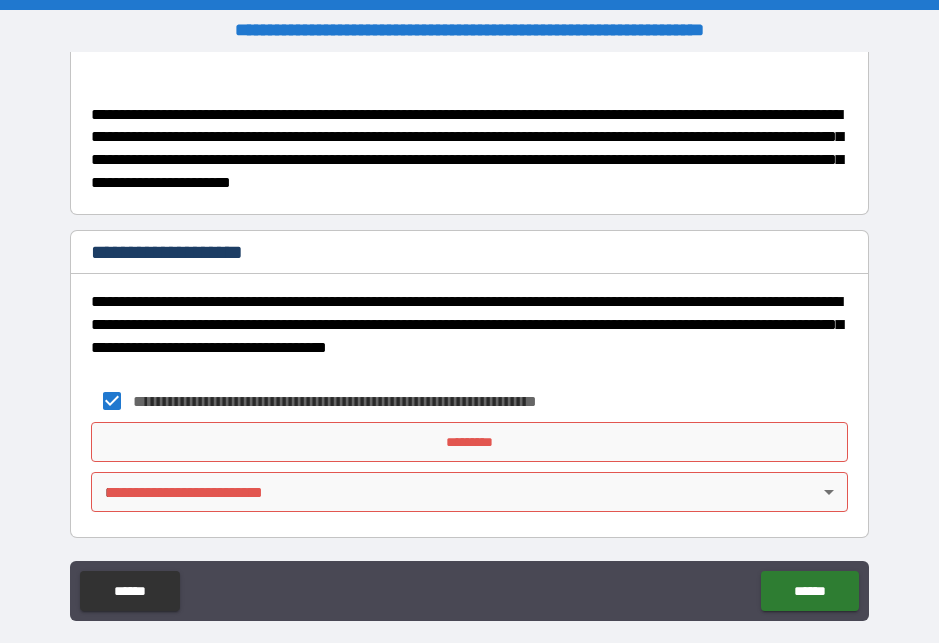 click on "**********" at bounding box center [469, 335] 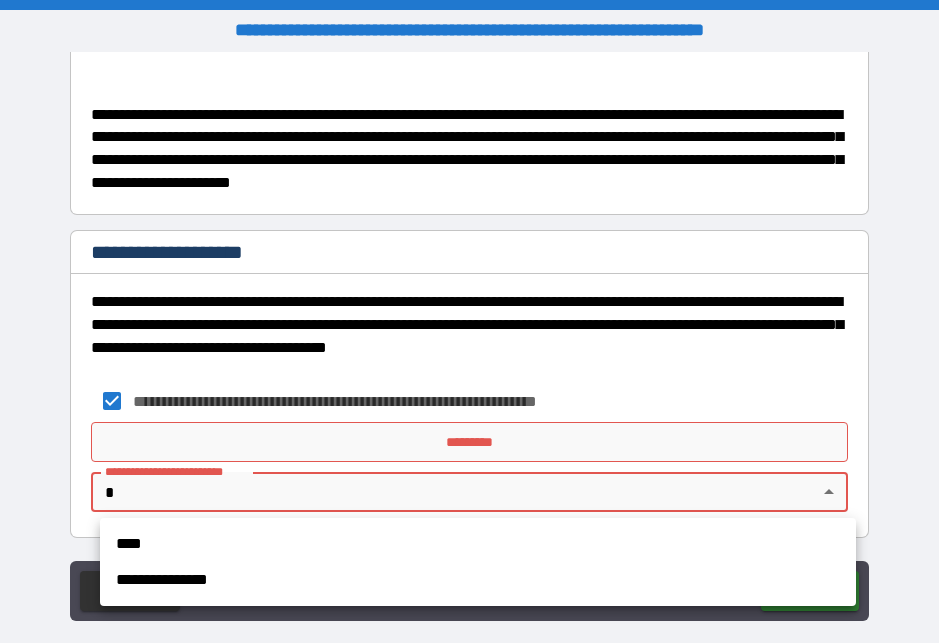 click on "****" at bounding box center [478, 544] 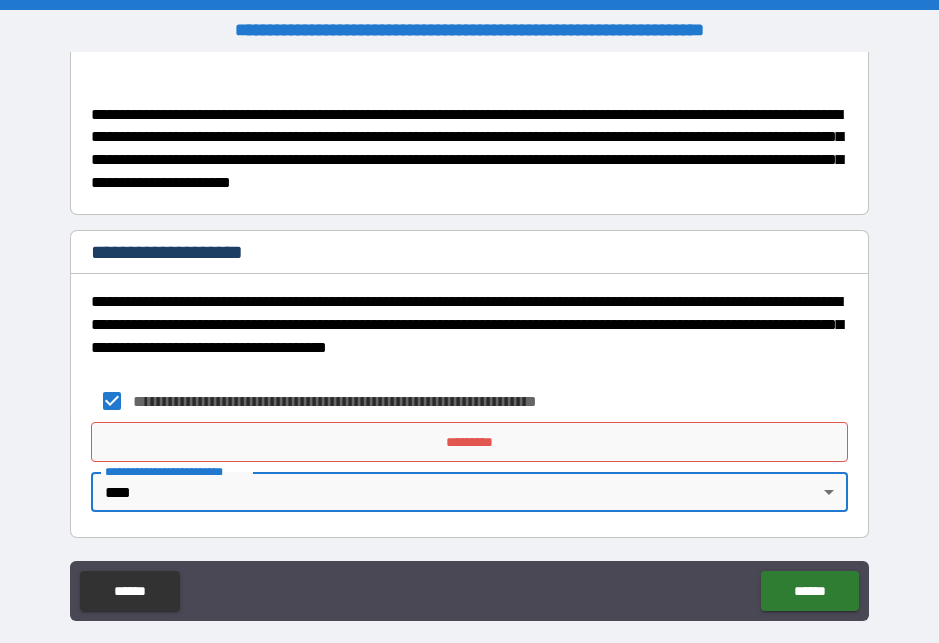 click on "**********" at bounding box center (469, 480) 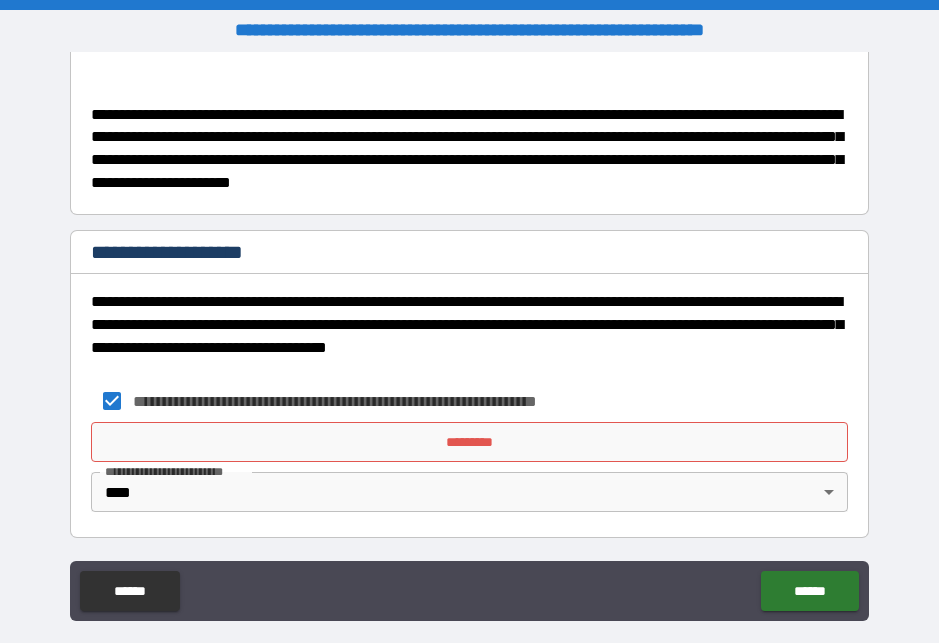 click on "*********" at bounding box center (469, 442) 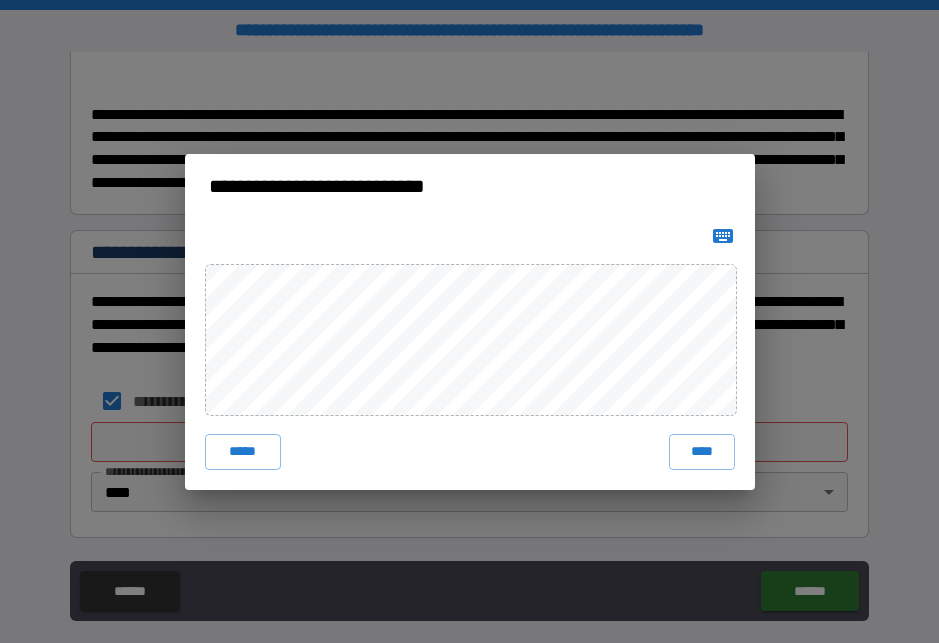 click on "****" at bounding box center (702, 452) 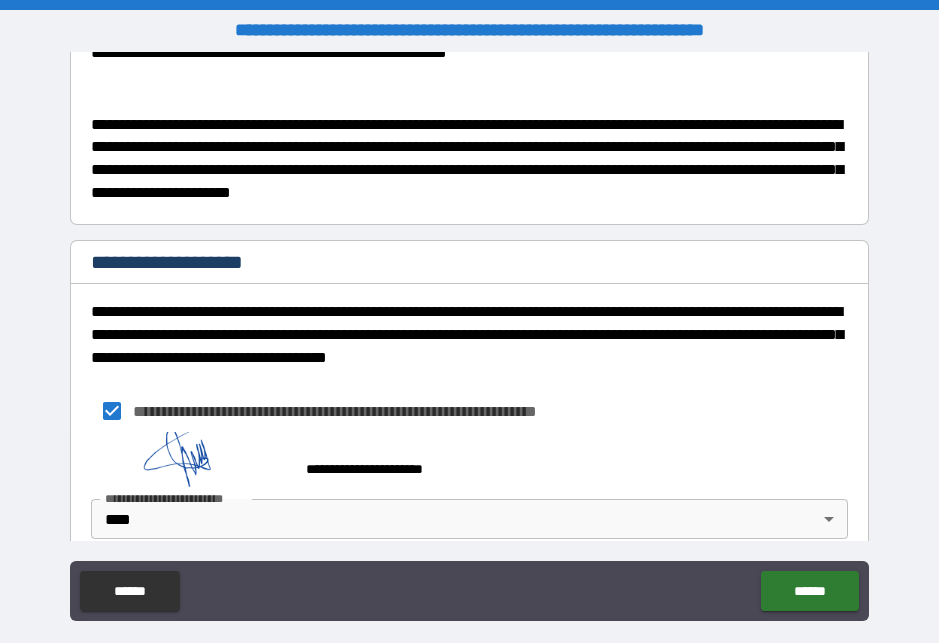 click on "******" at bounding box center (809, 591) 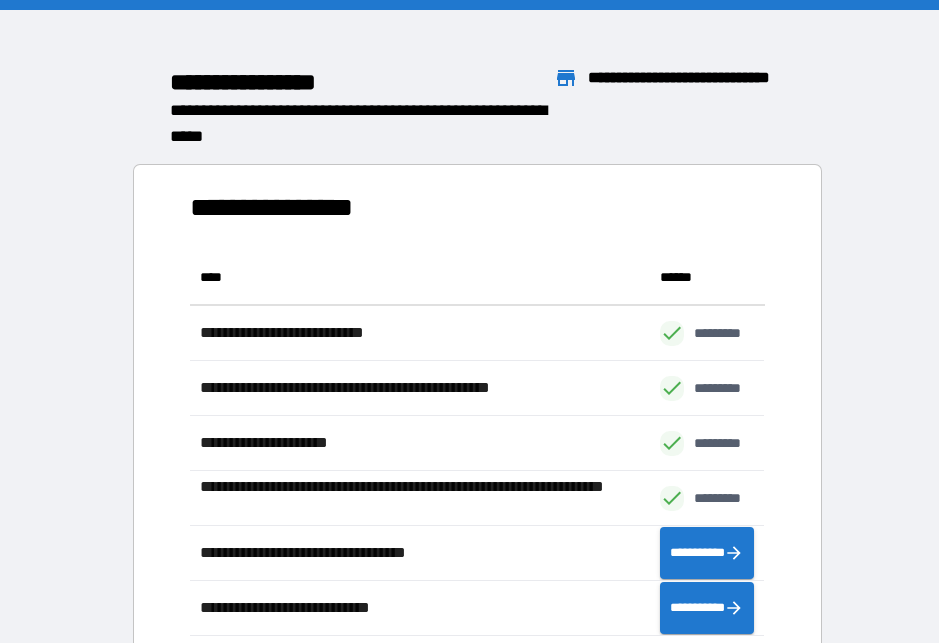 scroll, scrollTop: 386, scrollLeft: 575, axis: both 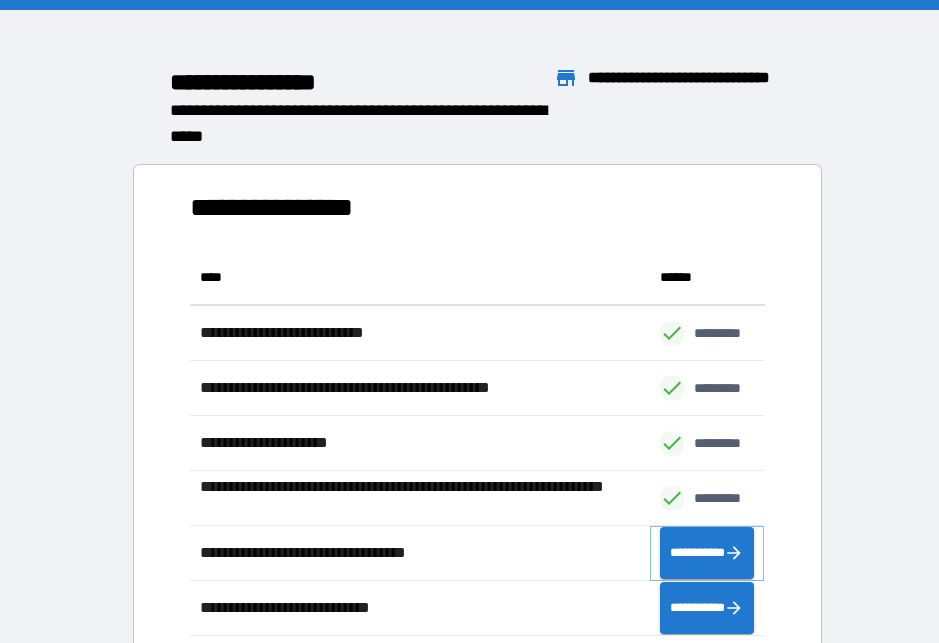 click on "**********" at bounding box center [707, 553] 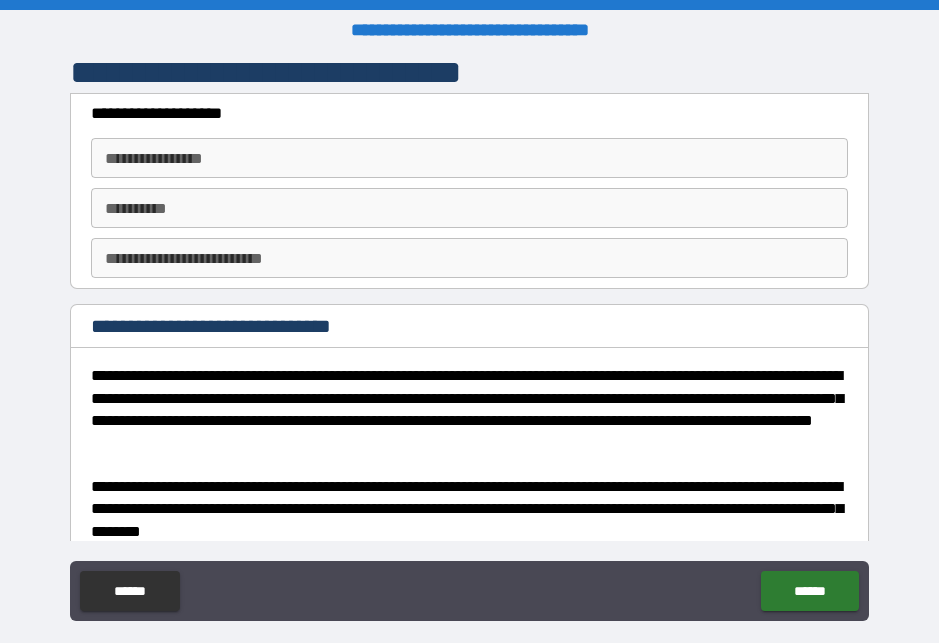 click on "**********" at bounding box center [469, 158] 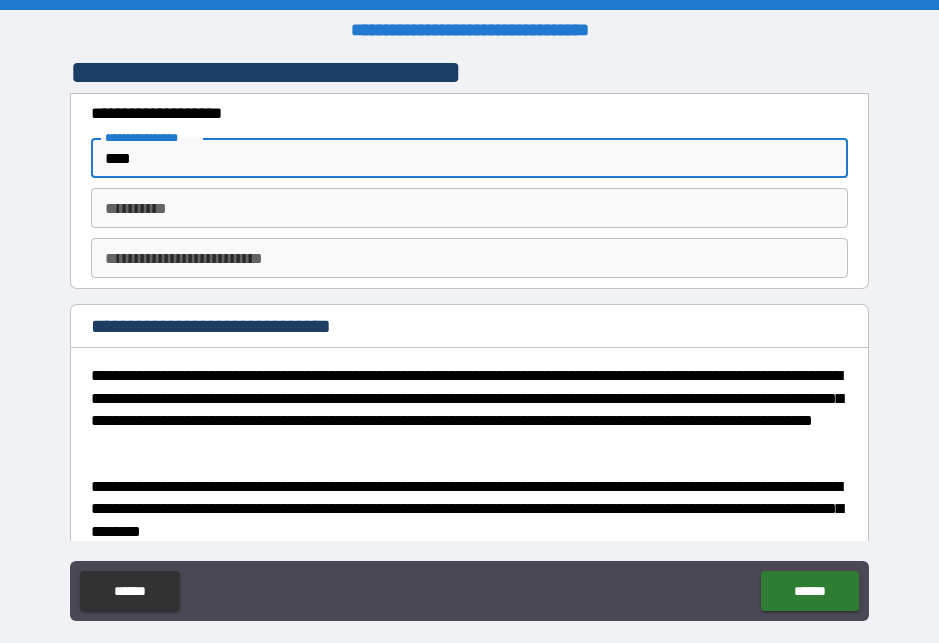 type on "****" 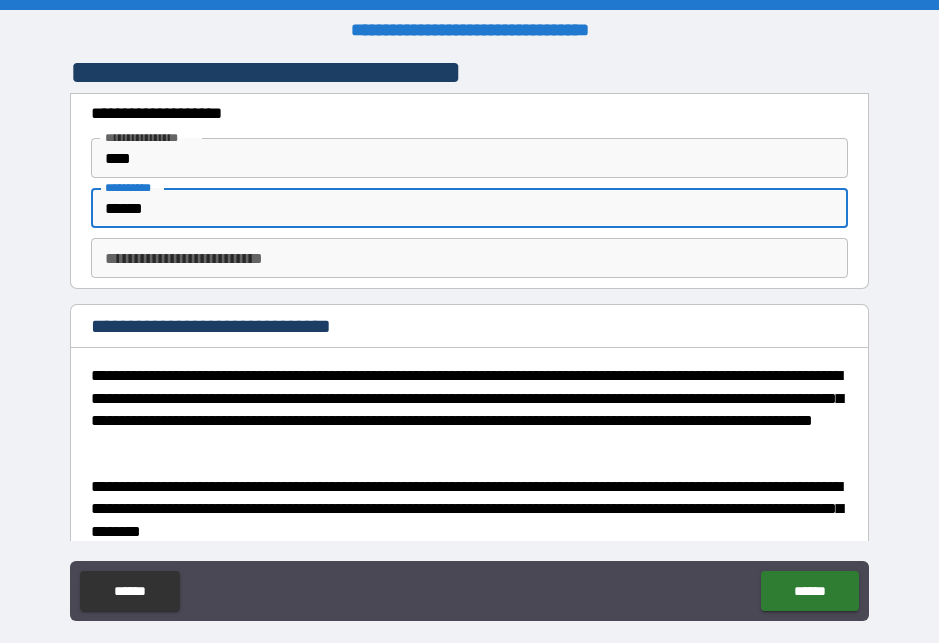 type on "******" 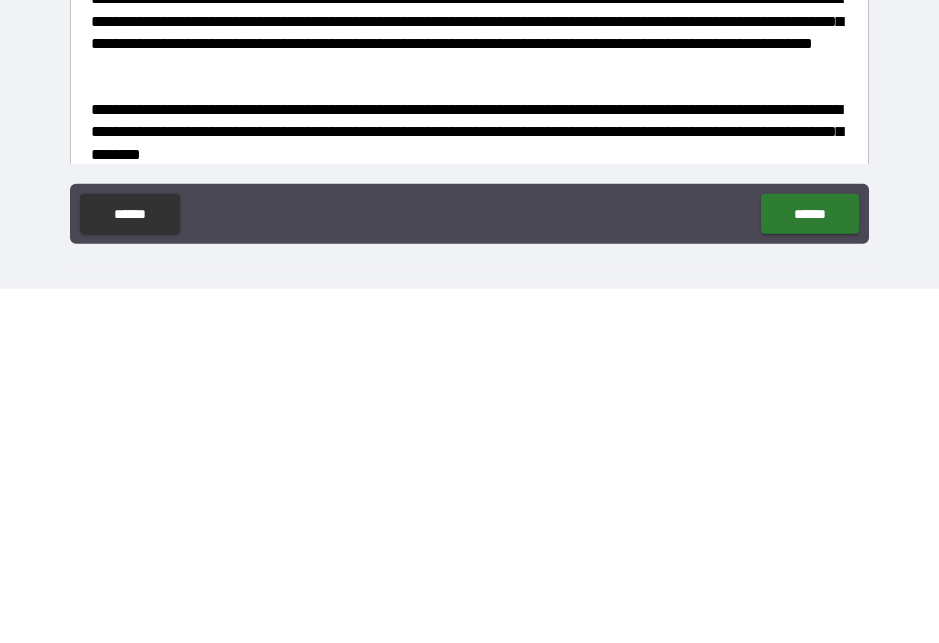 scroll, scrollTop: 27, scrollLeft: 0, axis: vertical 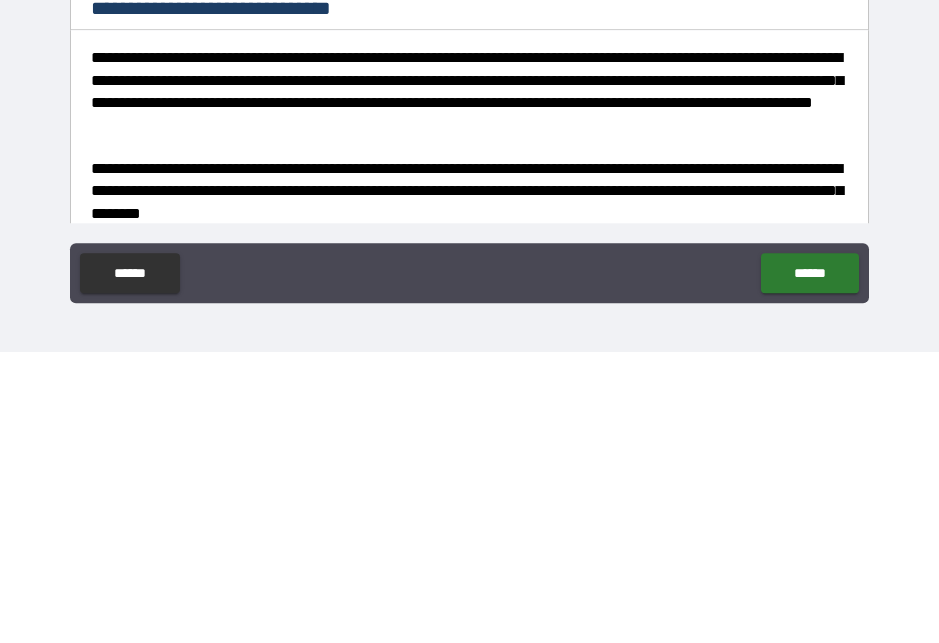 type on "*" 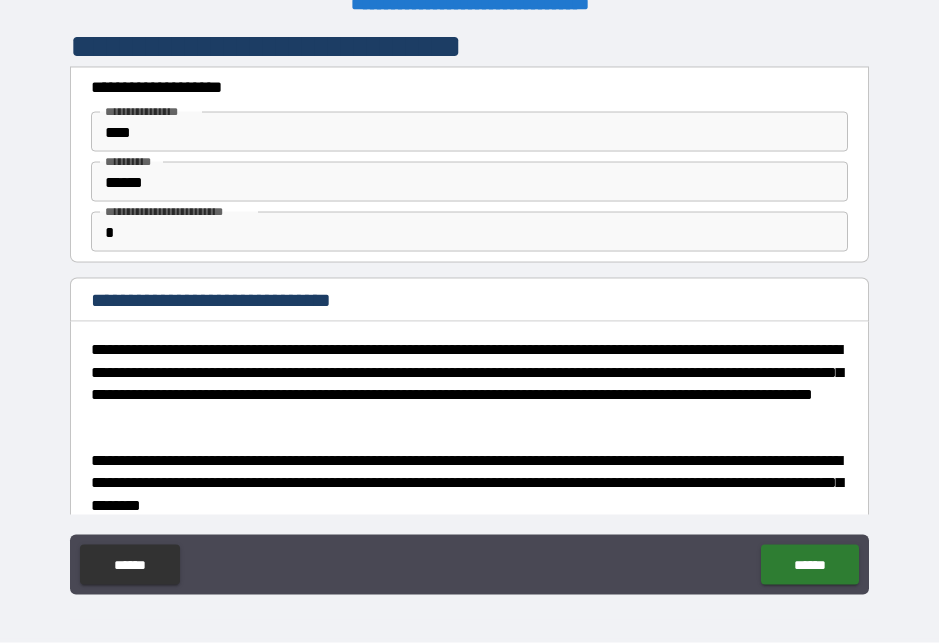 scroll, scrollTop: 26, scrollLeft: 0, axis: vertical 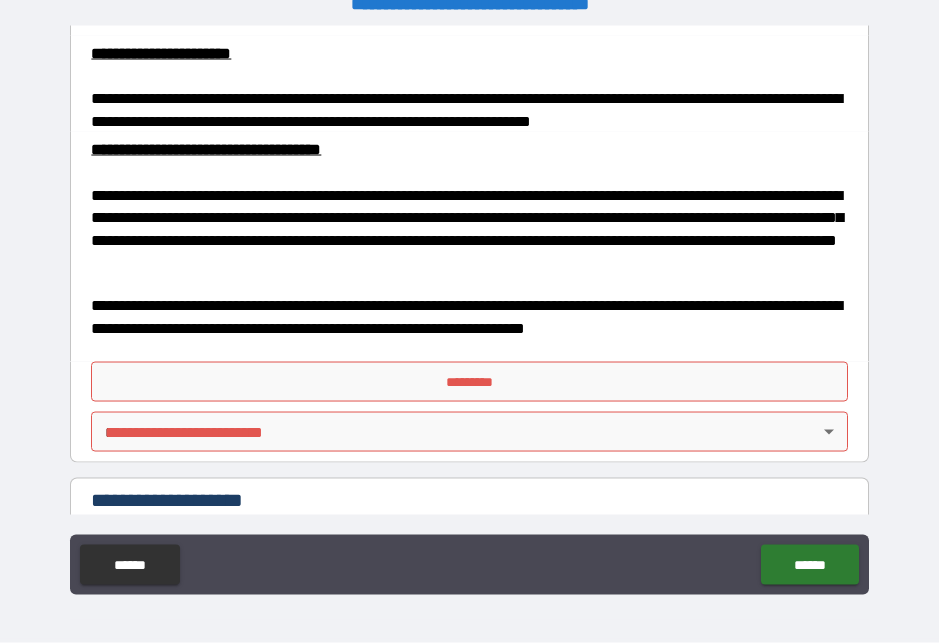 click on "*********" at bounding box center [469, 382] 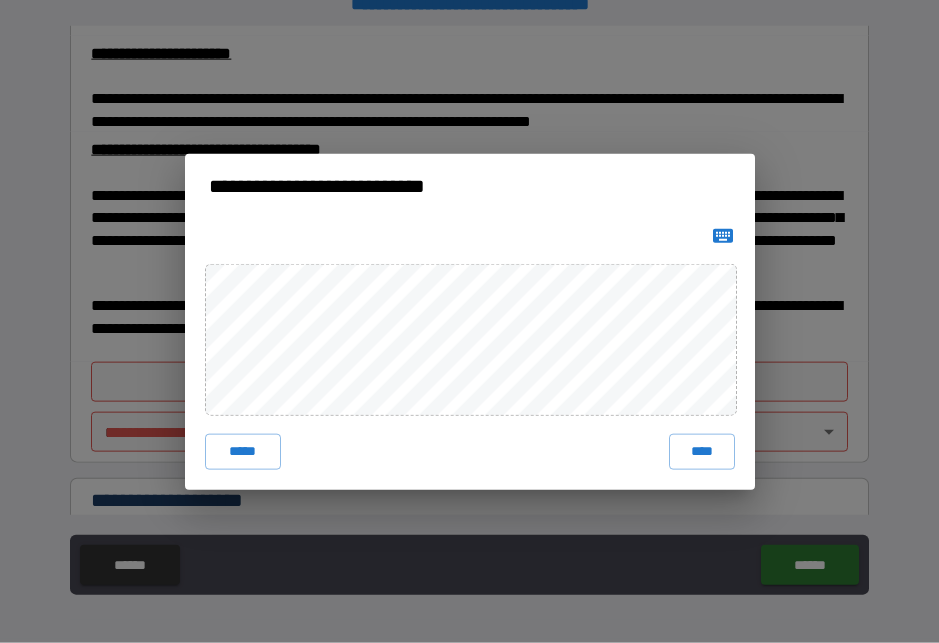 click on "****" at bounding box center (702, 452) 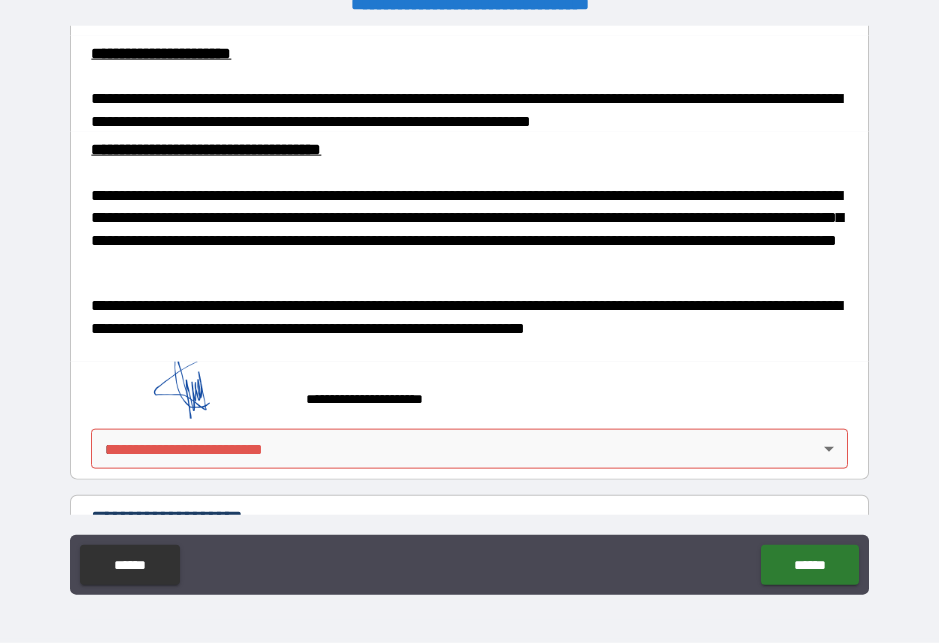 click on "**********" at bounding box center [469, 309] 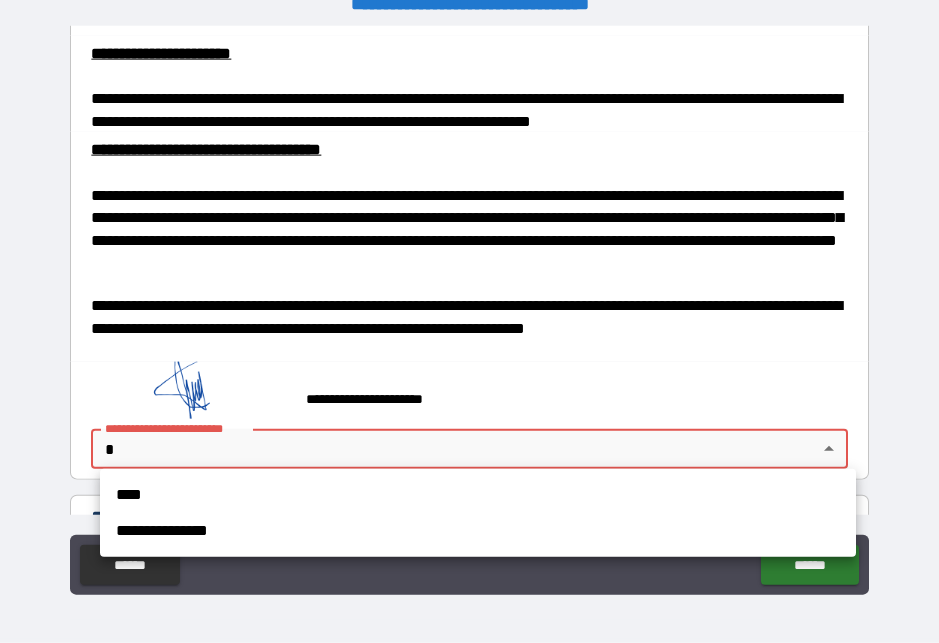 click on "****" at bounding box center (478, 495) 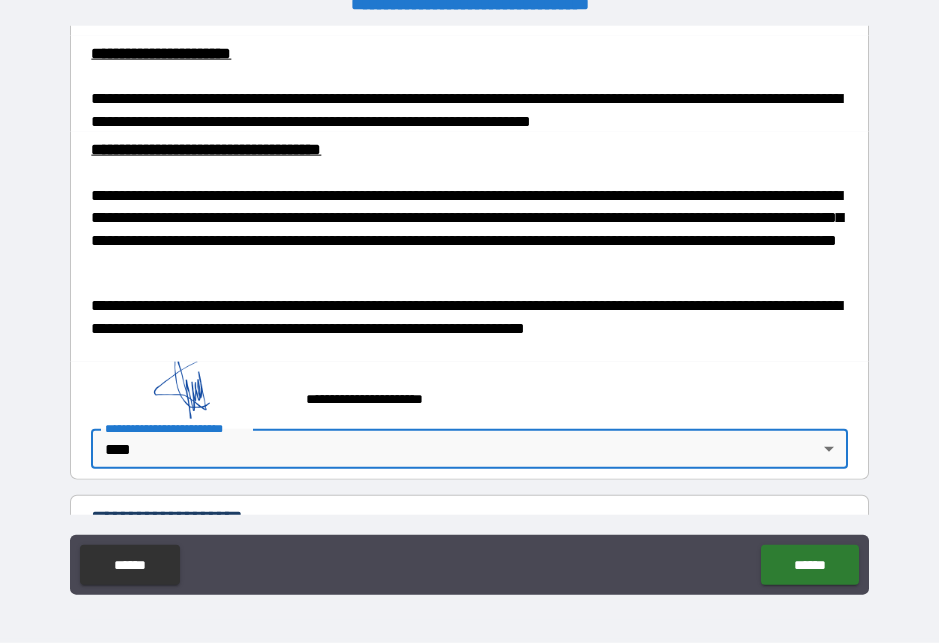 type on "****" 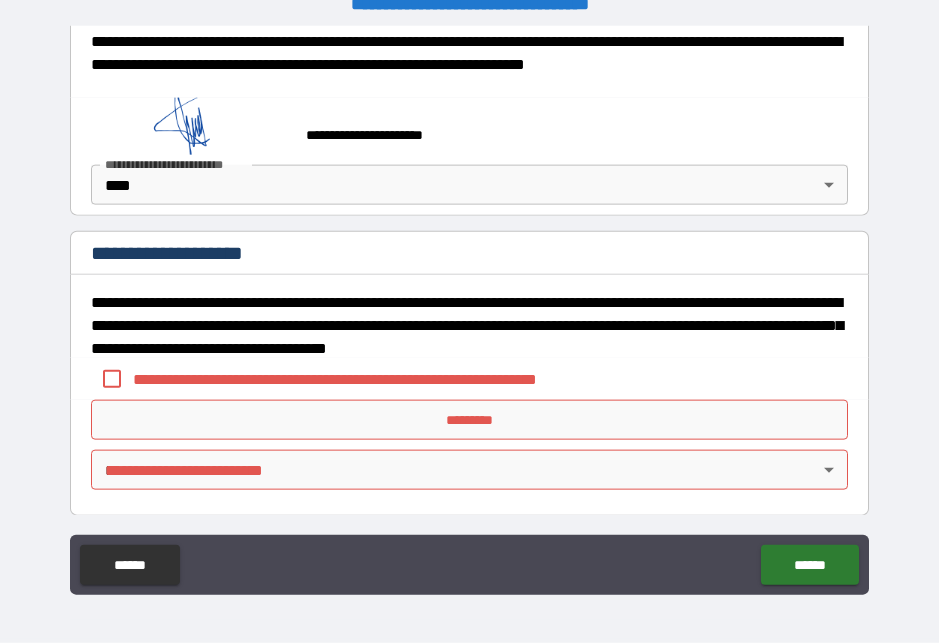 scroll, scrollTop: 994, scrollLeft: 0, axis: vertical 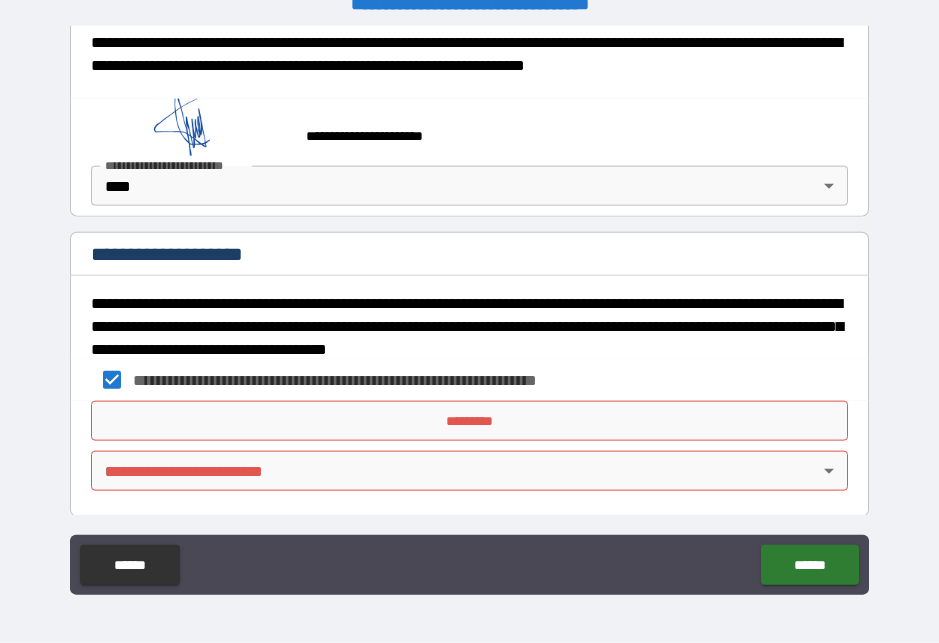 click on "*********" at bounding box center (469, 421) 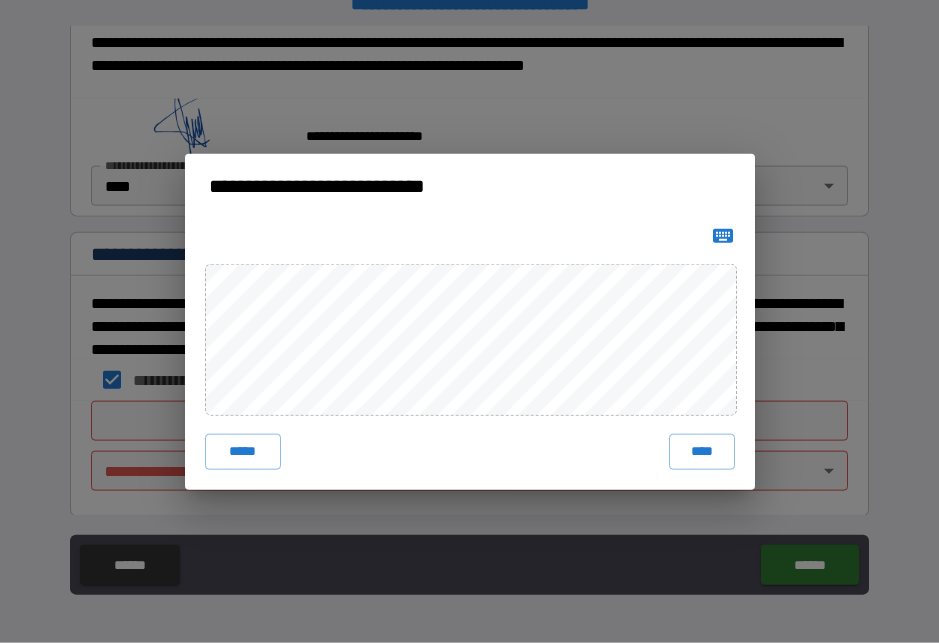 click on "****" at bounding box center [702, 452] 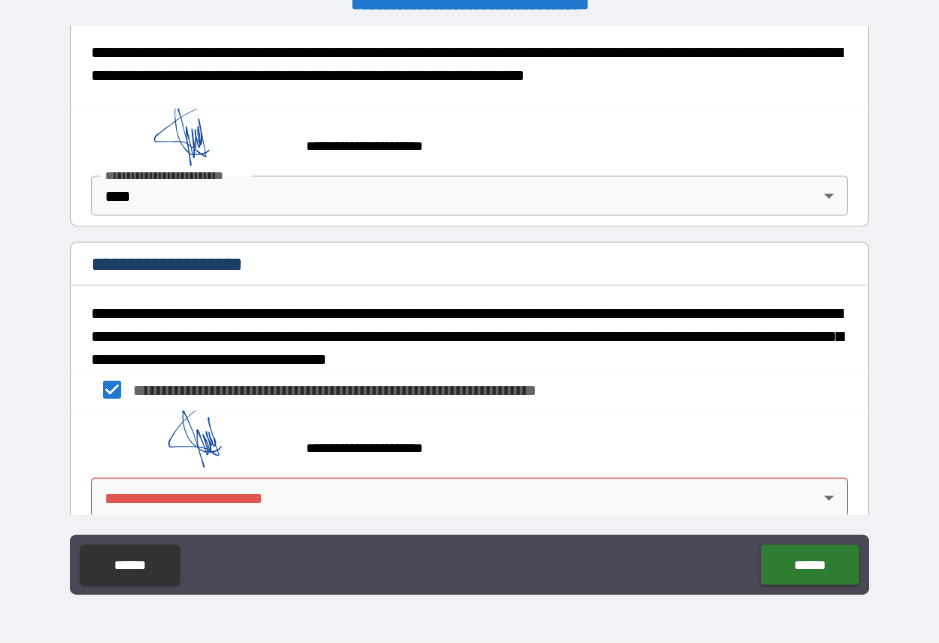 click on "**********" at bounding box center (469, 309) 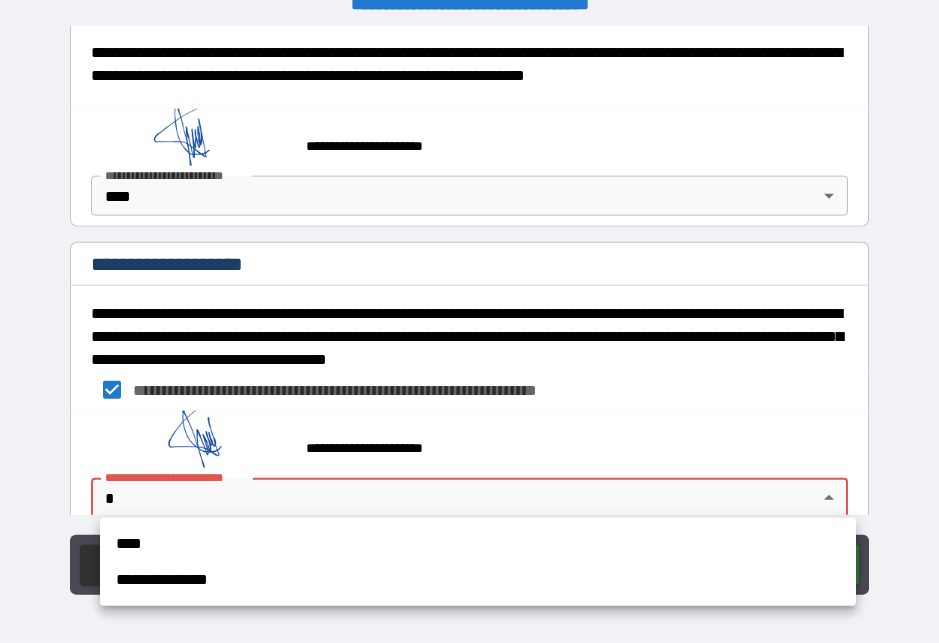 click on "****" at bounding box center [478, 544] 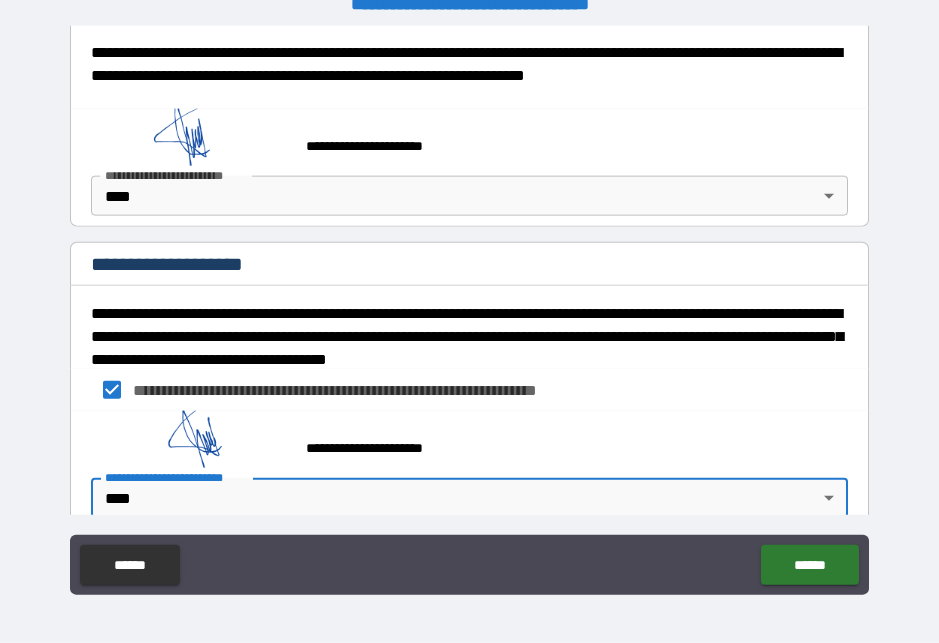 click on "******" at bounding box center [809, 565] 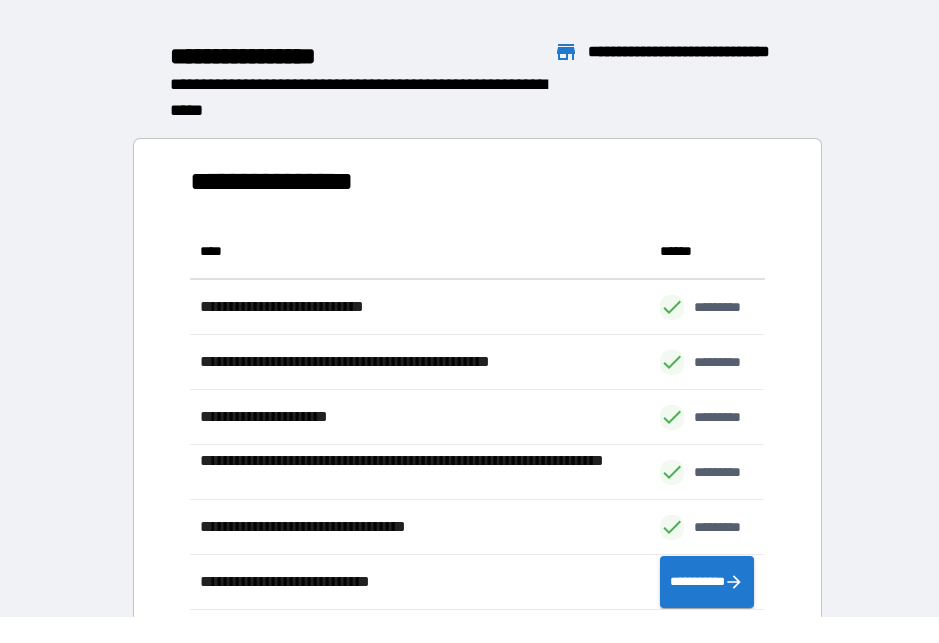 scroll, scrollTop: 1, scrollLeft: 1, axis: both 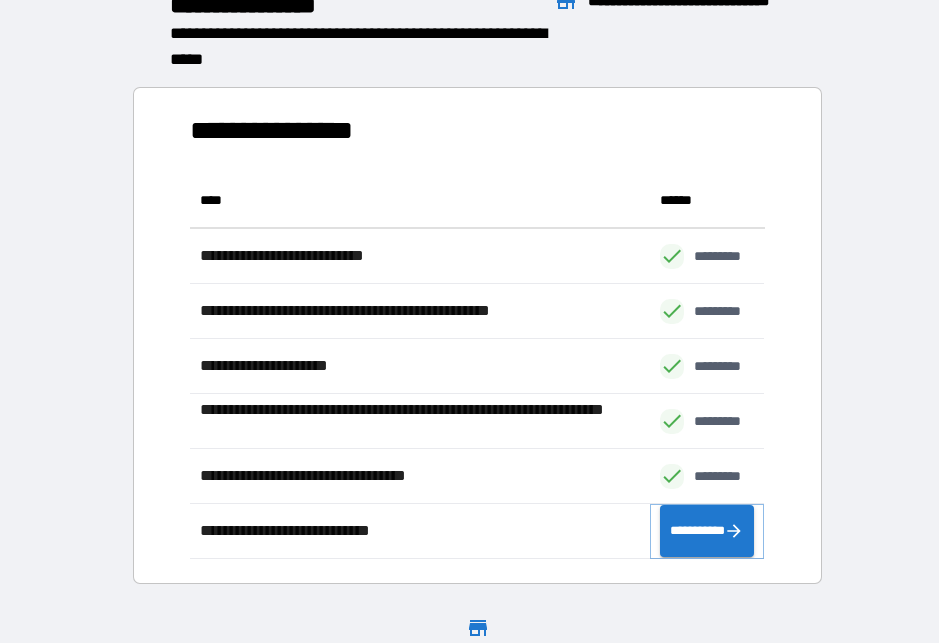 click on "**********" at bounding box center (707, 531) 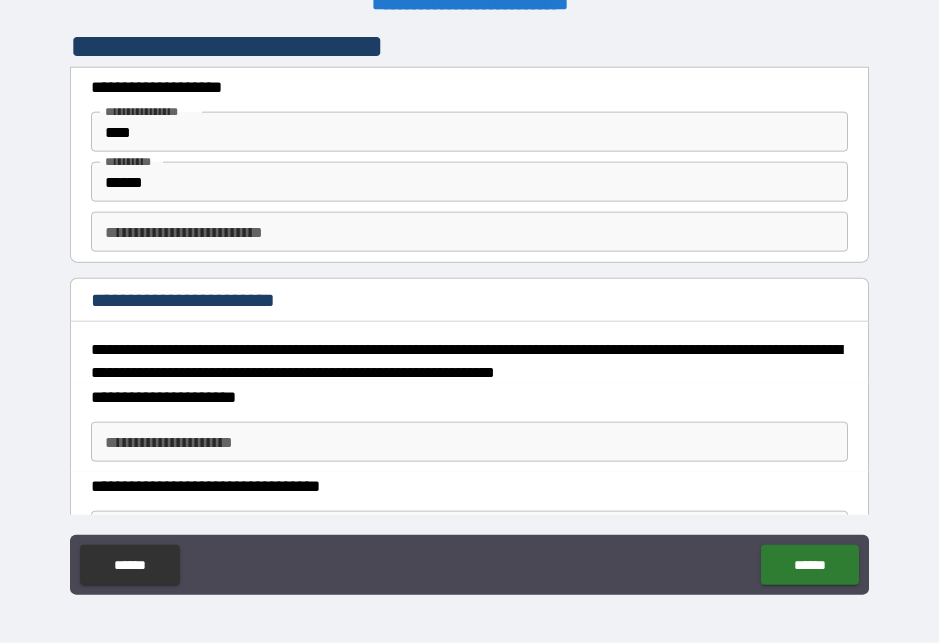 click on "**********" at bounding box center [469, 442] 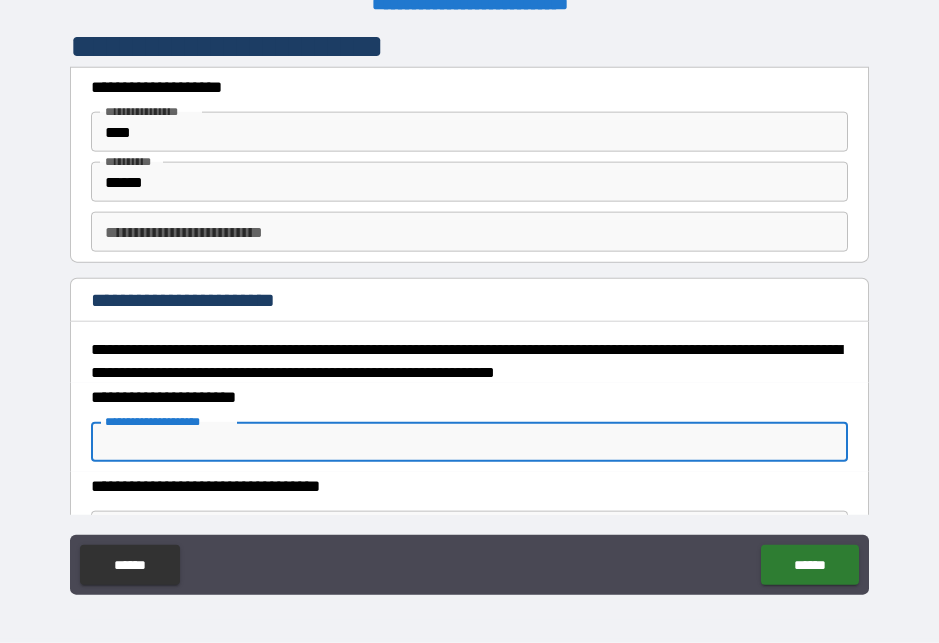scroll, scrollTop: 26, scrollLeft: 0, axis: vertical 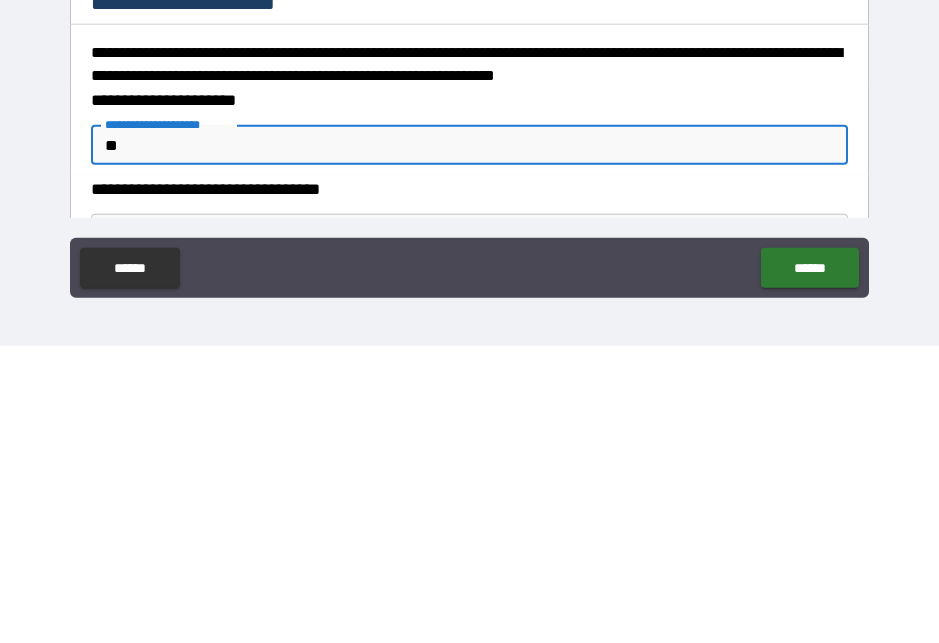 type on "*" 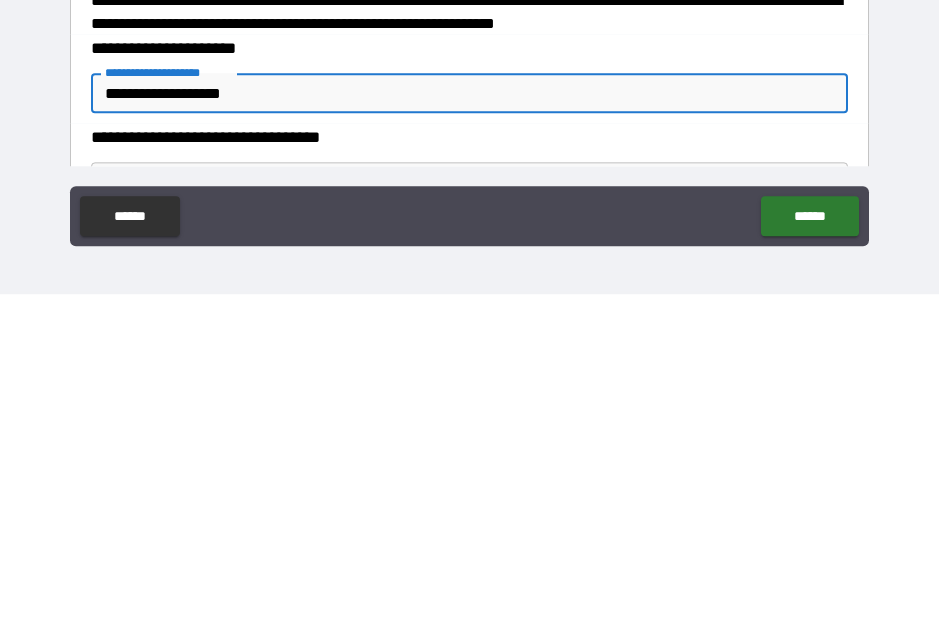 scroll, scrollTop: 27, scrollLeft: 0, axis: vertical 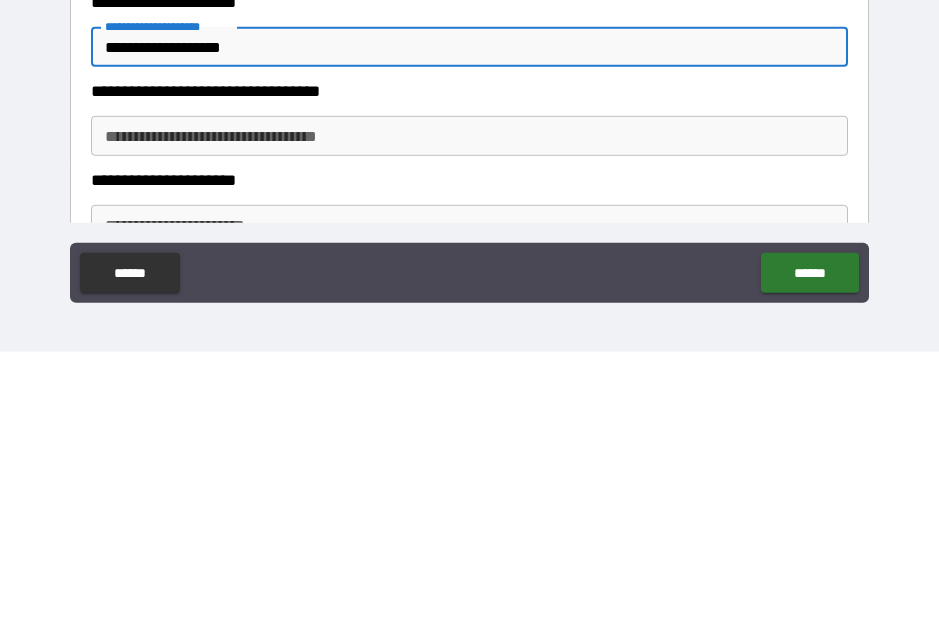 type on "**********" 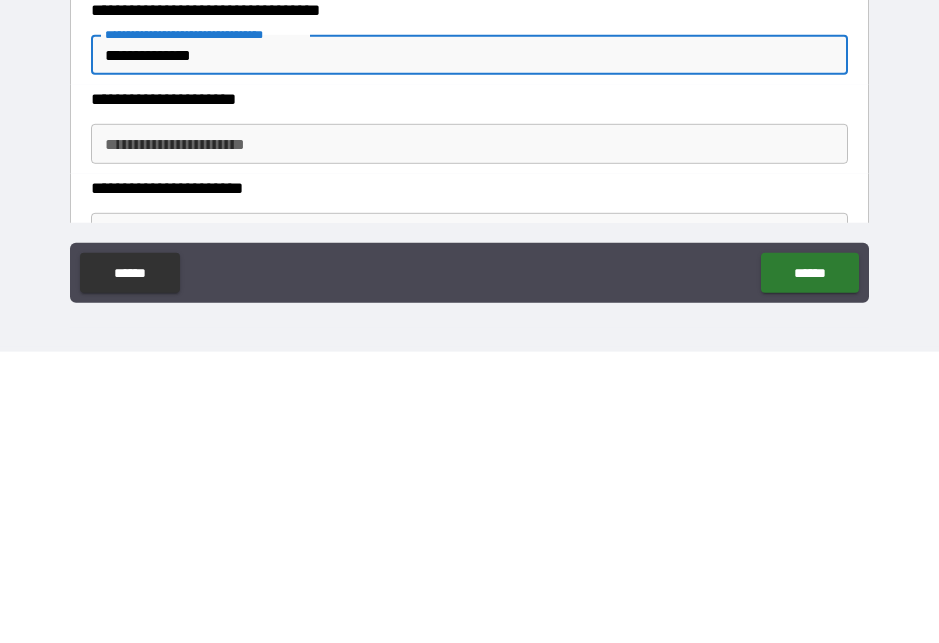 scroll, scrollTop: 182, scrollLeft: 0, axis: vertical 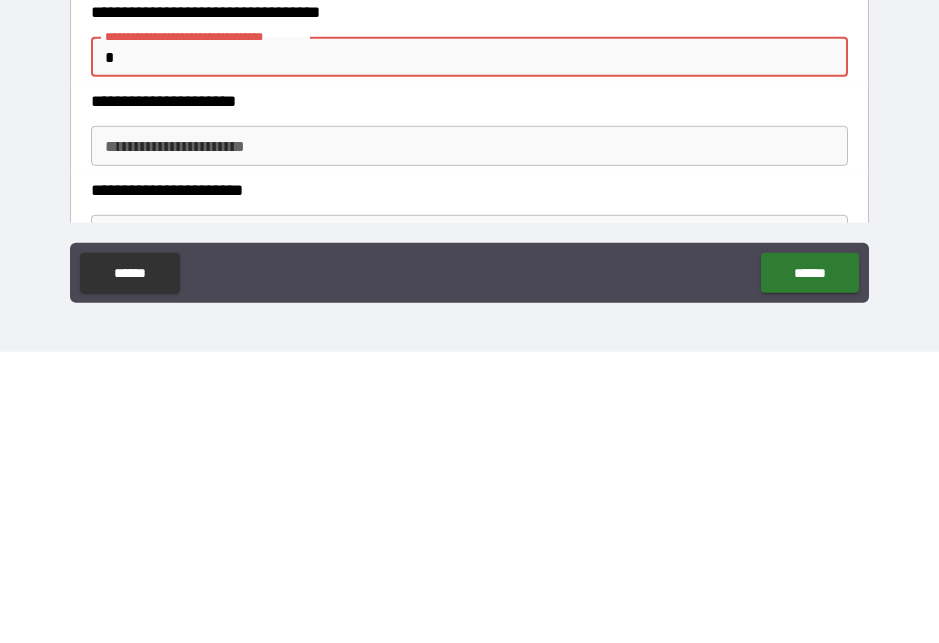 type on "*" 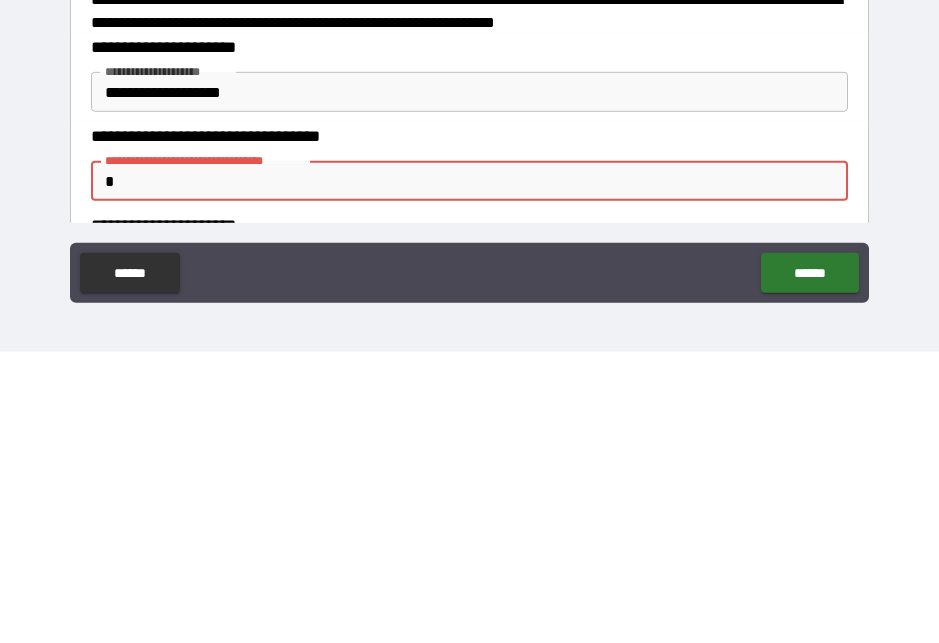 scroll, scrollTop: 53, scrollLeft: 0, axis: vertical 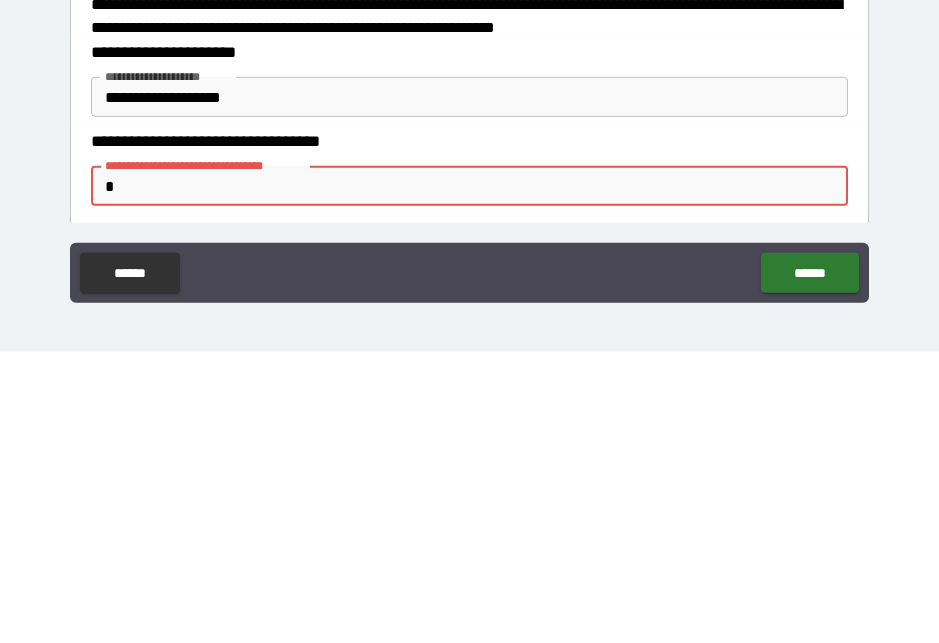 click on "**********" at bounding box center [469, 388] 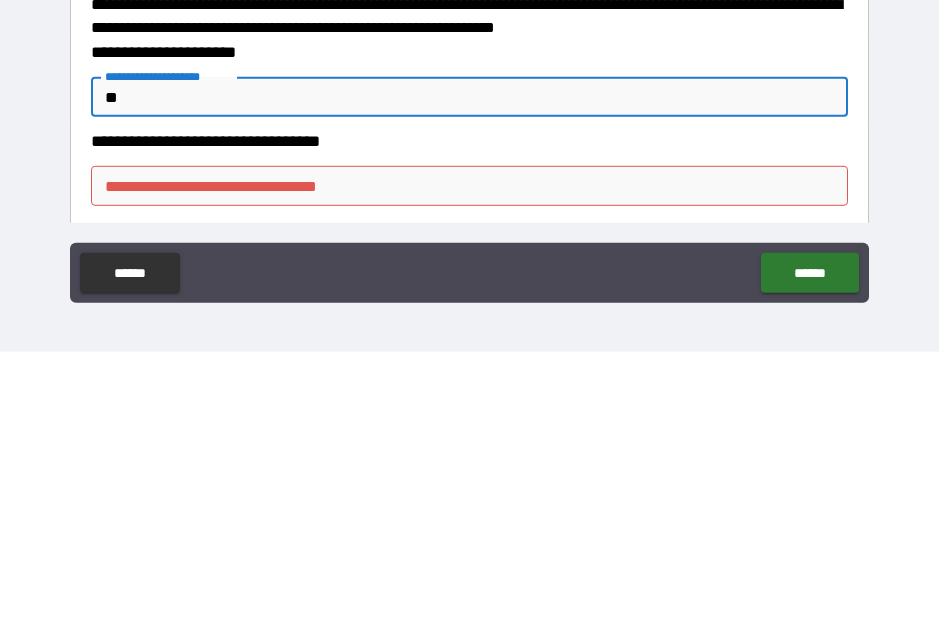 type on "*" 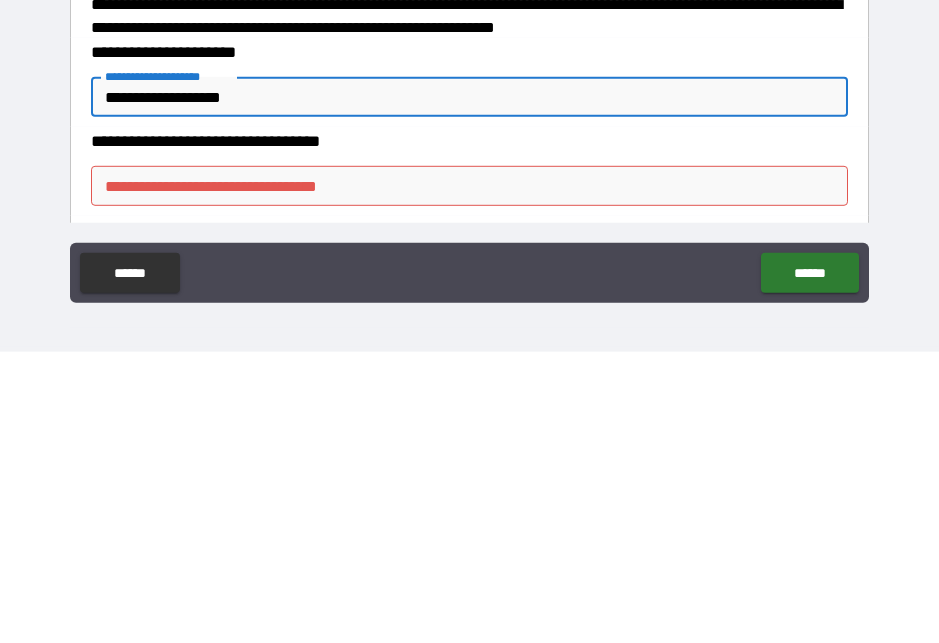 type on "**********" 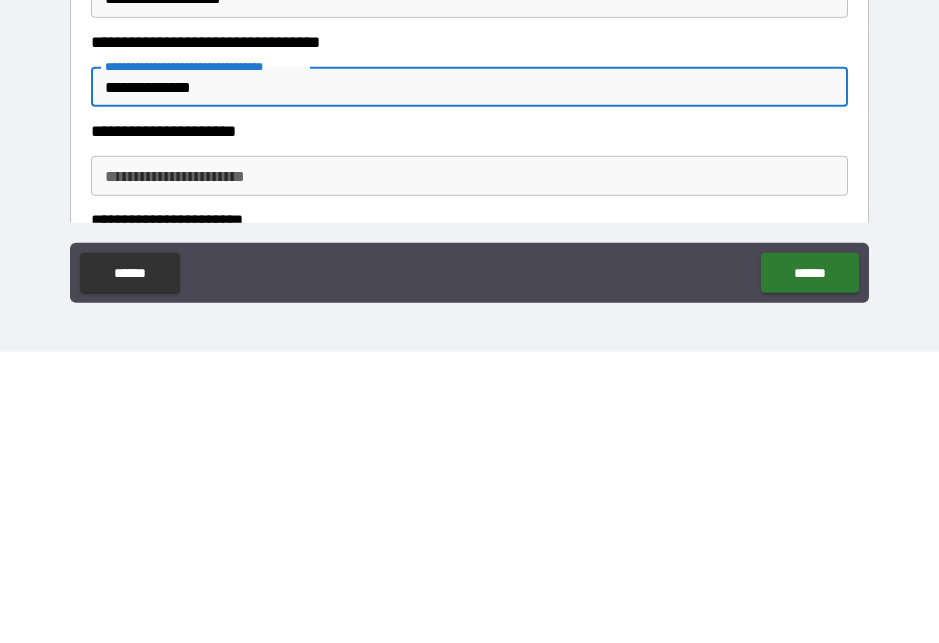 scroll, scrollTop: 153, scrollLeft: 0, axis: vertical 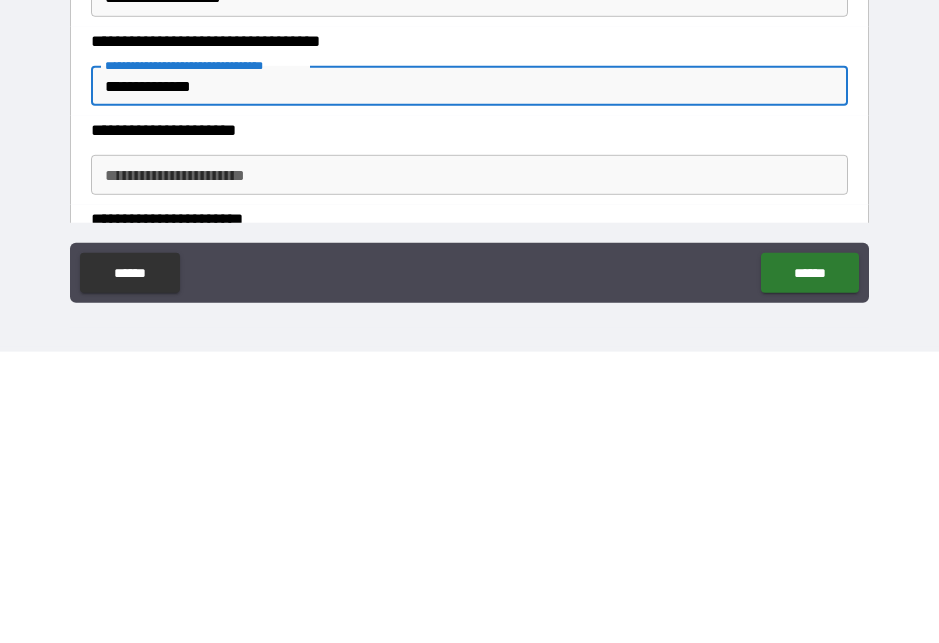 type on "**********" 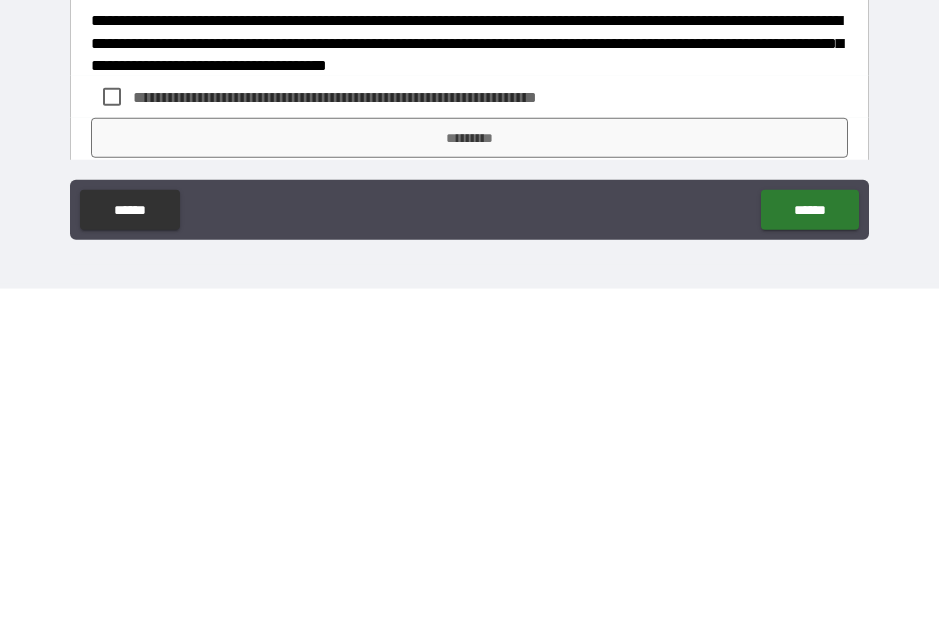 scroll, scrollTop: 454, scrollLeft: 0, axis: vertical 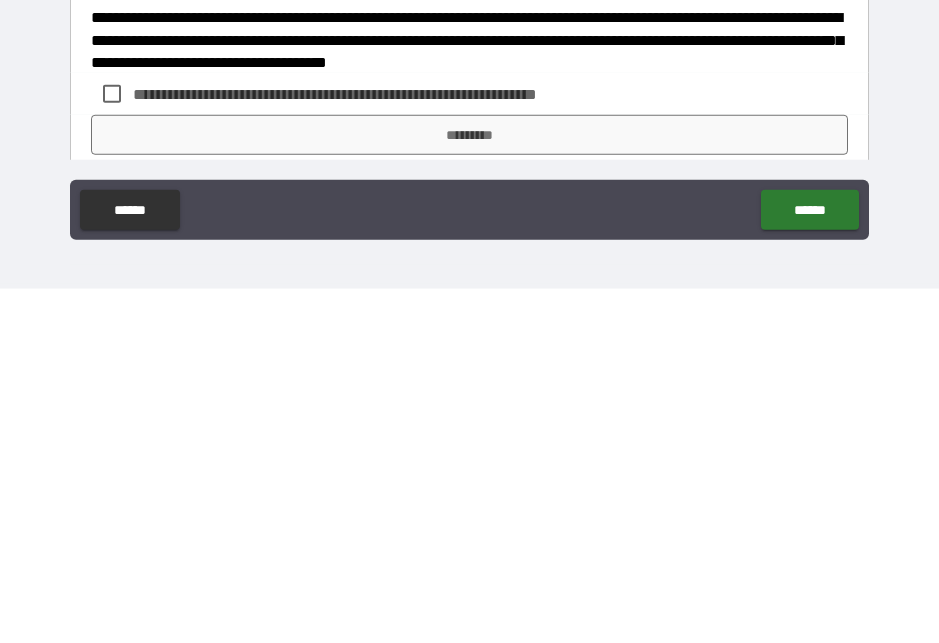 type on "**********" 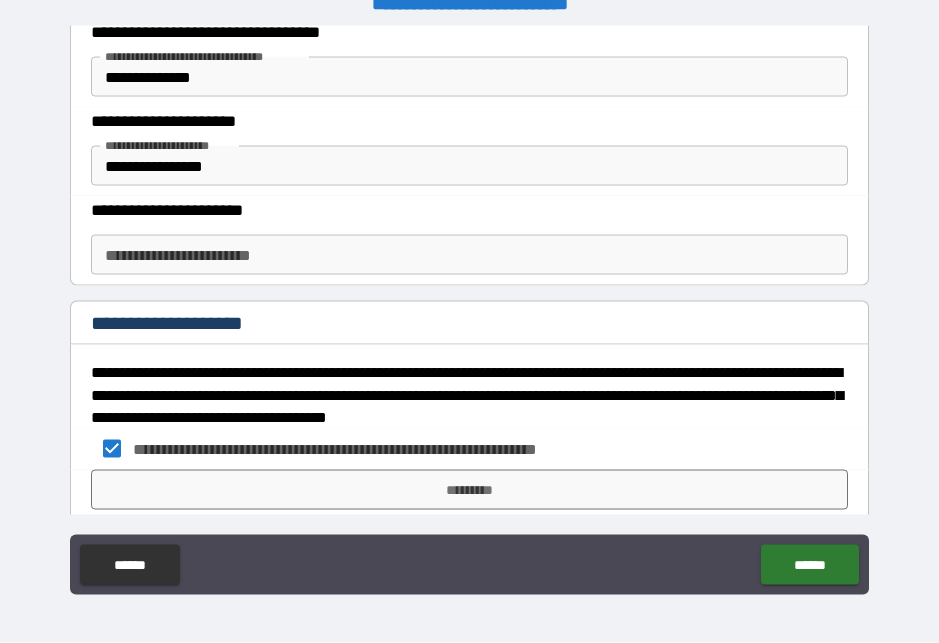 scroll, scrollTop: 26, scrollLeft: 0, axis: vertical 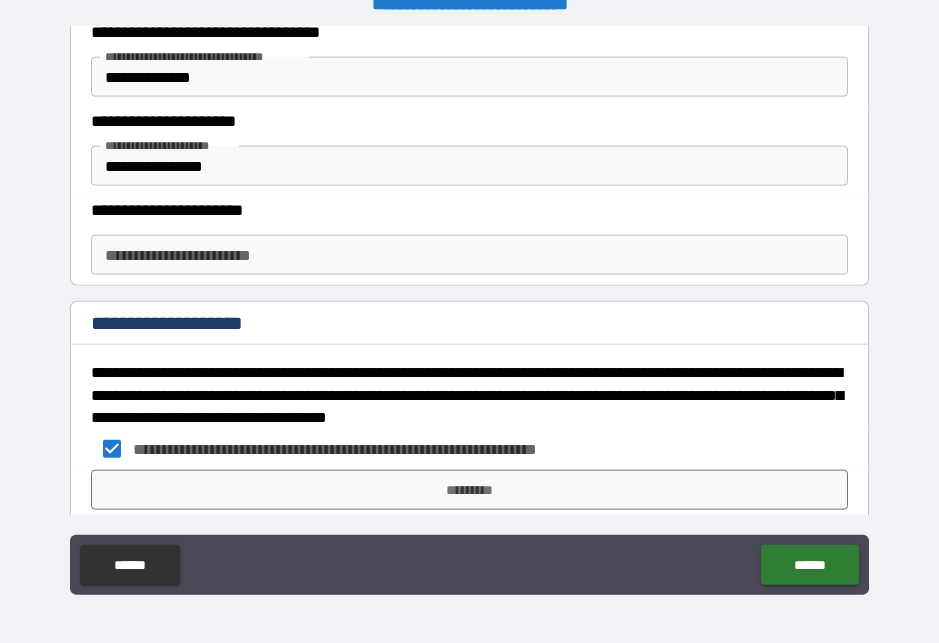 click on "*********" at bounding box center [469, 490] 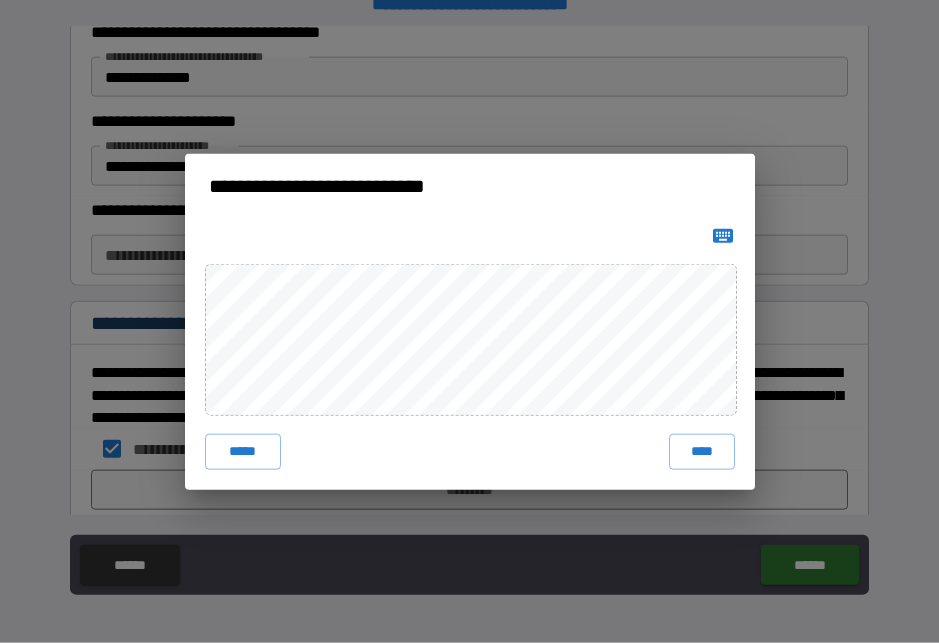 click on "****" at bounding box center [702, 452] 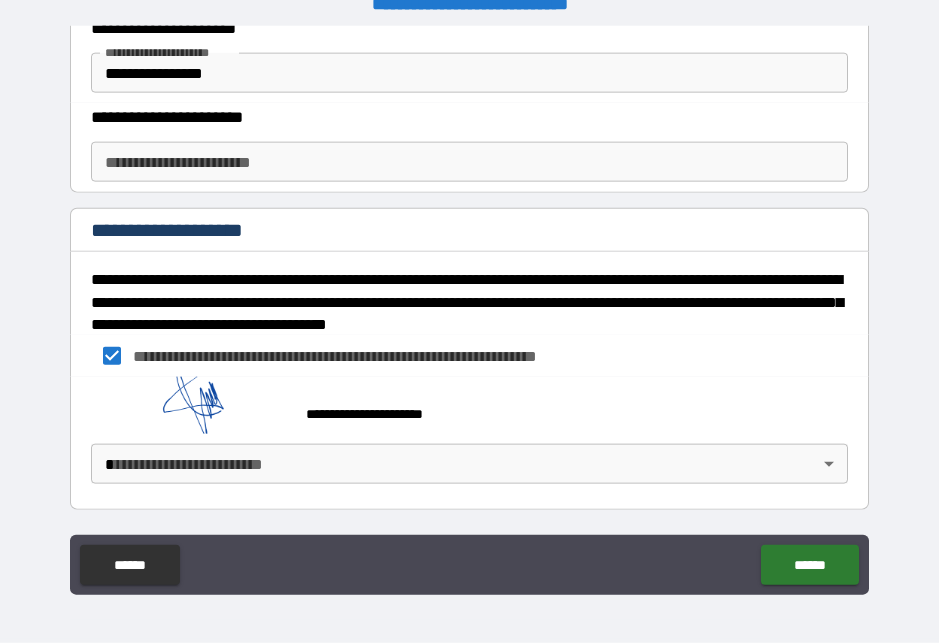 scroll, scrollTop: 547, scrollLeft: 0, axis: vertical 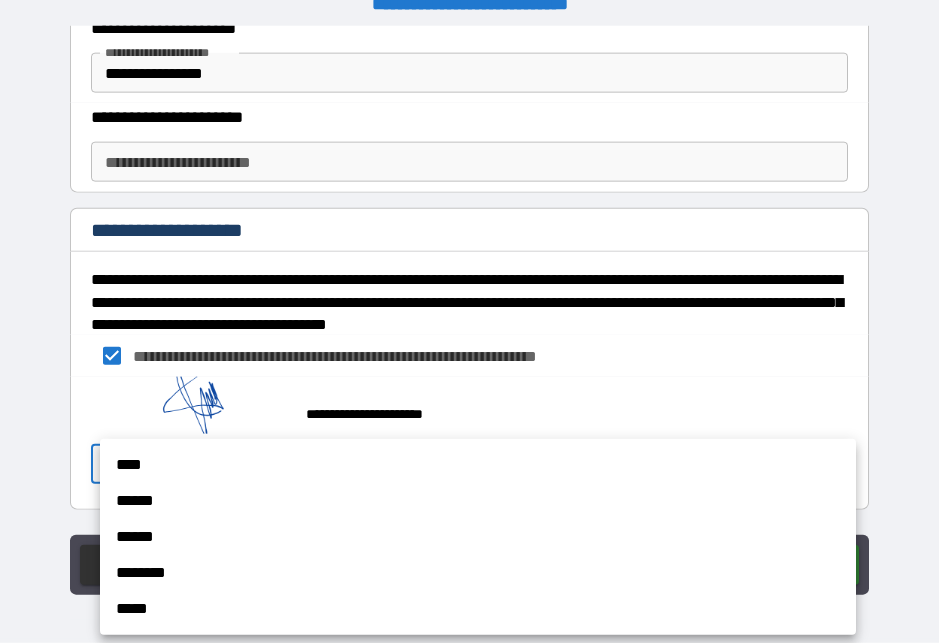 click on "****" at bounding box center [478, 465] 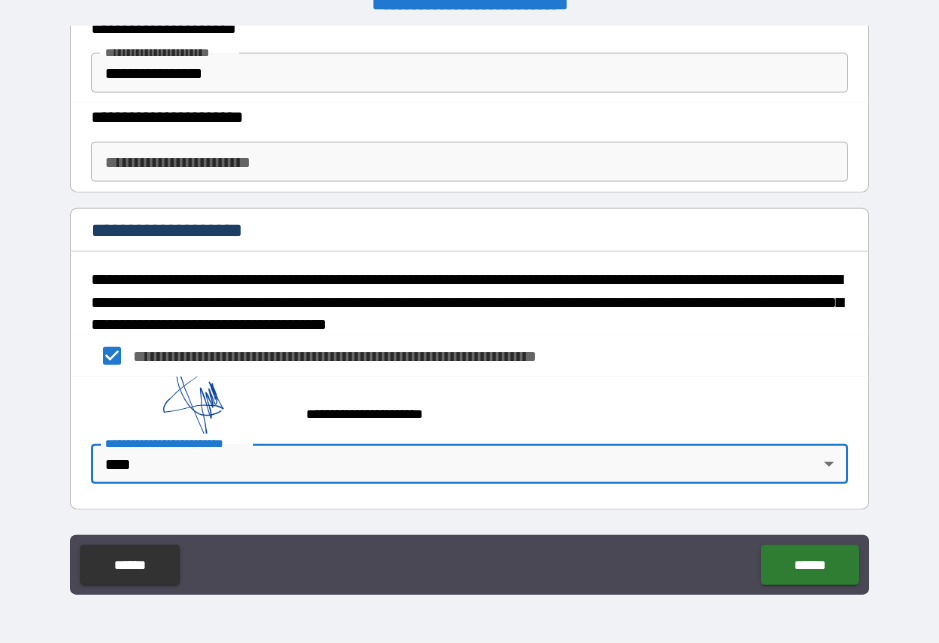 type on "*" 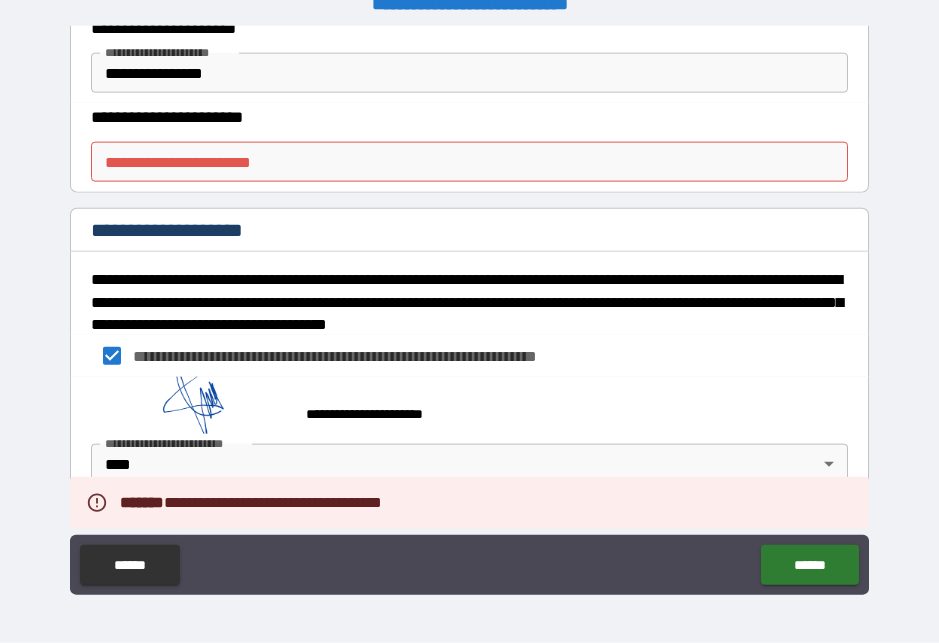 click on "**********" at bounding box center (469, 162) 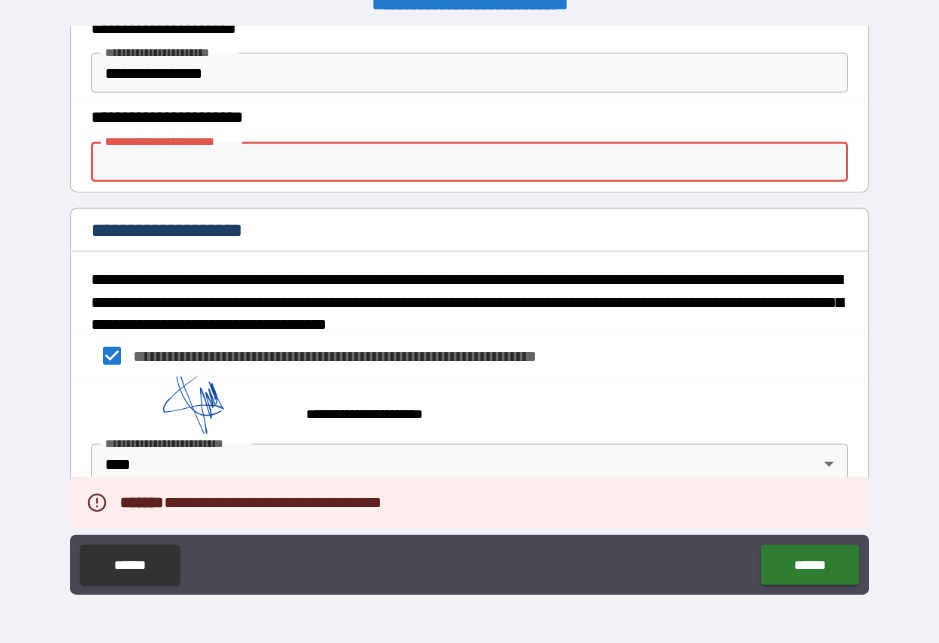 scroll, scrollTop: 26, scrollLeft: 0, axis: vertical 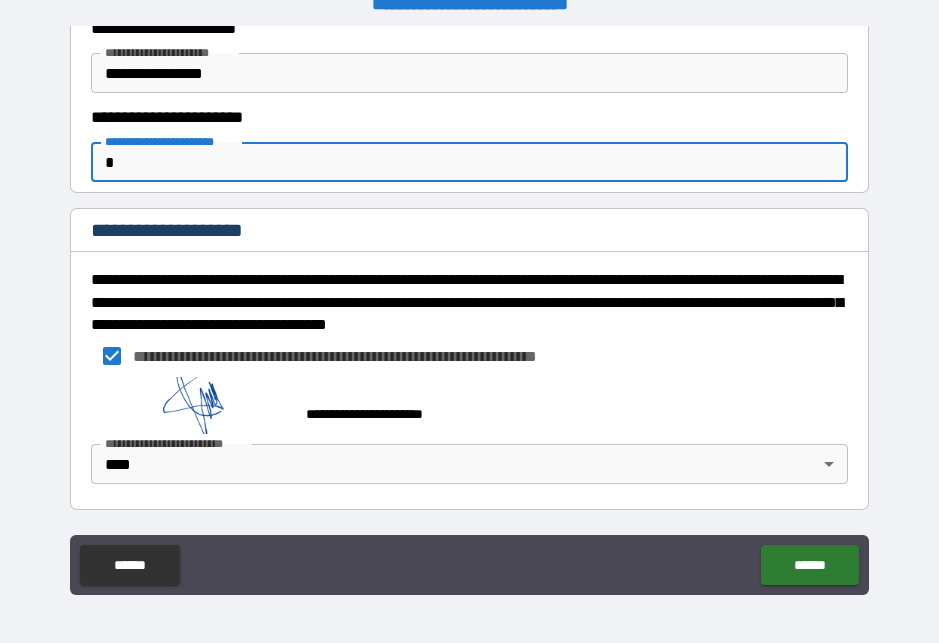 type on "**" 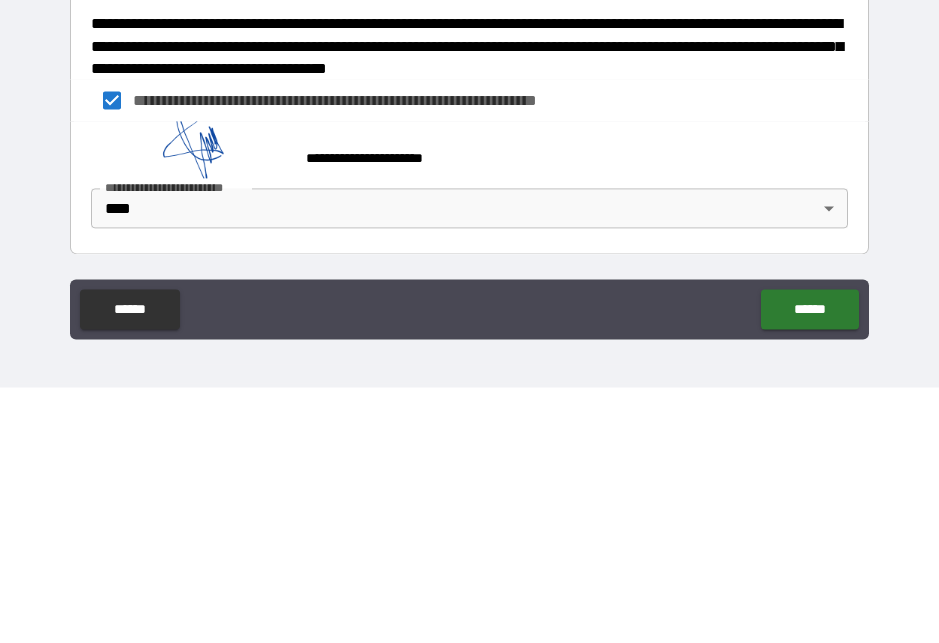 scroll, scrollTop: 27, scrollLeft: 0, axis: vertical 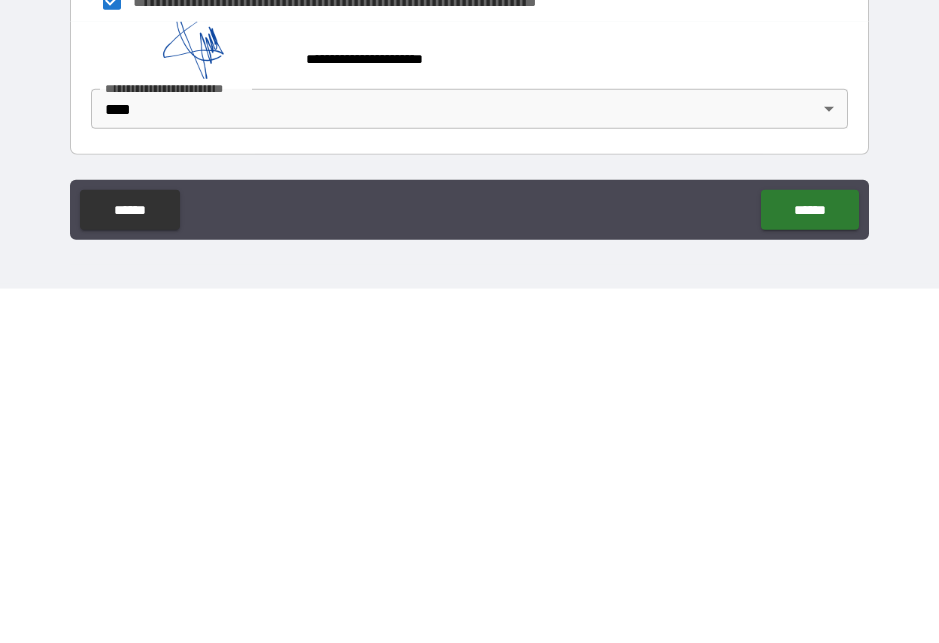 click on "******" at bounding box center [809, 564] 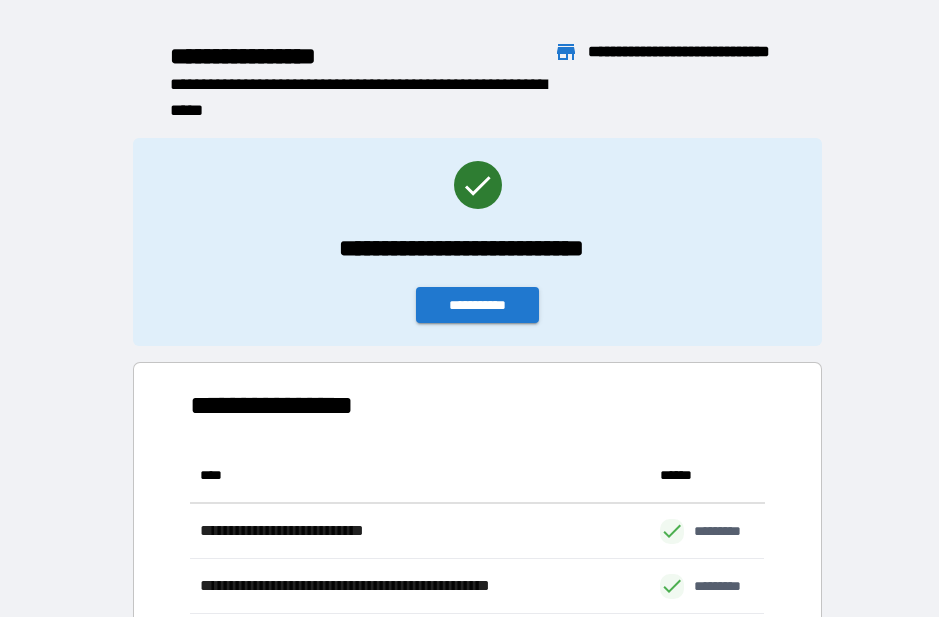 scroll, scrollTop: 1, scrollLeft: 1, axis: both 